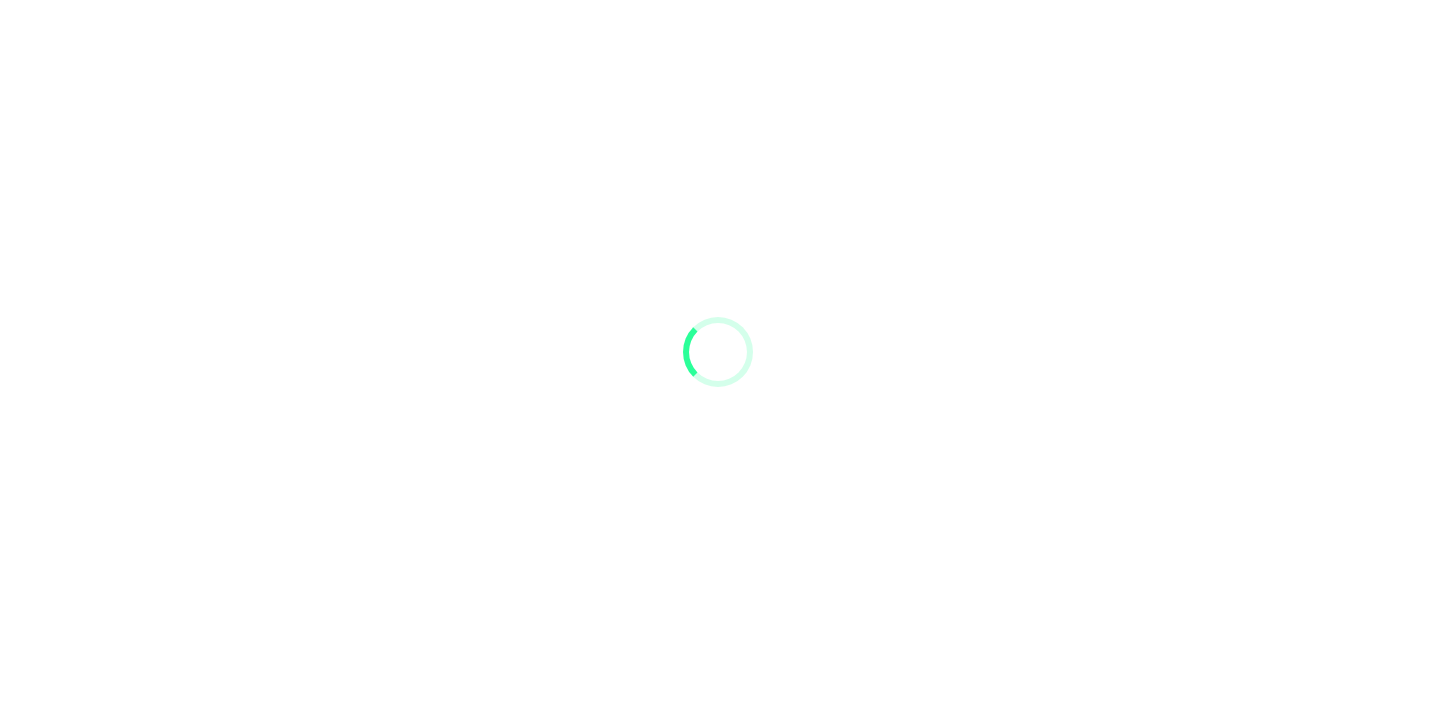 scroll, scrollTop: 0, scrollLeft: 0, axis: both 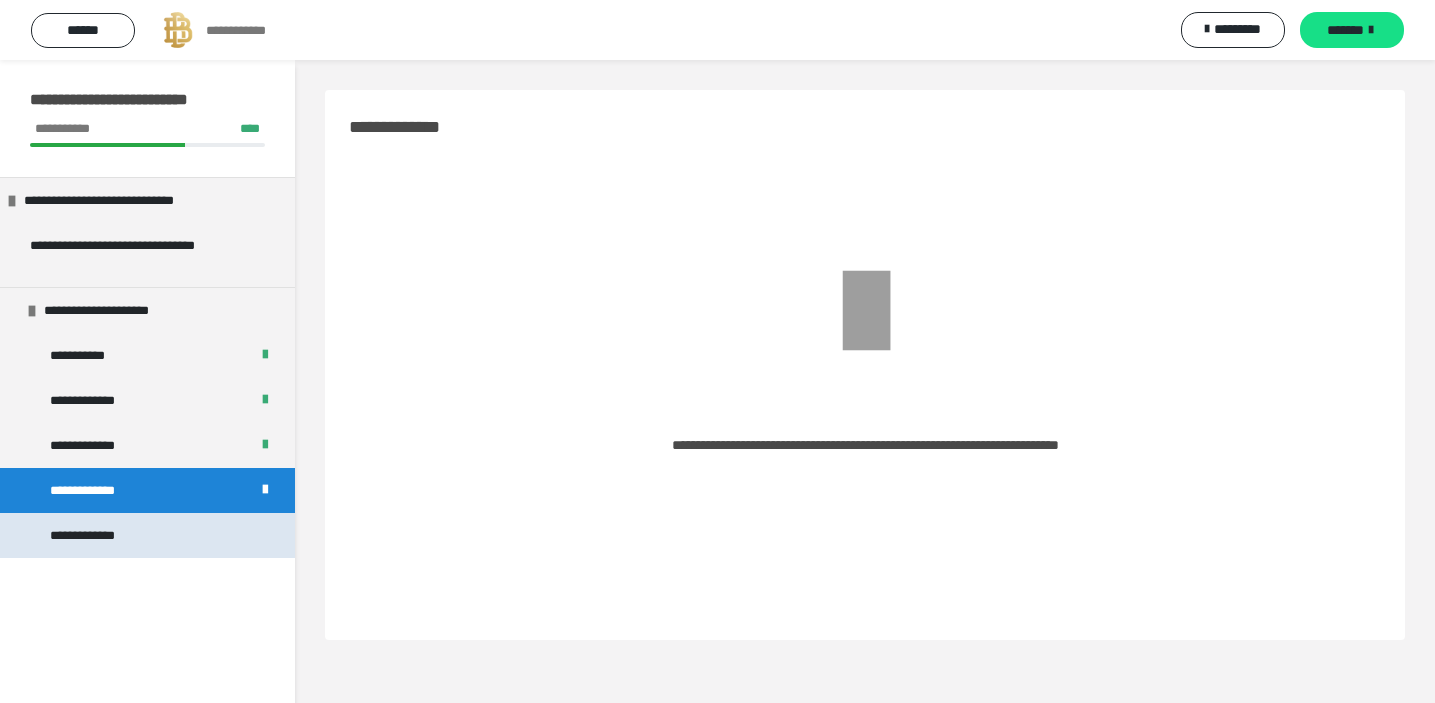 click on "**********" at bounding box center [147, 535] 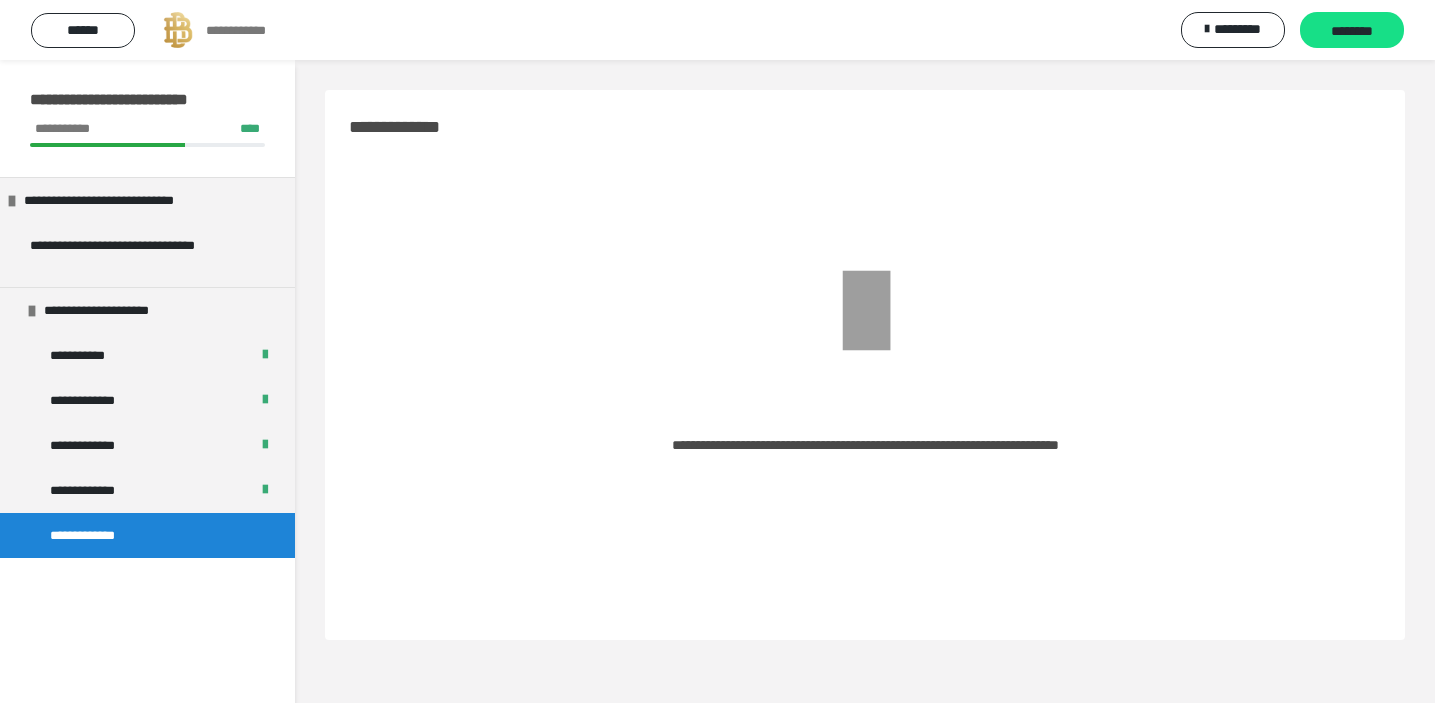 click on "**********" at bounding box center [147, 535] 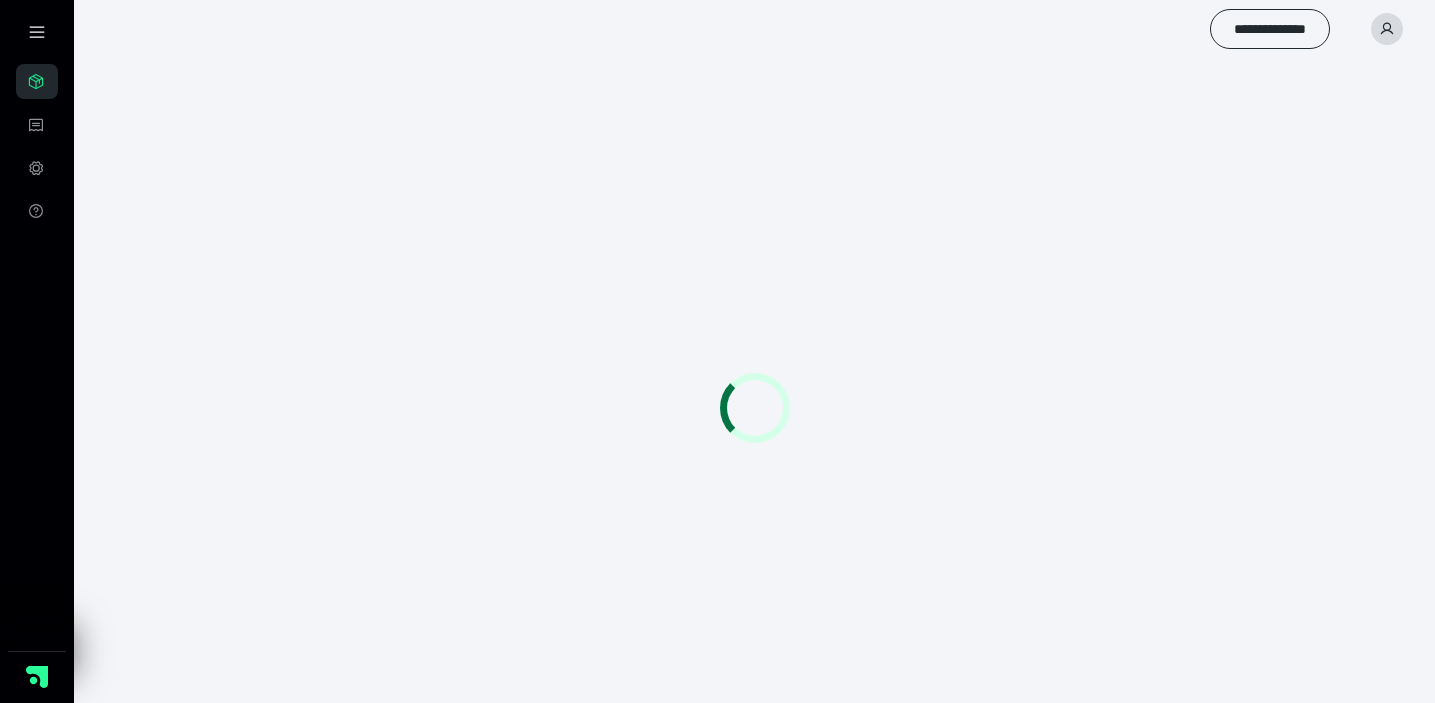 scroll, scrollTop: 0, scrollLeft: 0, axis: both 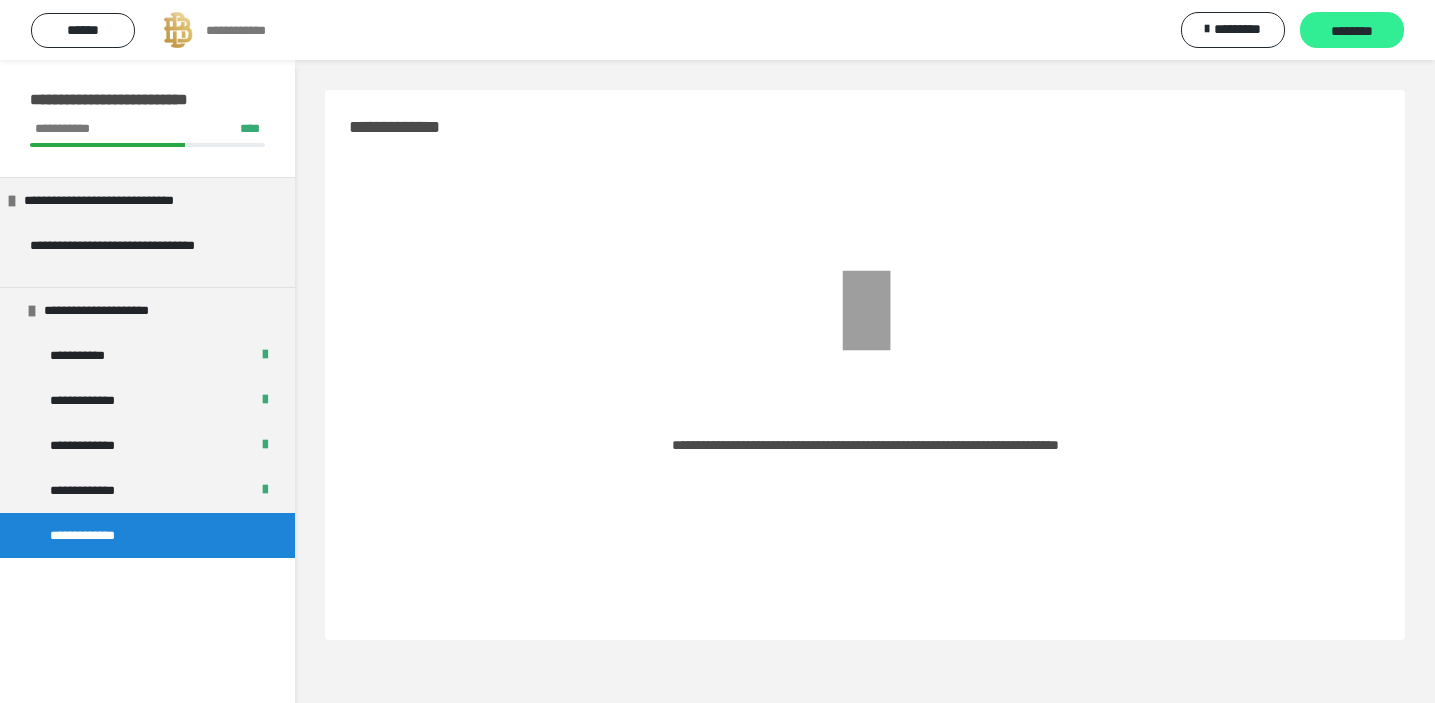 click on "********" at bounding box center [1352, 31] 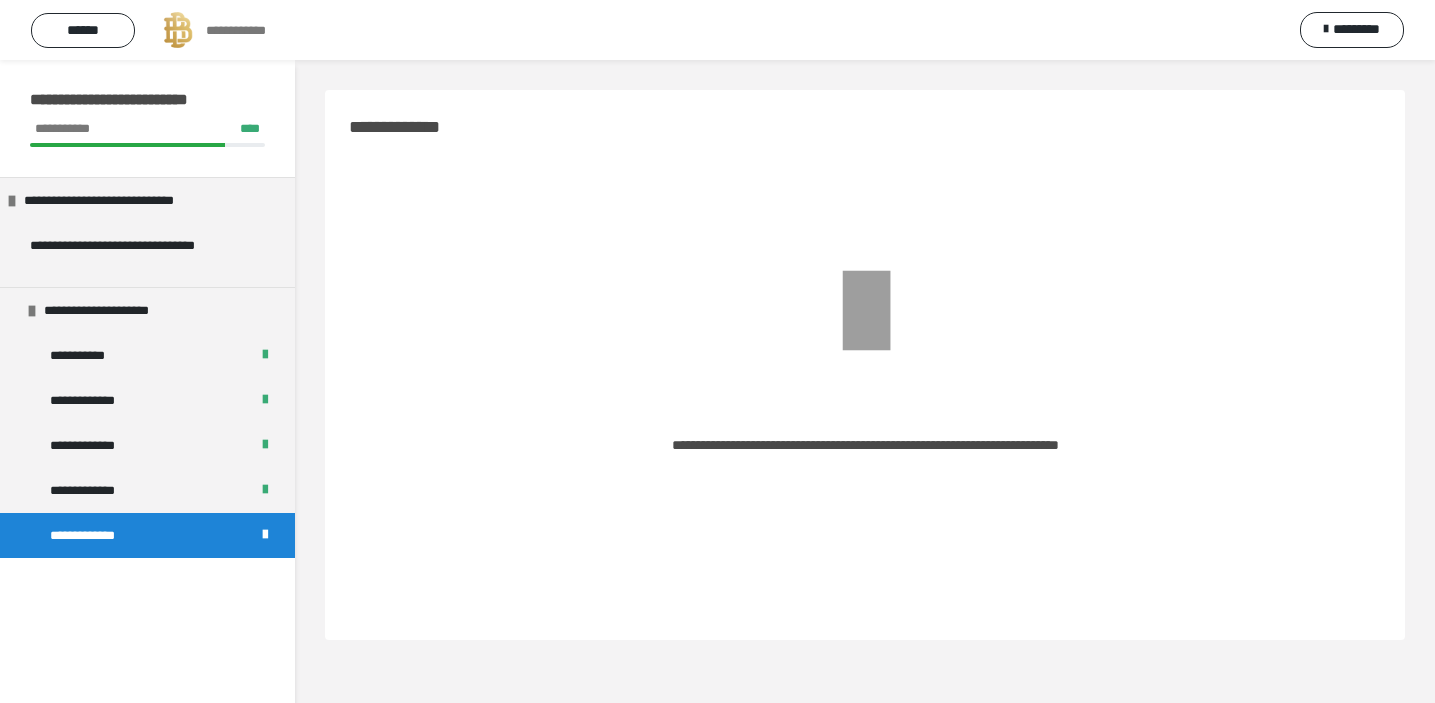 click at bounding box center (178, 30) 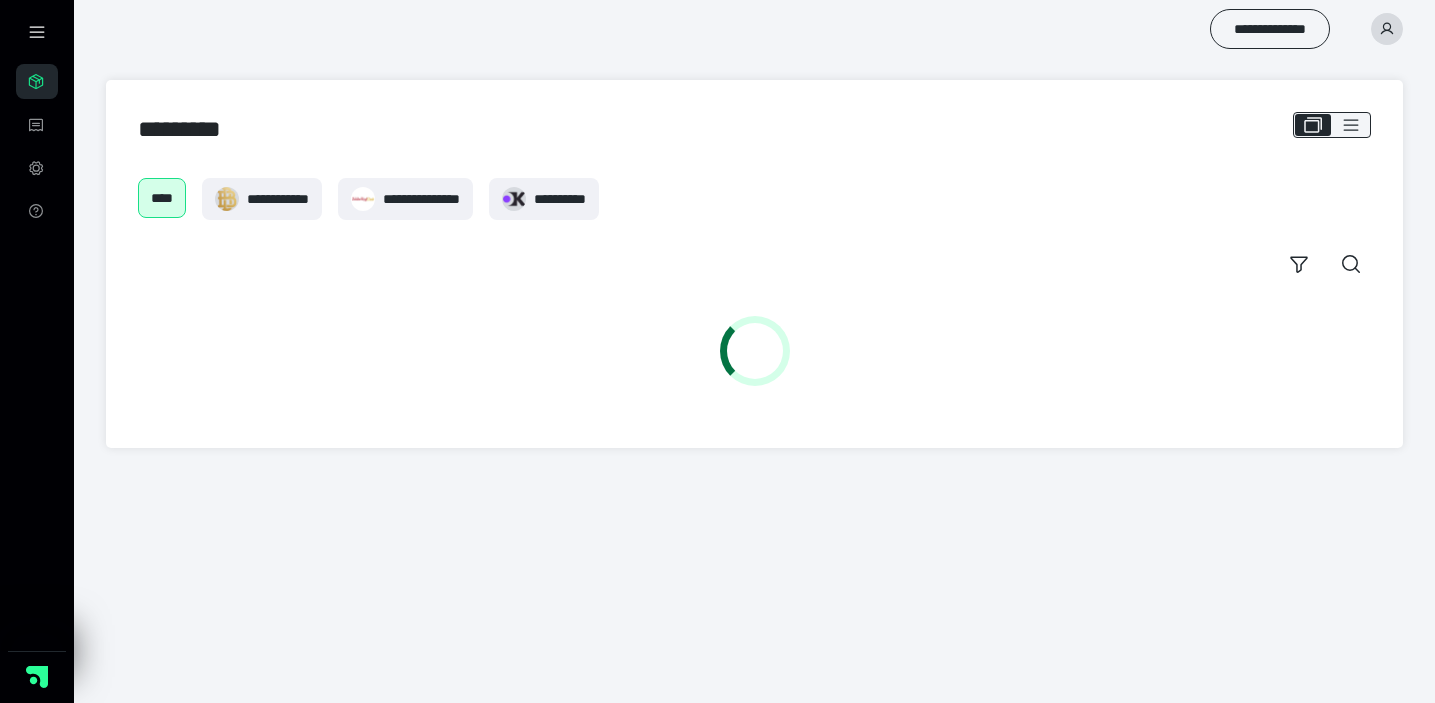 scroll, scrollTop: 0, scrollLeft: 0, axis: both 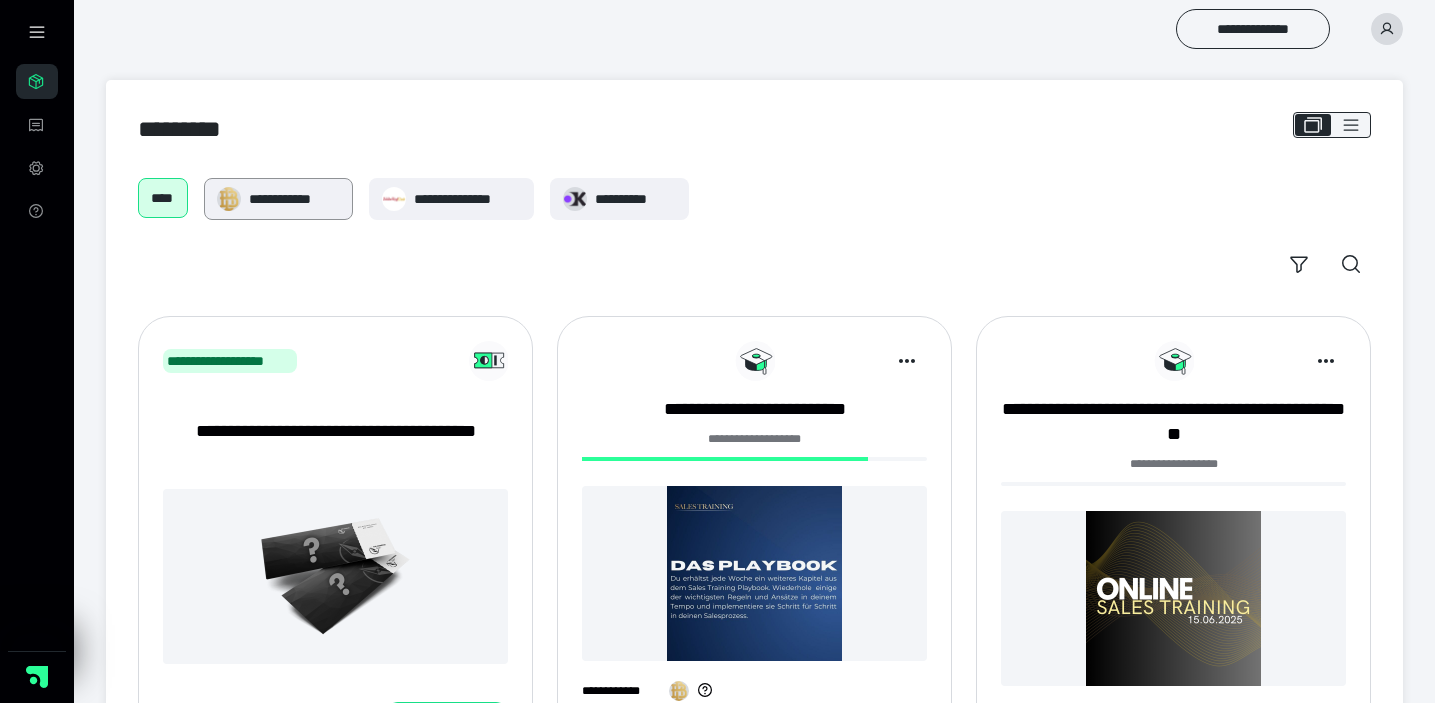 click on "**********" at bounding box center (294, 199) 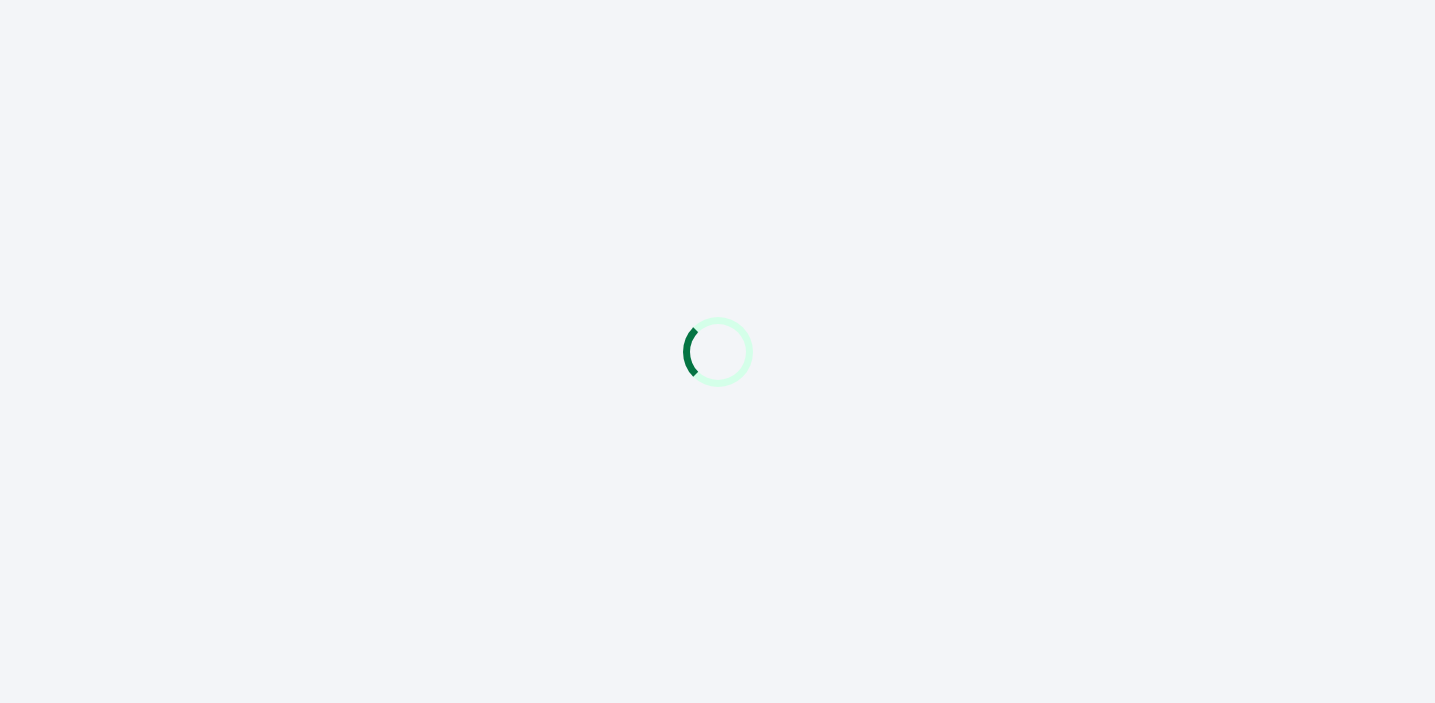 scroll, scrollTop: 0, scrollLeft: 0, axis: both 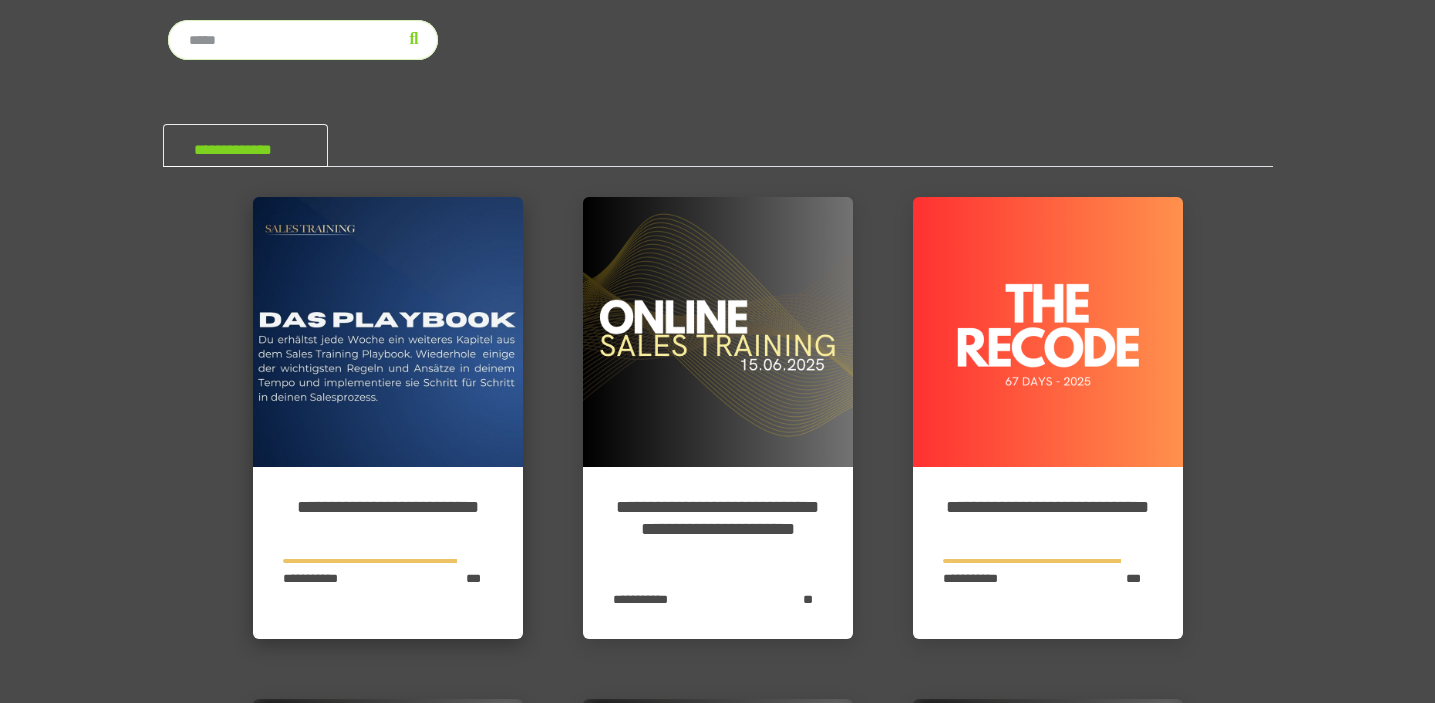 click at bounding box center (388, 332) 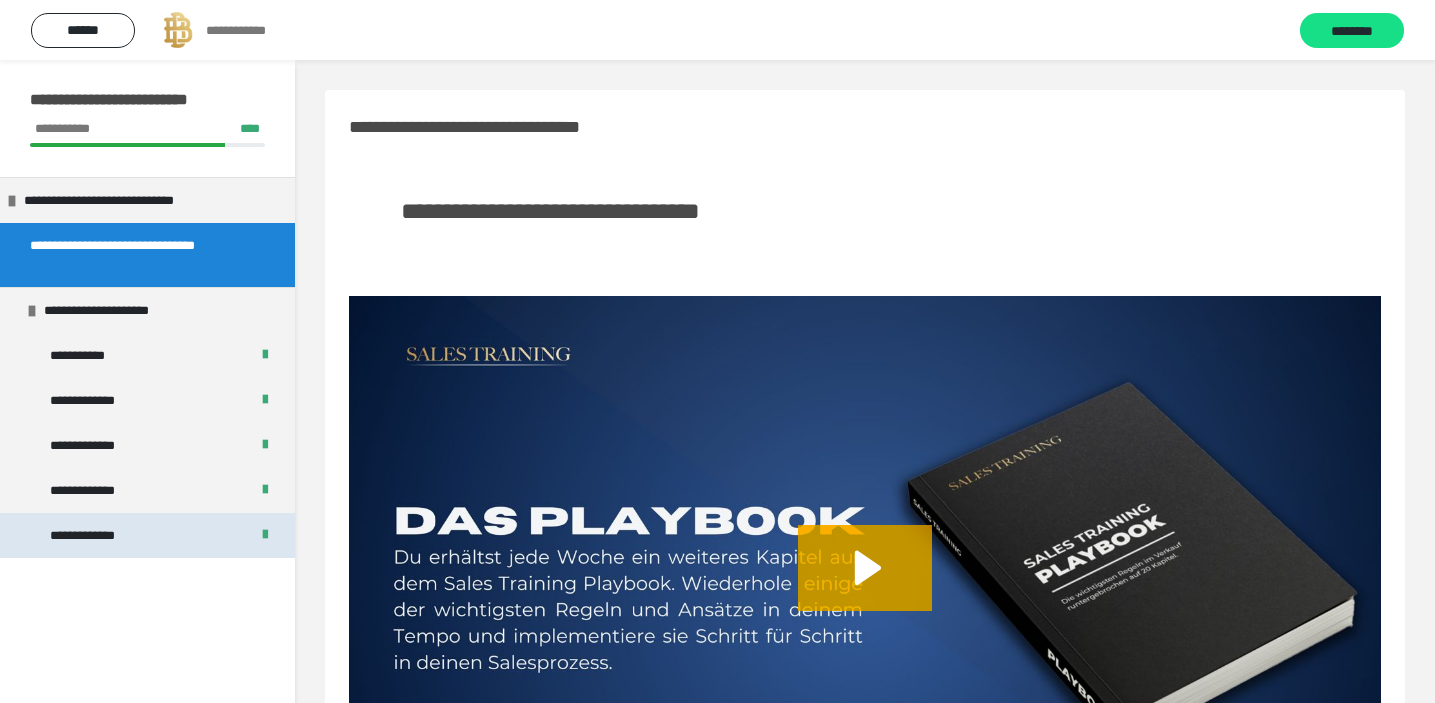 click on "**********" at bounding box center [147, 535] 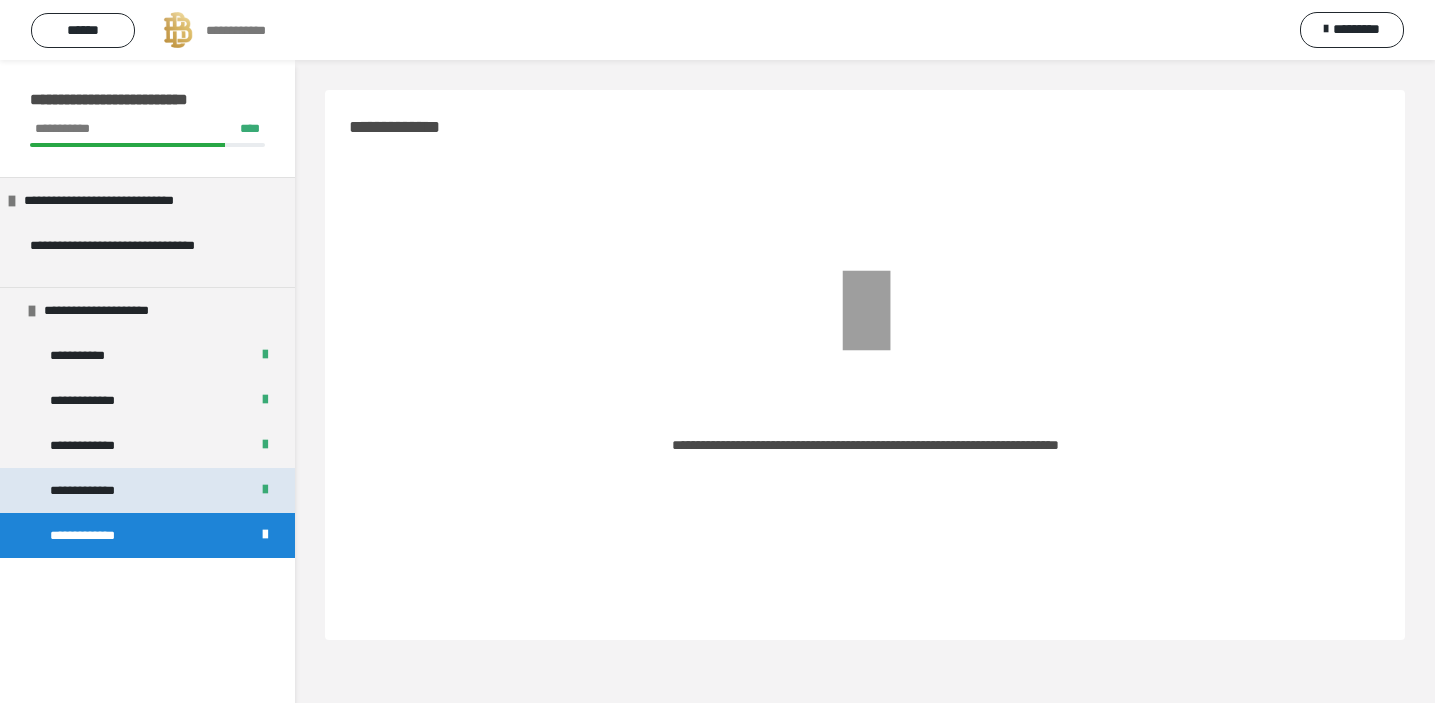 click on "**********" at bounding box center [147, 490] 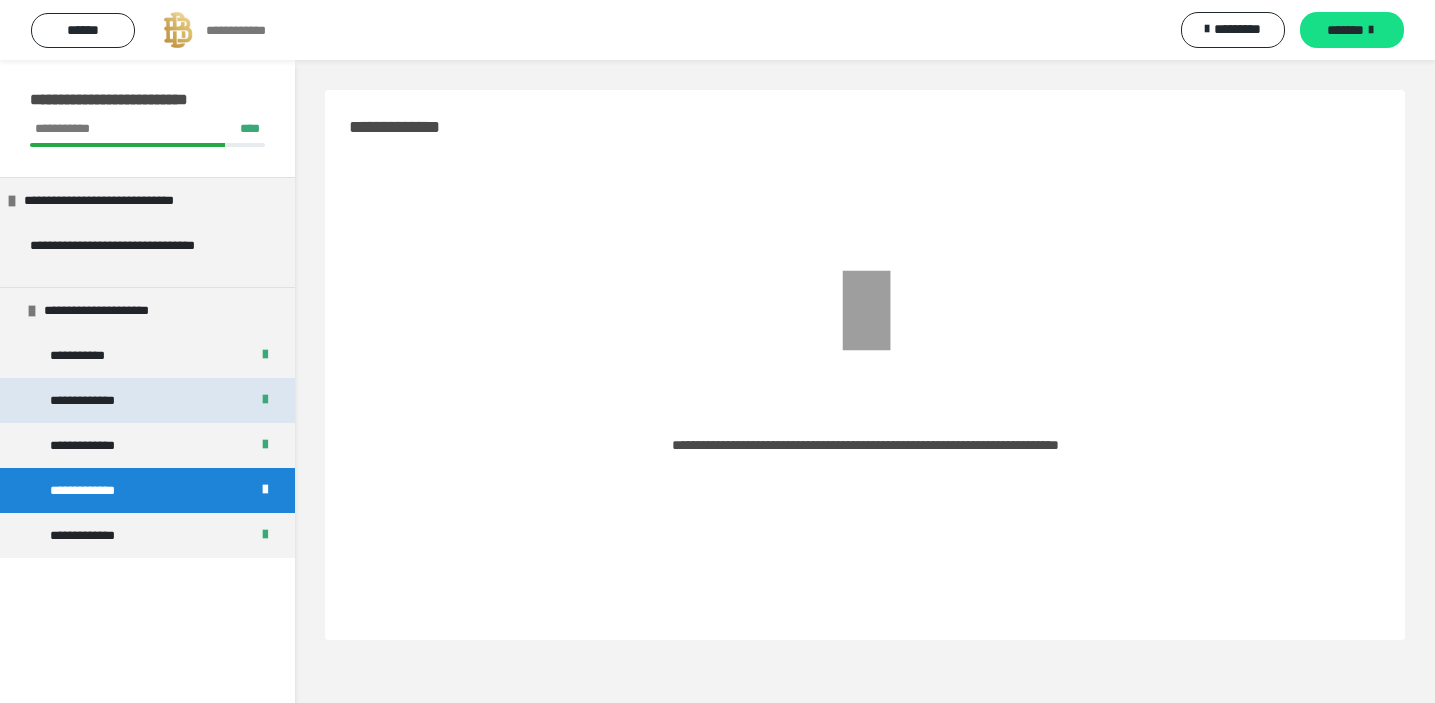 click on "**********" at bounding box center (147, 400) 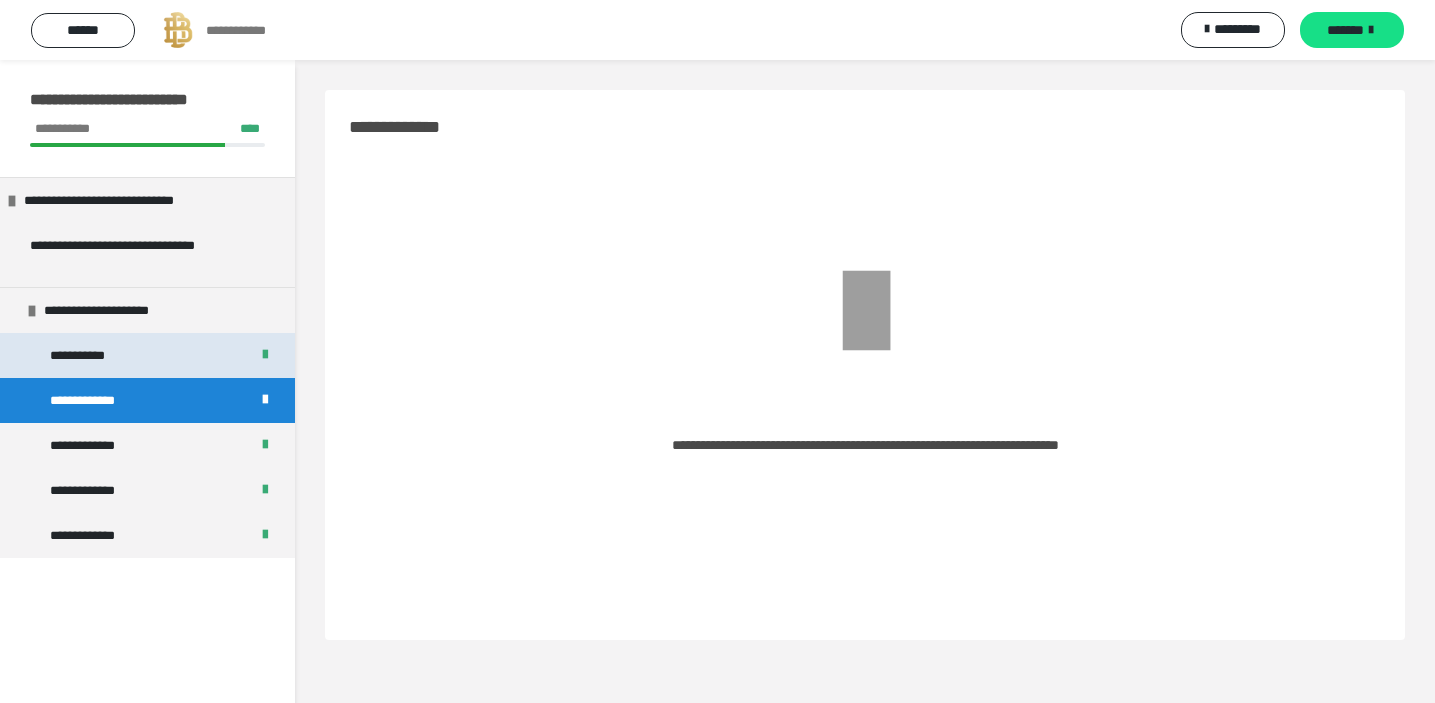click on "**********" at bounding box center (147, 355) 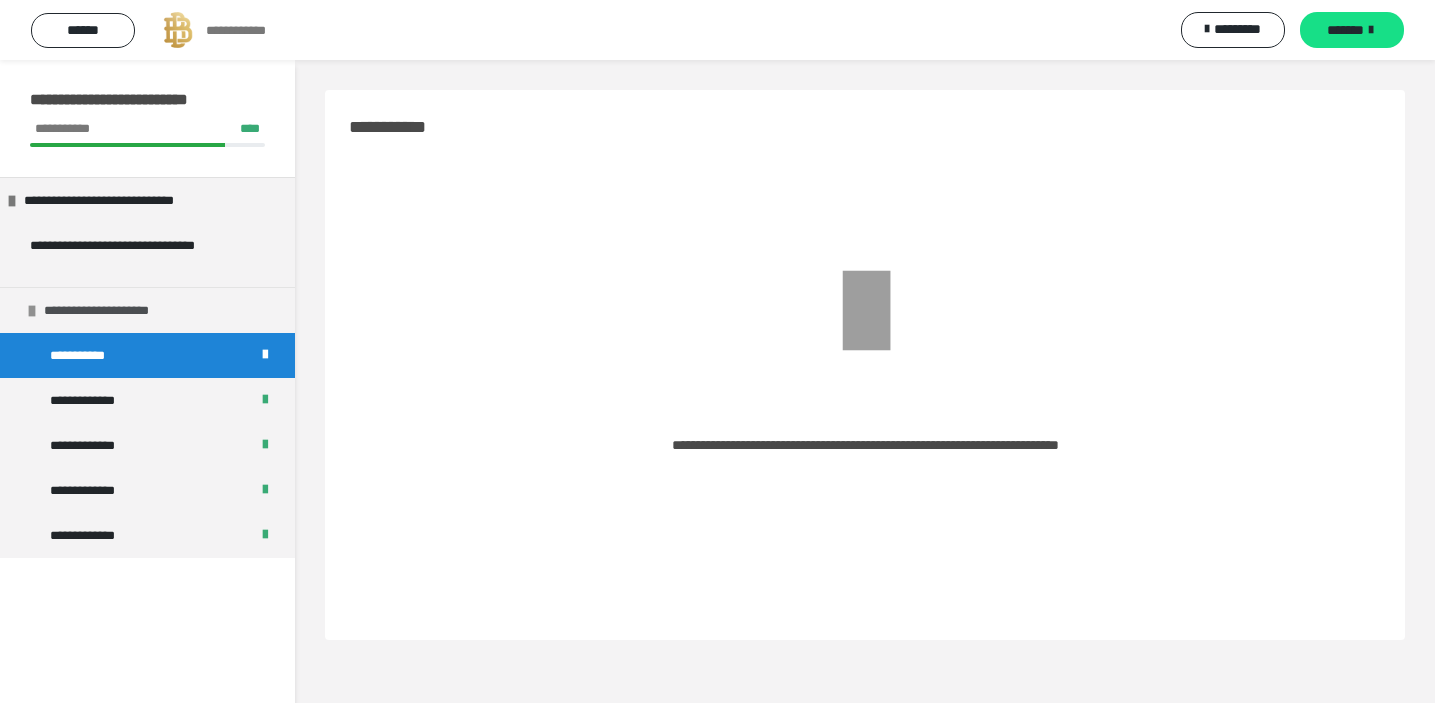 click at bounding box center [32, 311] 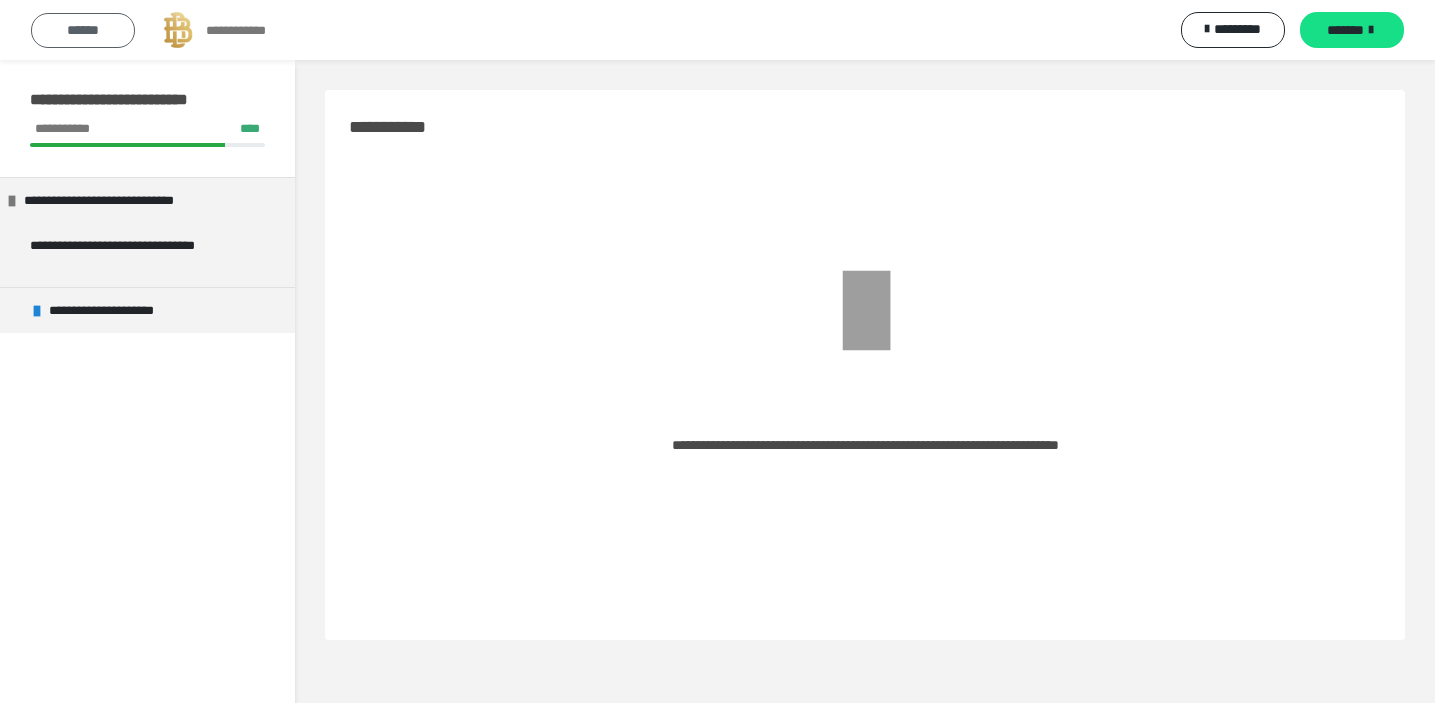 click on "******" at bounding box center [83, 30] 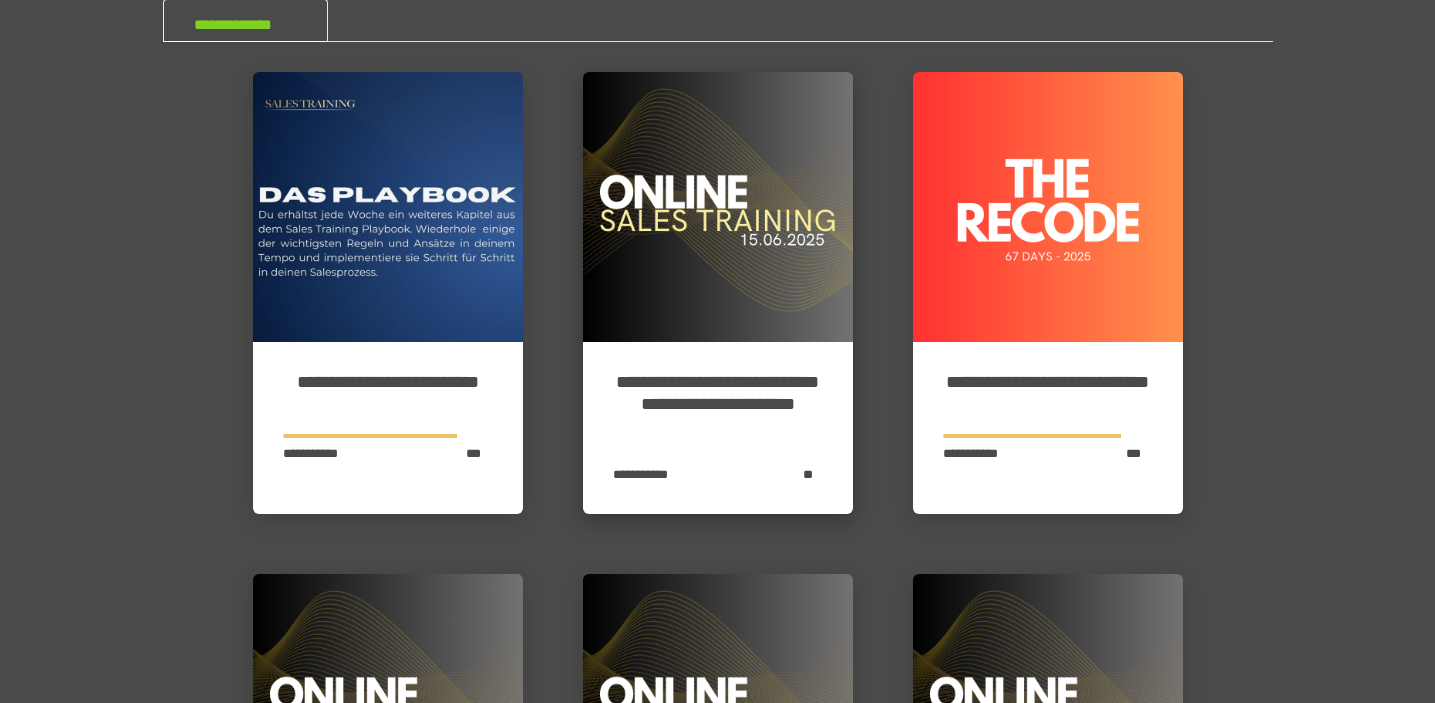 scroll, scrollTop: 116, scrollLeft: 0, axis: vertical 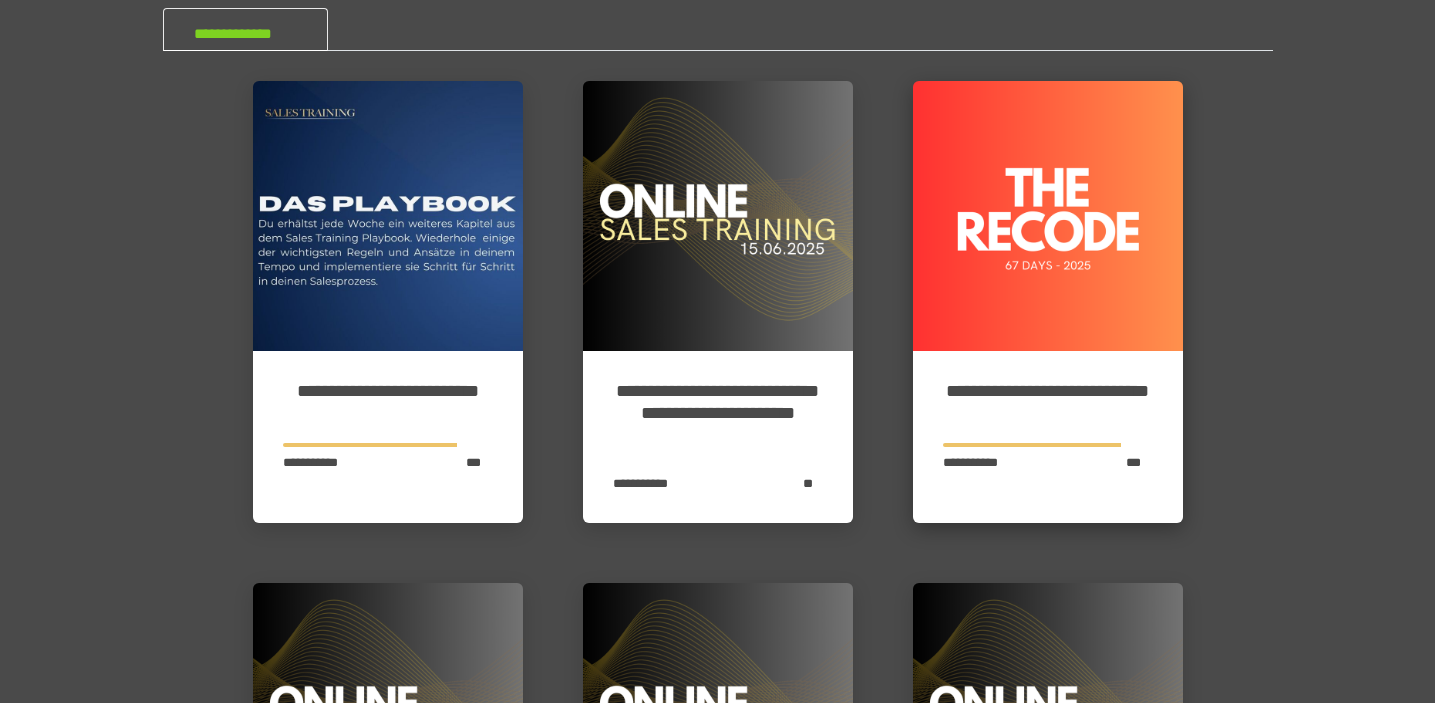 click at bounding box center (1048, 216) 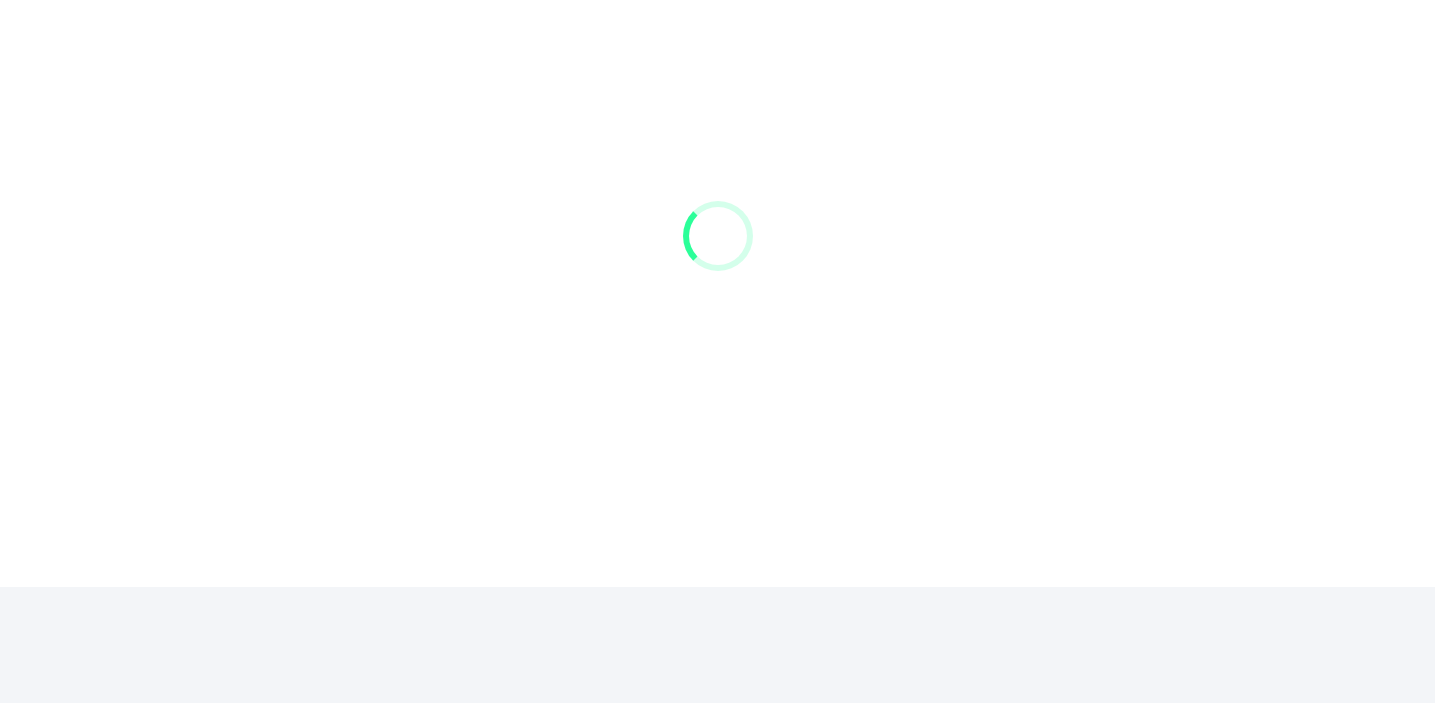 scroll, scrollTop: 0, scrollLeft: 0, axis: both 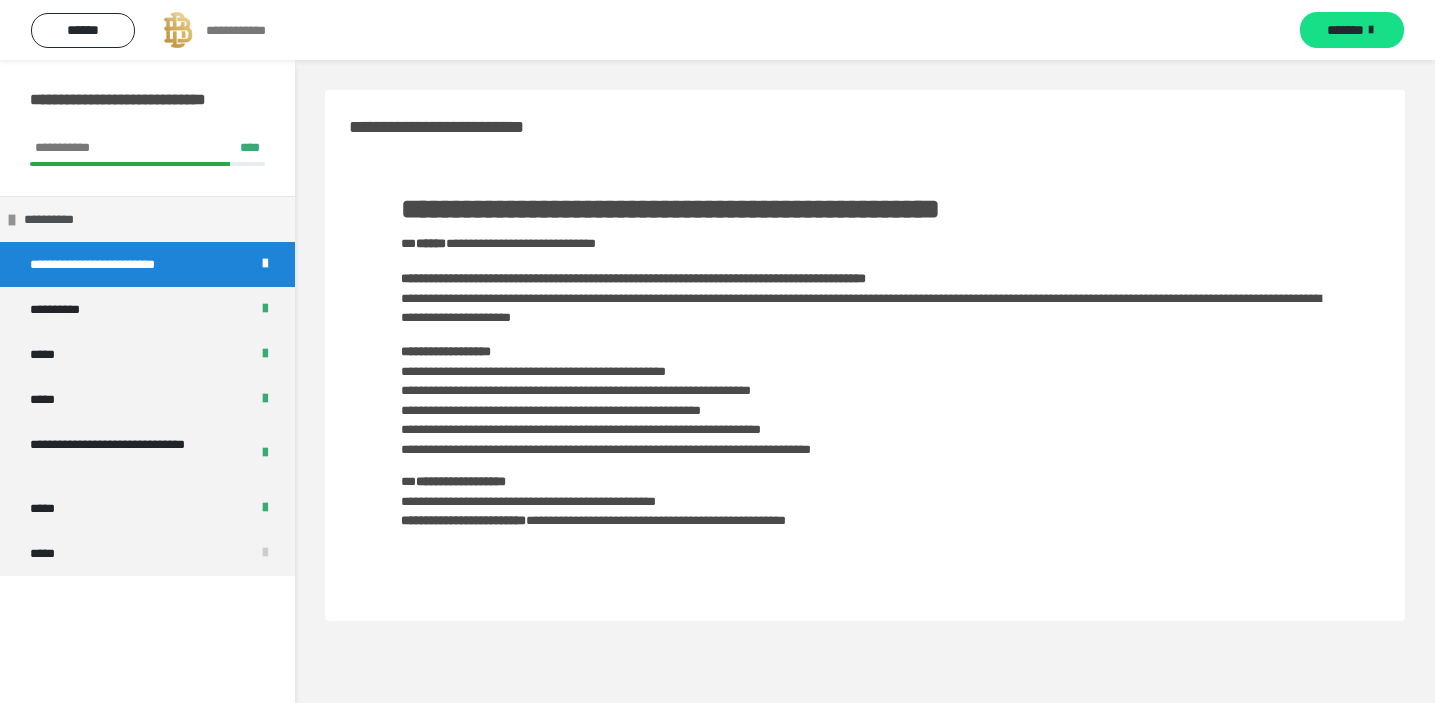click on "**********" at bounding box center (147, 219) 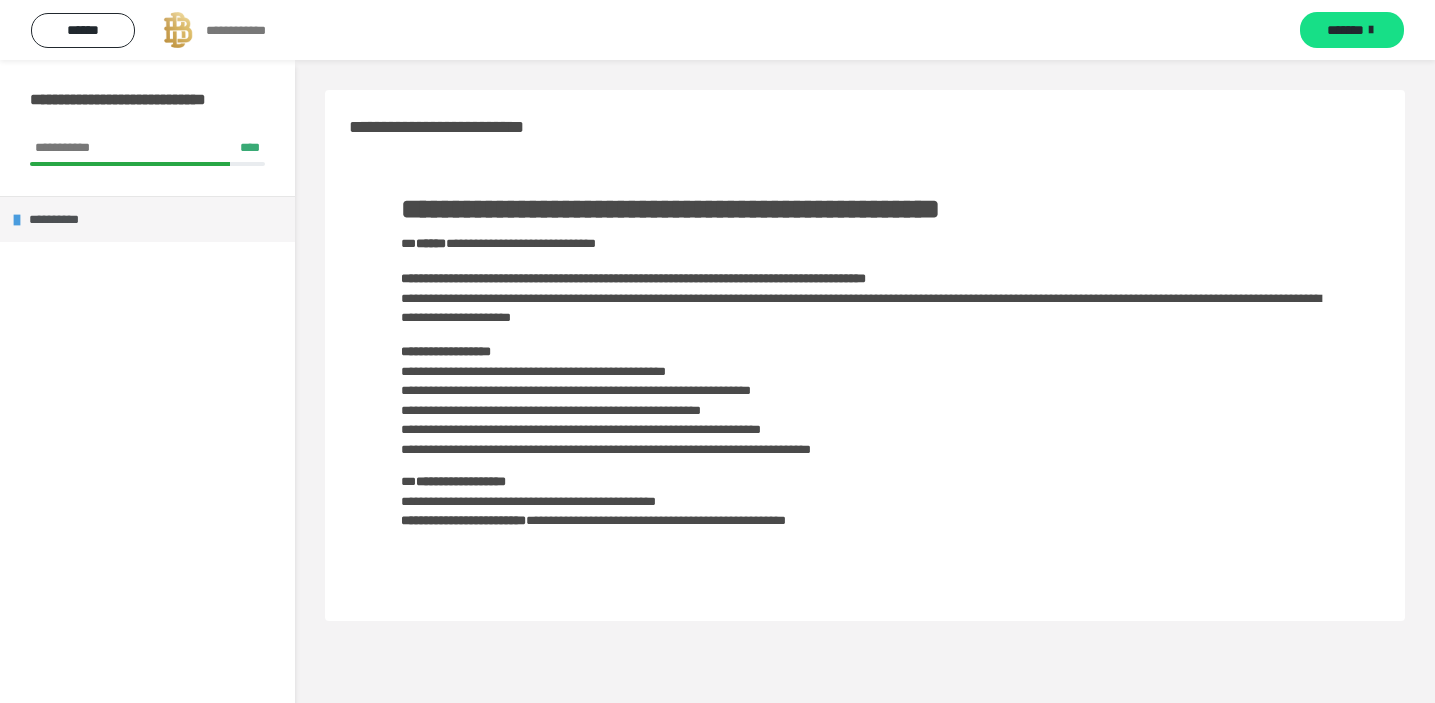 click on "**********" at bounding box center (147, 219) 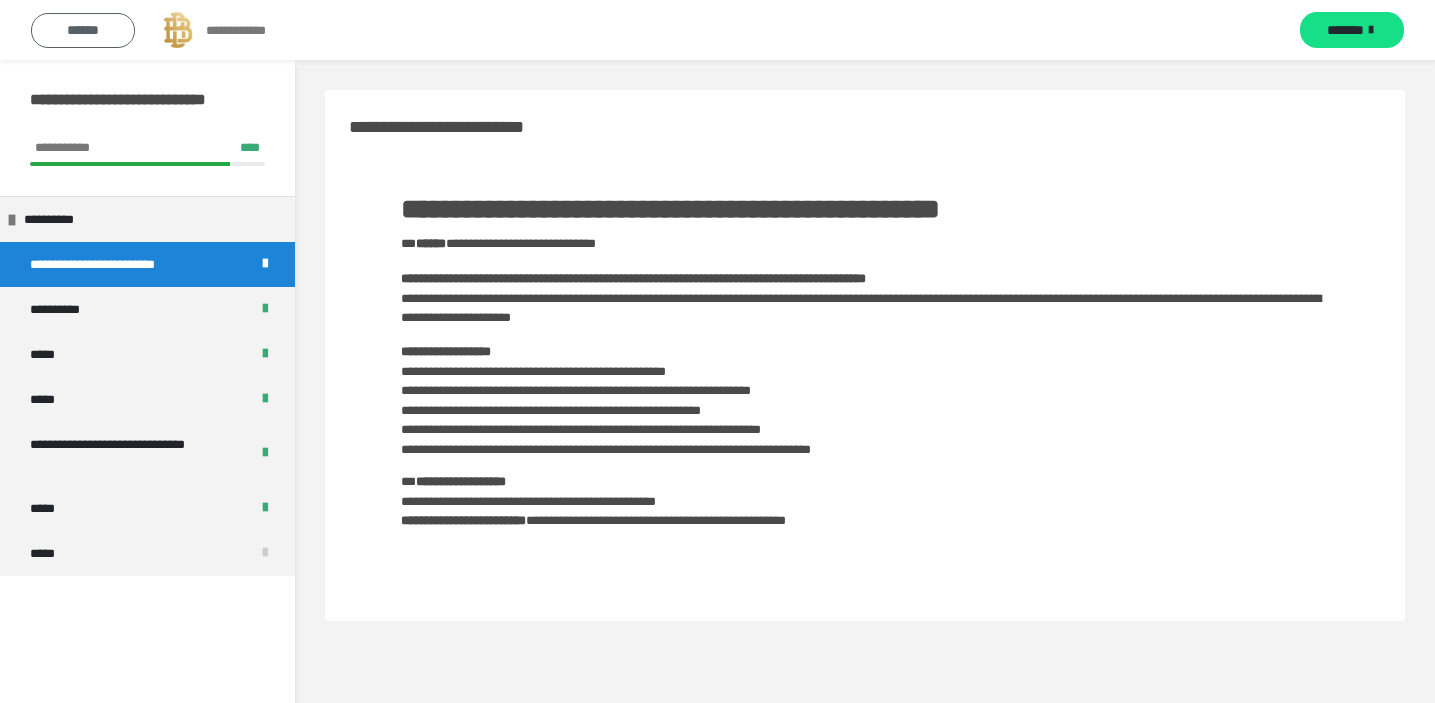 click on "******" at bounding box center [83, 30] 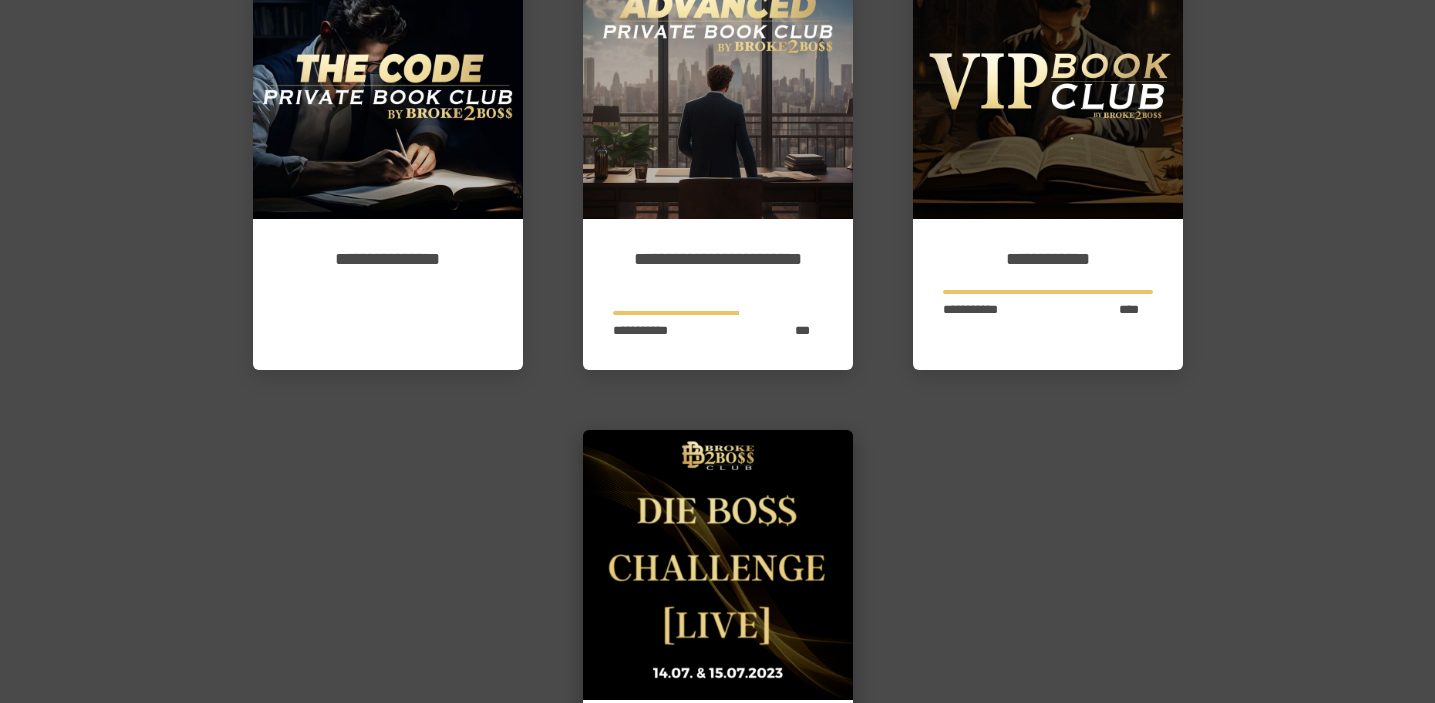 scroll, scrollTop: 7194, scrollLeft: 0, axis: vertical 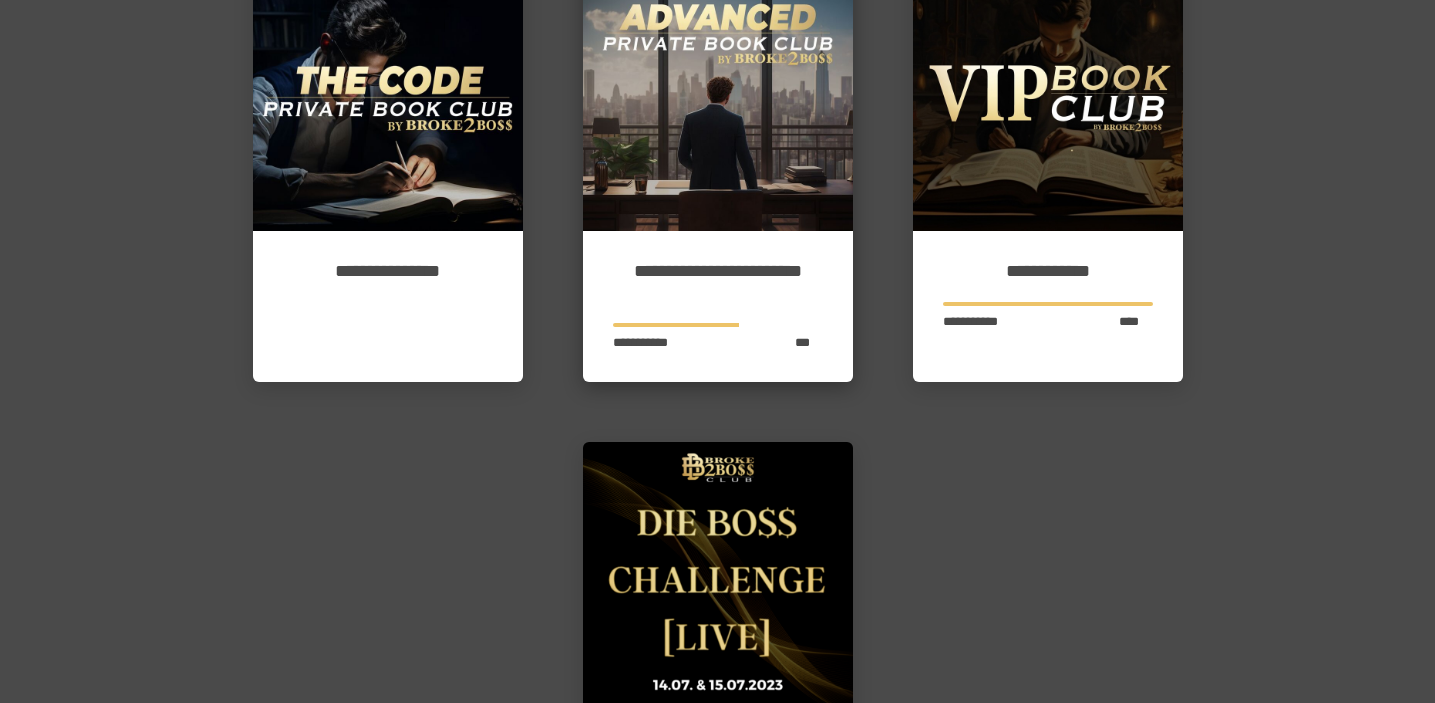 click at bounding box center [718, 96] 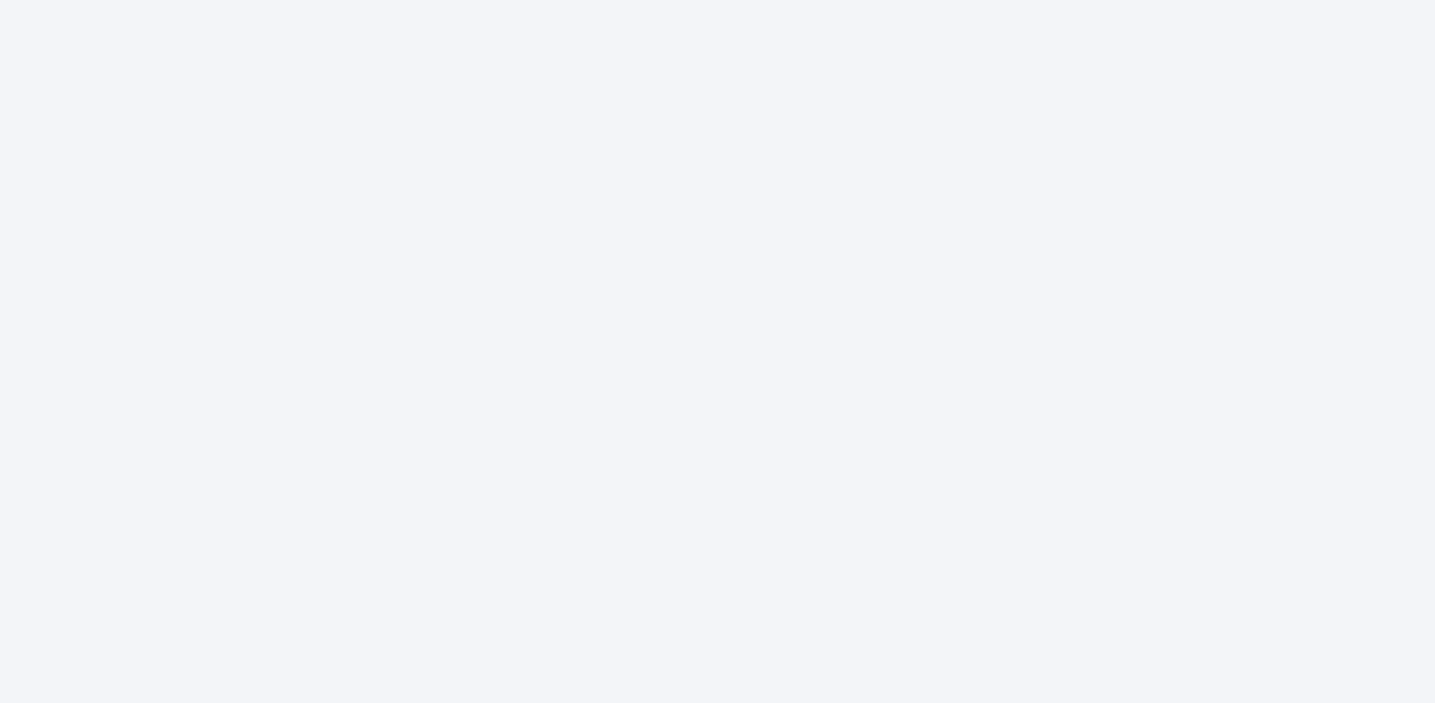 scroll, scrollTop: 0, scrollLeft: 0, axis: both 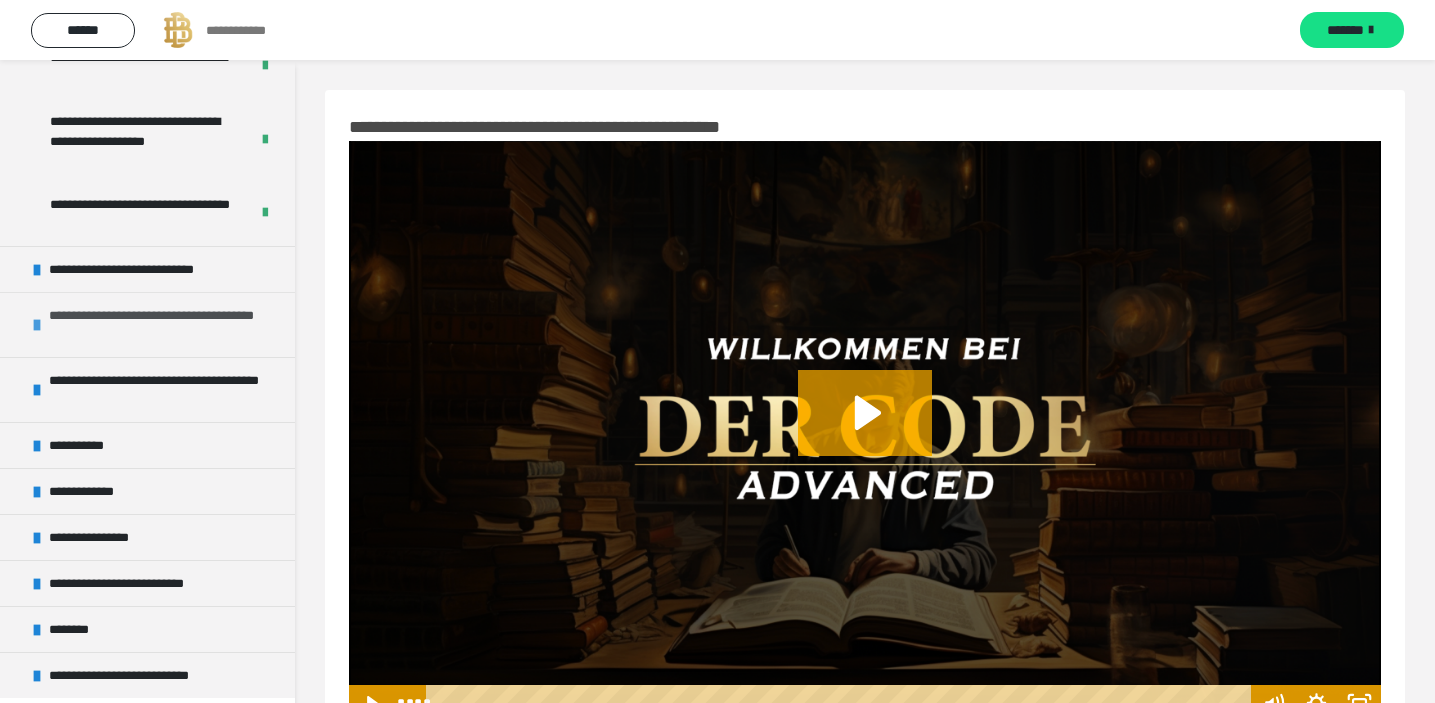 click on "**********" at bounding box center (167, 325) 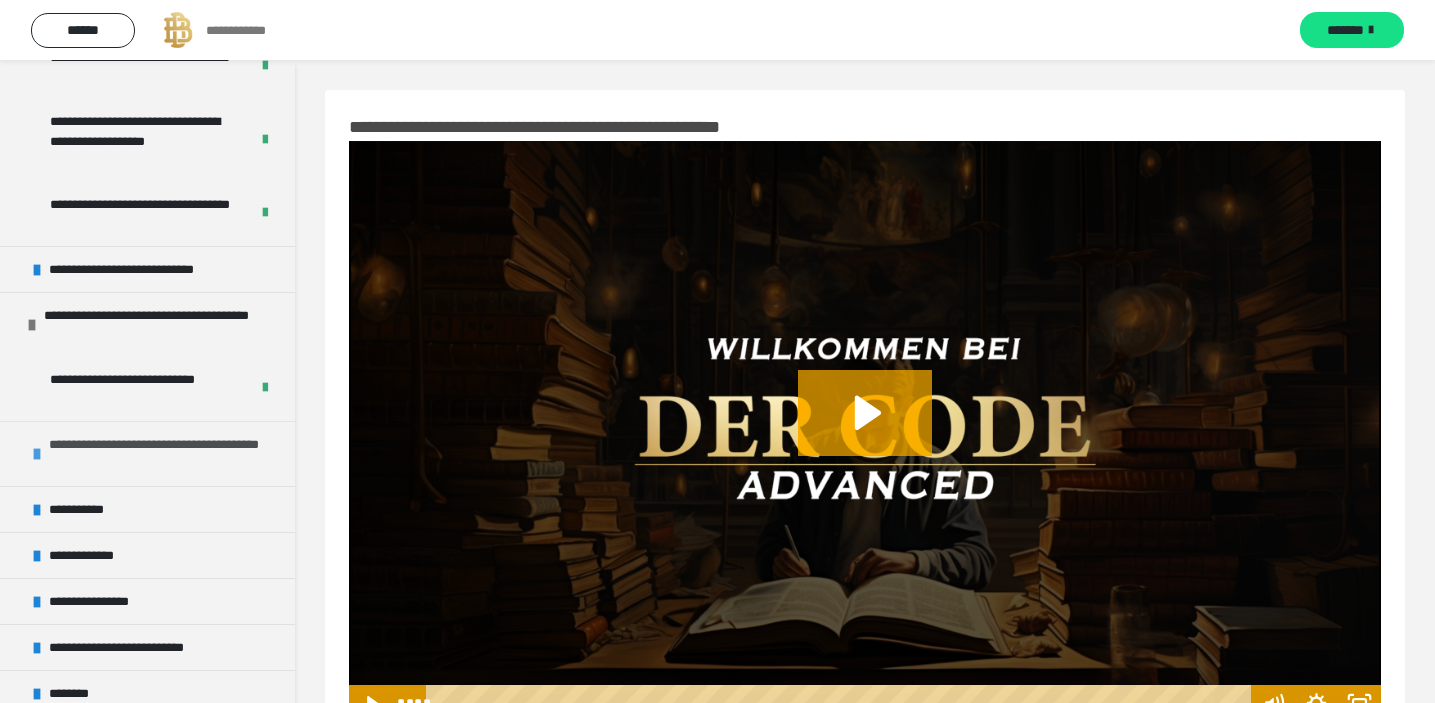 click on "**********" at bounding box center (167, 454) 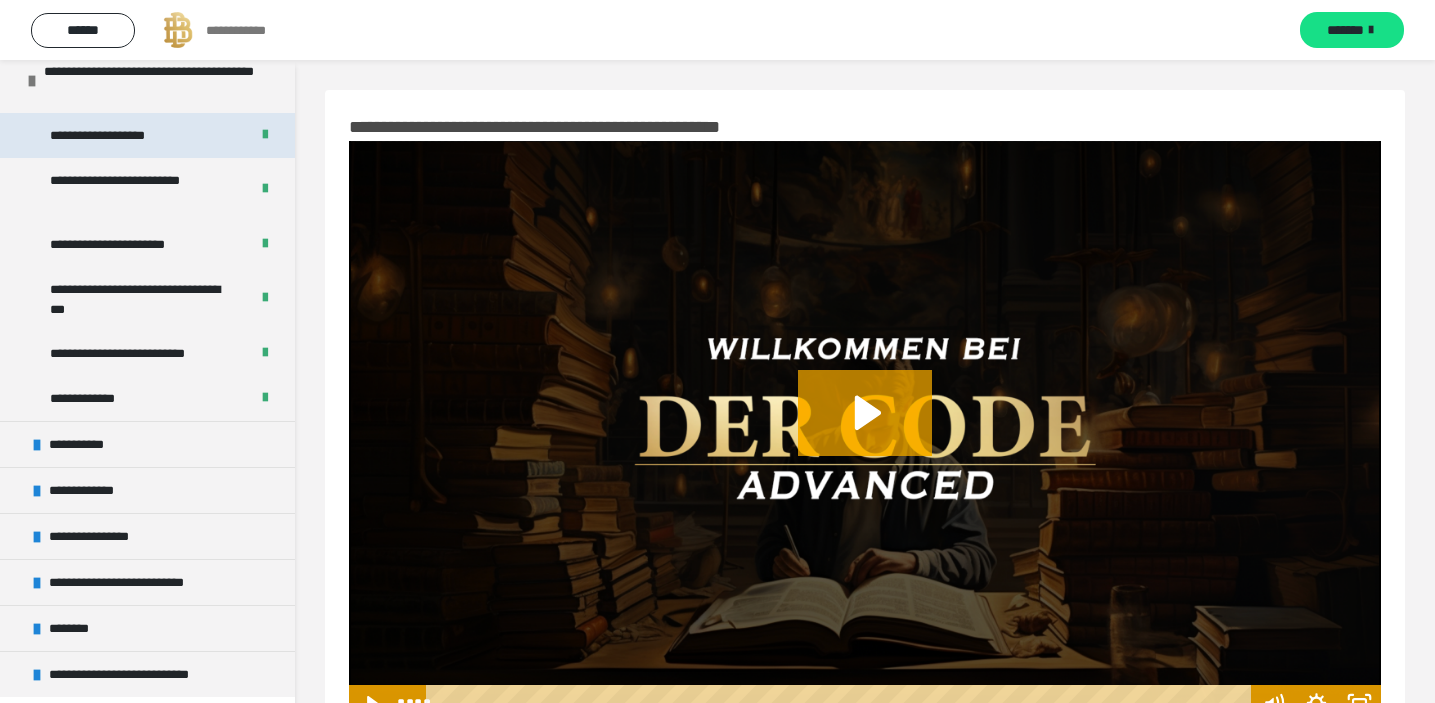 scroll, scrollTop: 689, scrollLeft: 0, axis: vertical 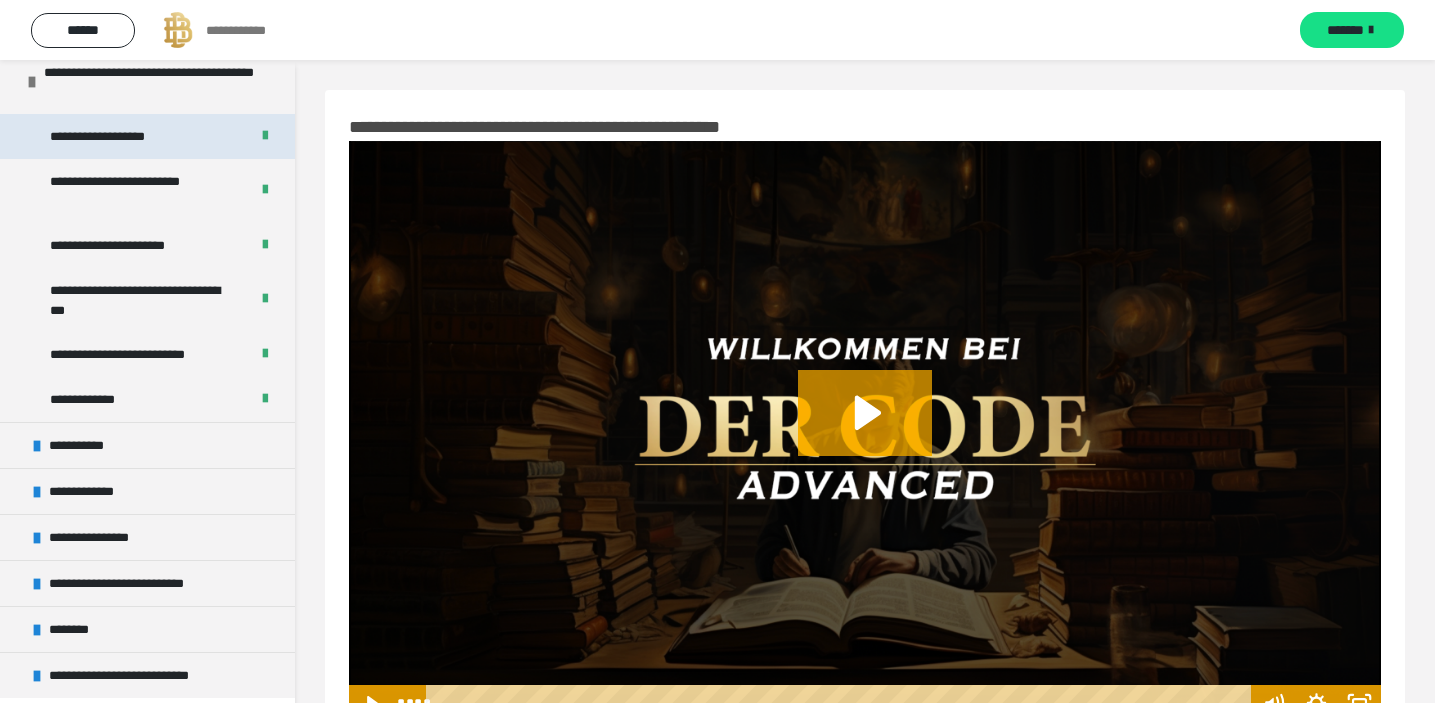 click on "**********" at bounding box center [147, 491] 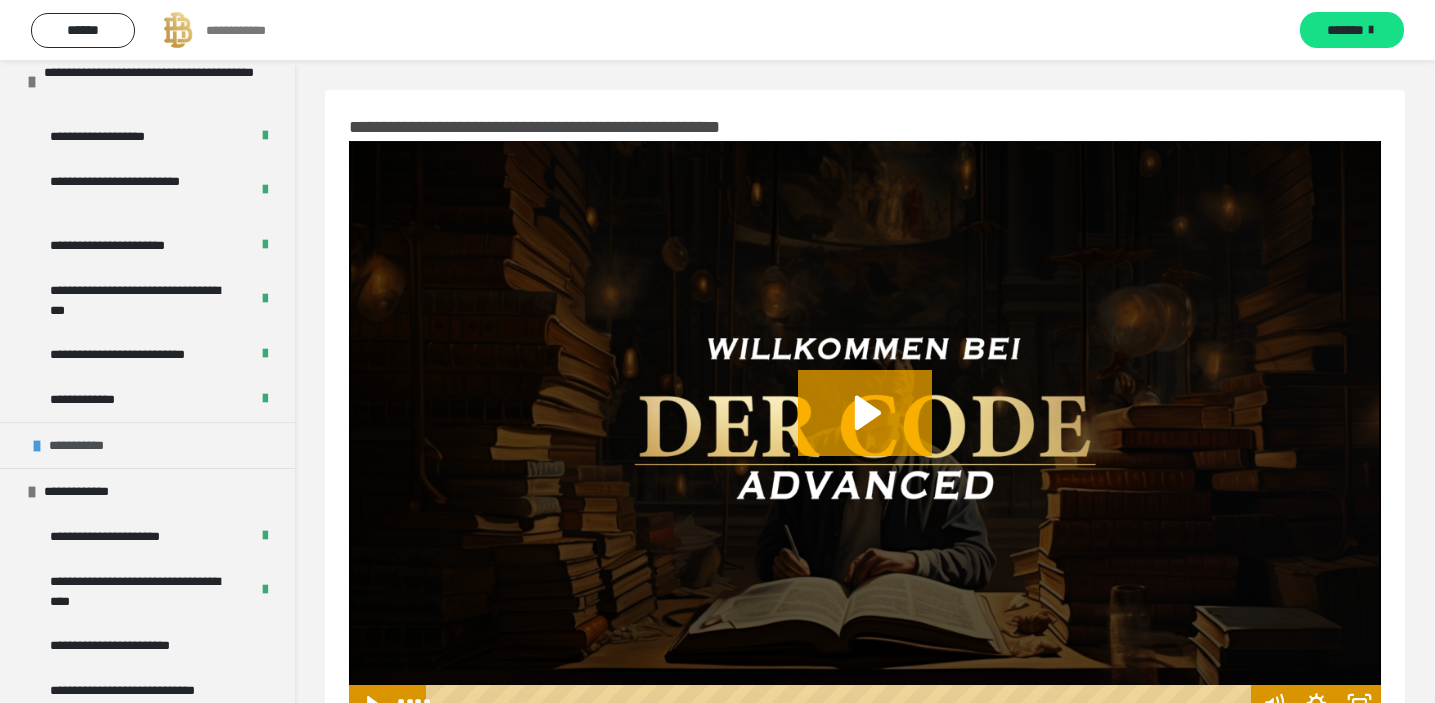 click on "**********" at bounding box center [147, 445] 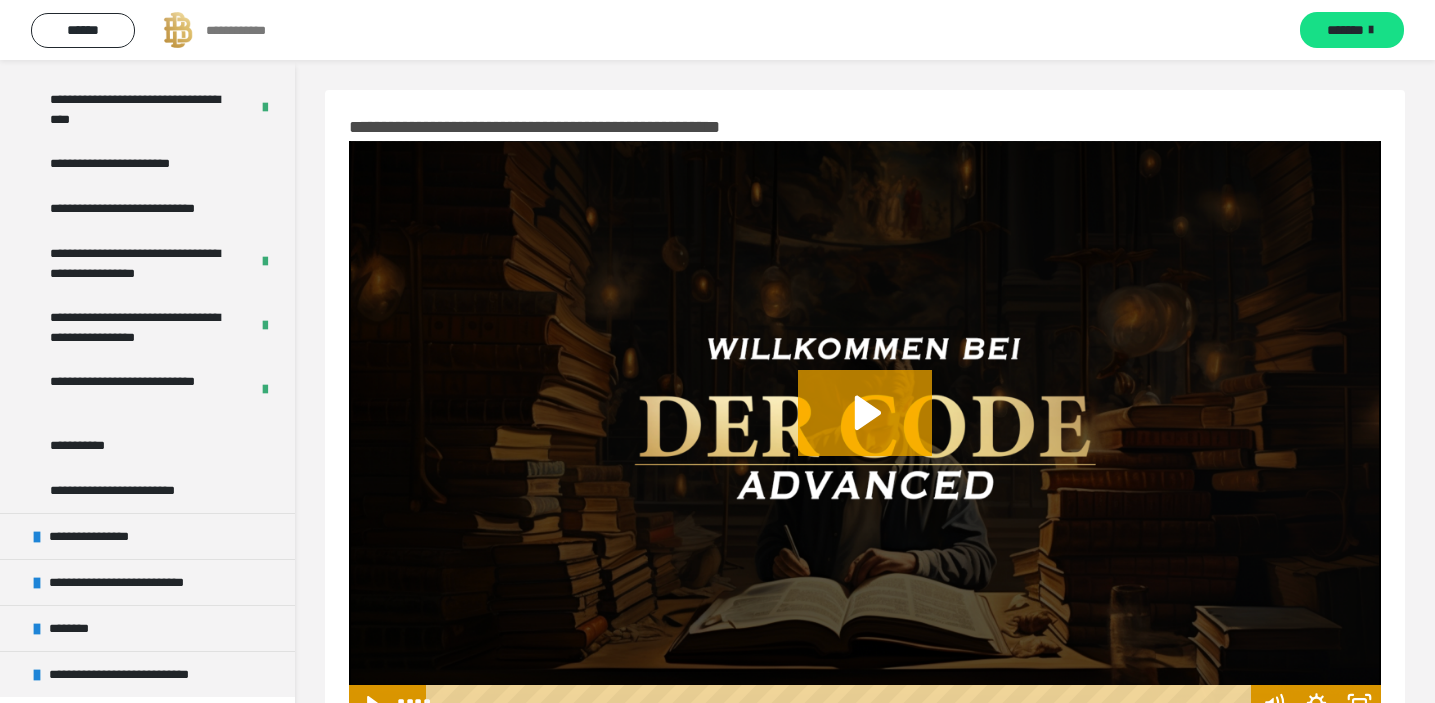 scroll, scrollTop: 2104, scrollLeft: 0, axis: vertical 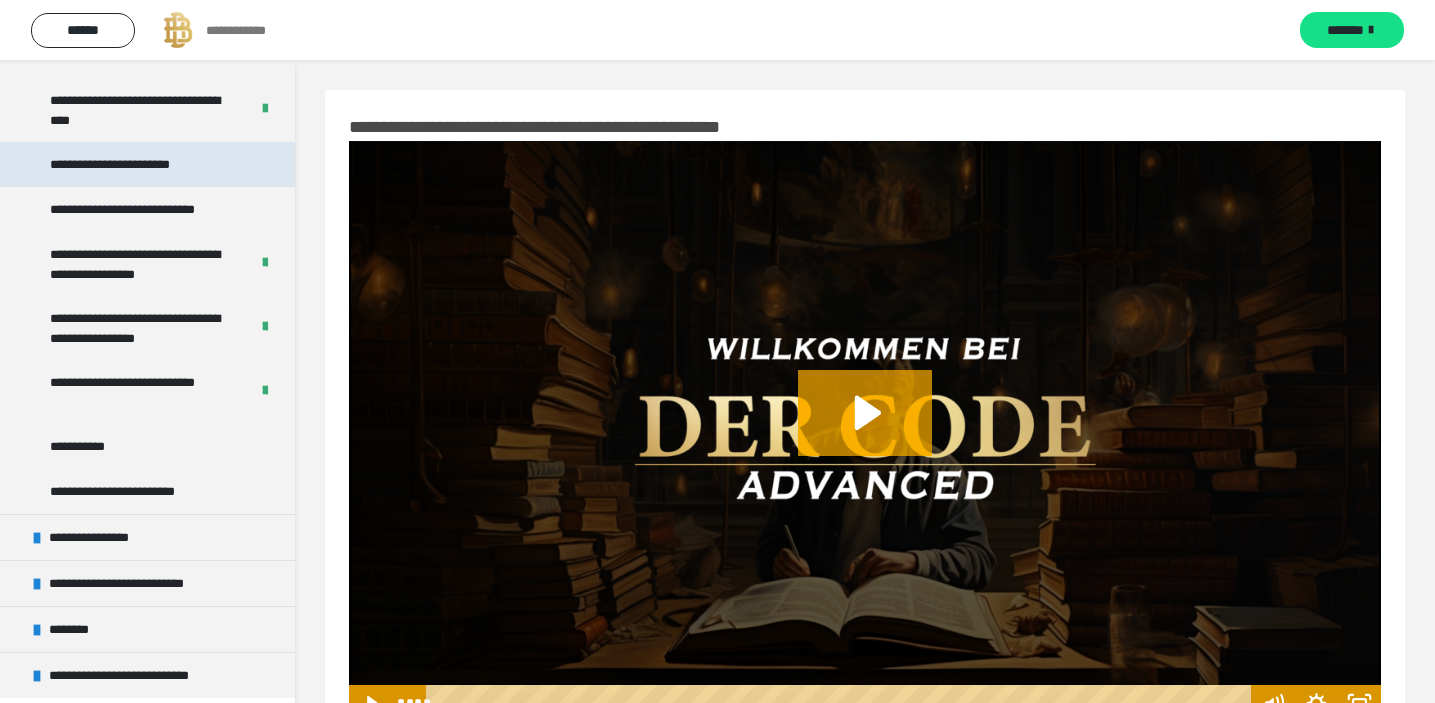 click on "**********" at bounding box center [147, 164] 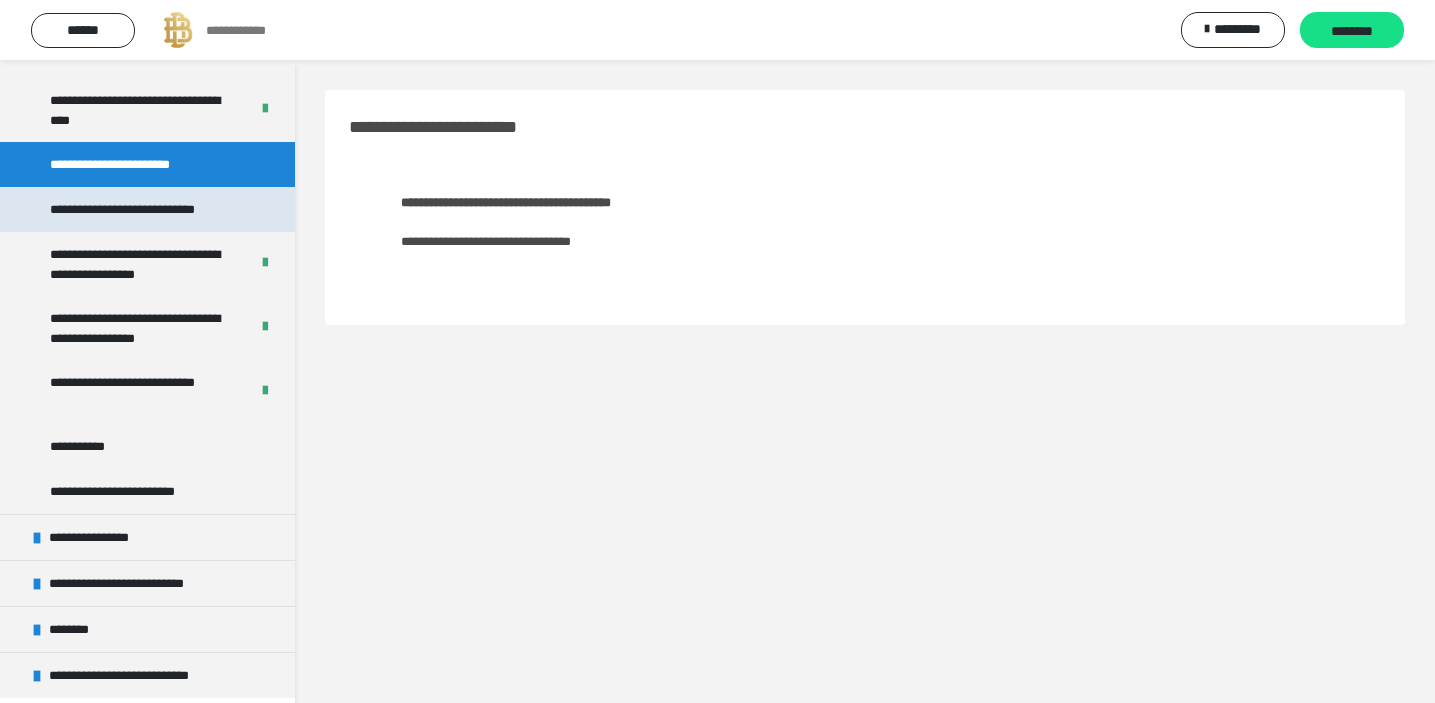 click on "**********" at bounding box center [145, 209] 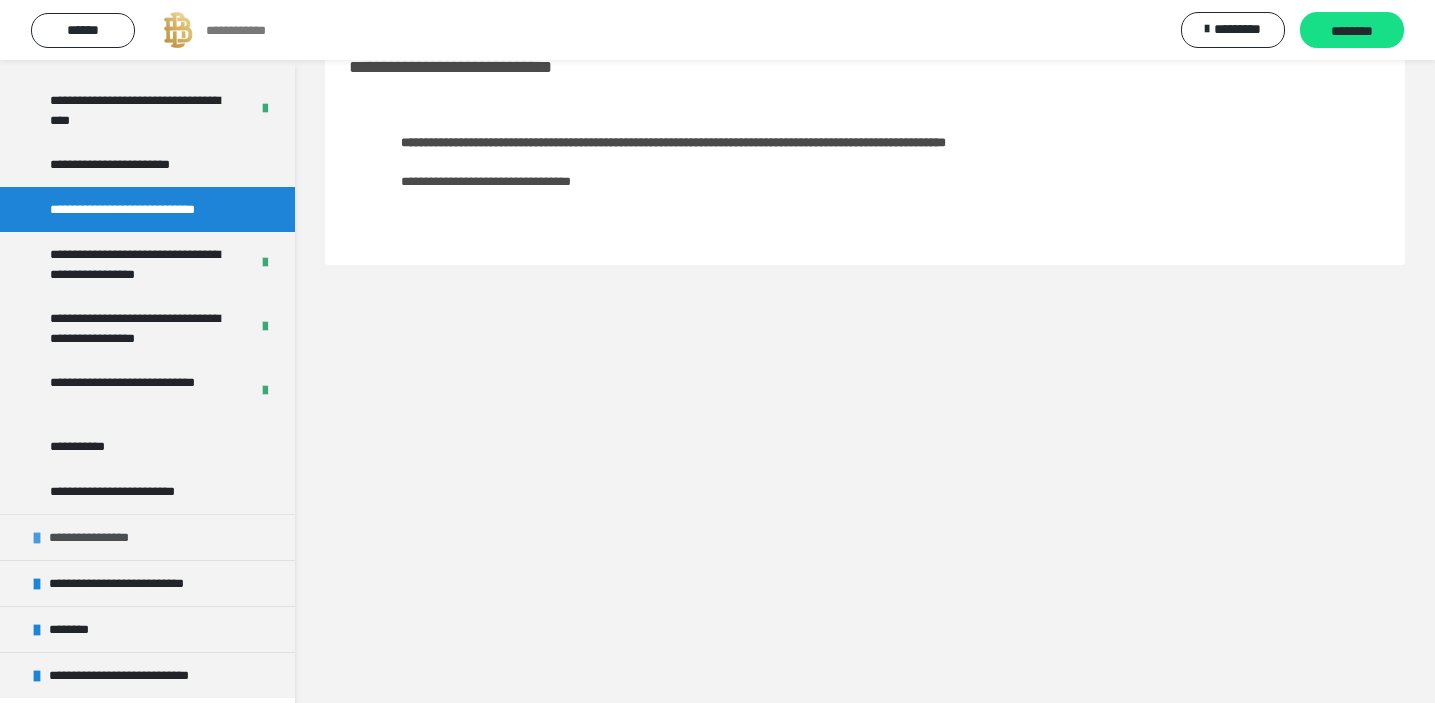scroll, scrollTop: 60, scrollLeft: 0, axis: vertical 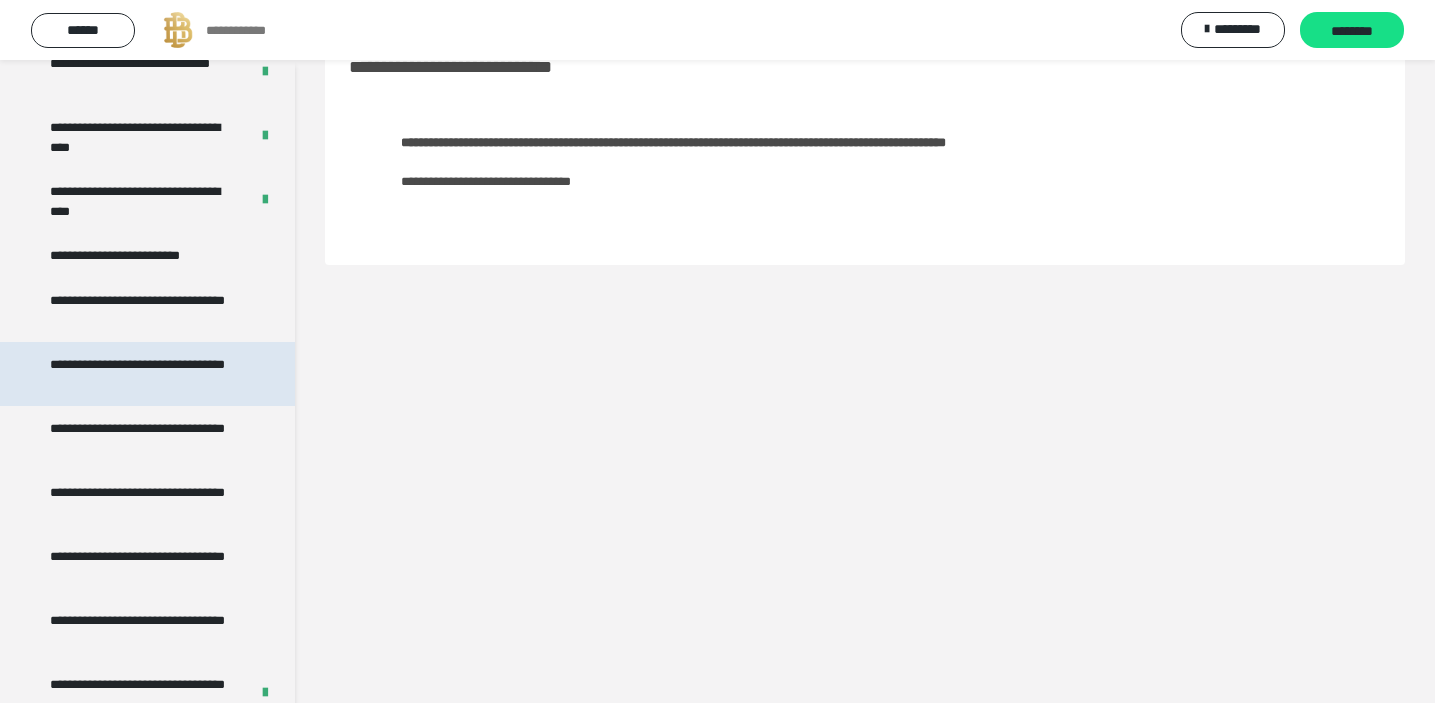 click on "**********" at bounding box center [149, 374] 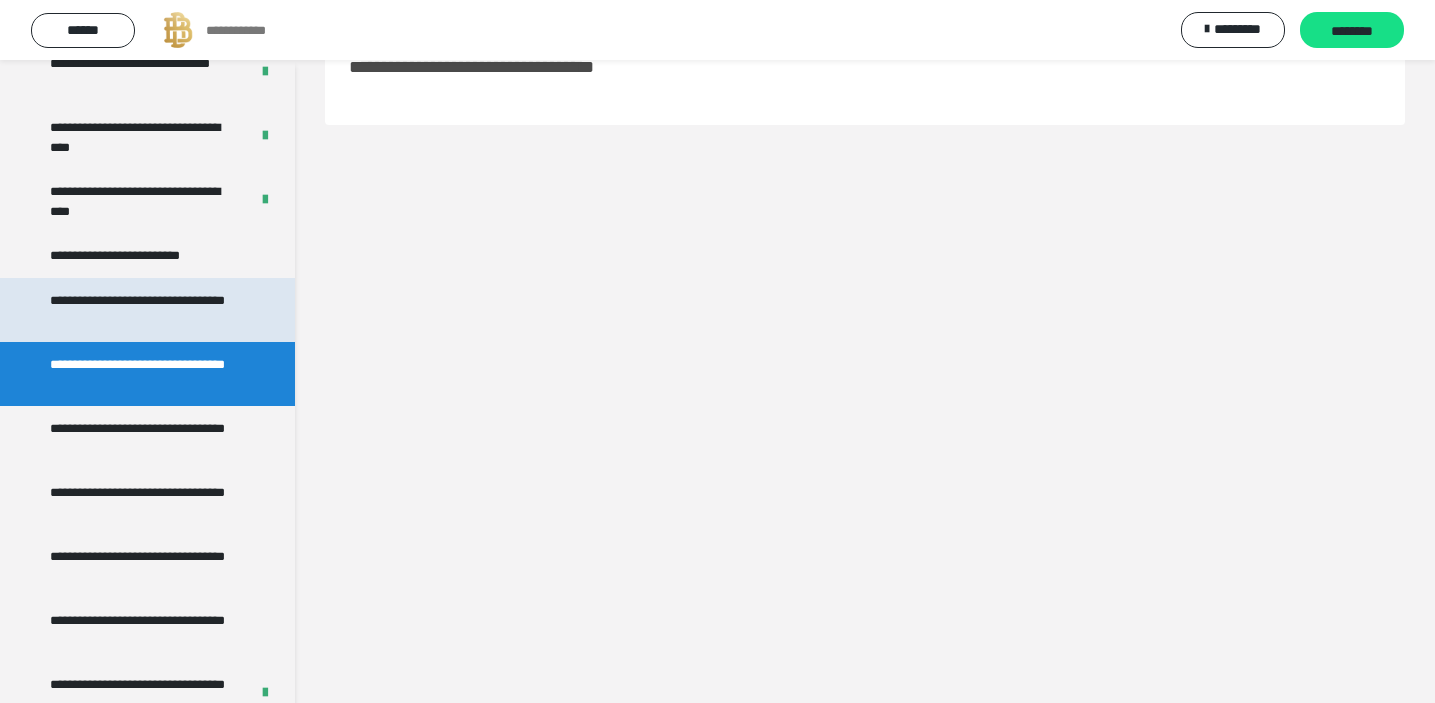 click on "**********" at bounding box center [149, 310] 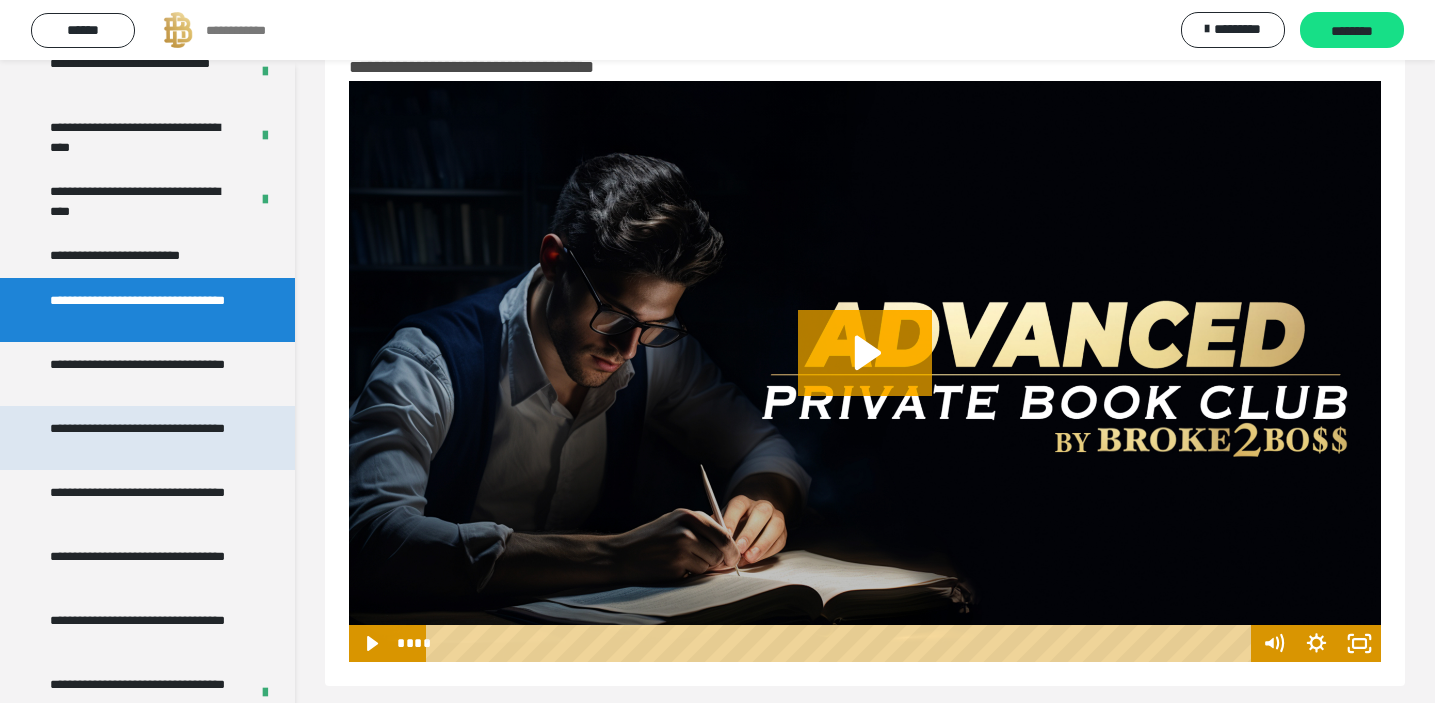 click on "**********" at bounding box center [149, 438] 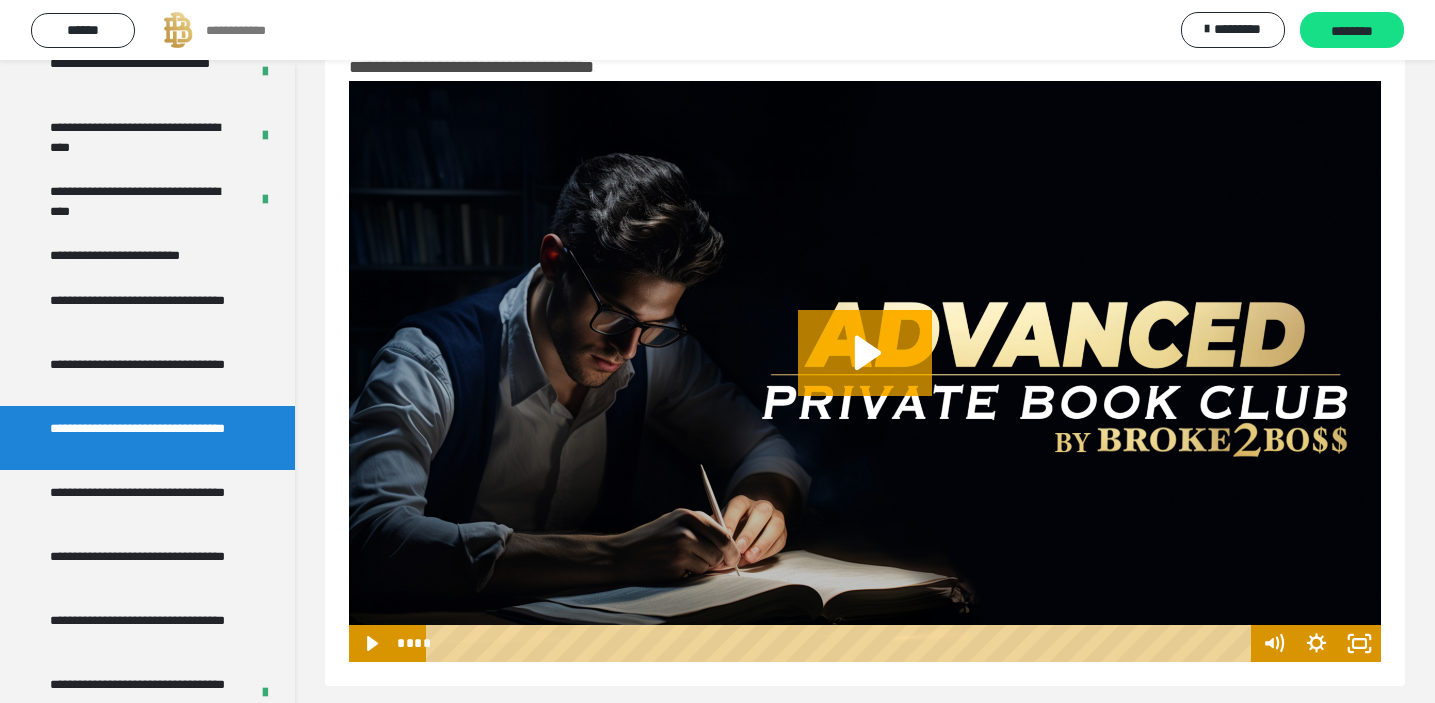click at bounding box center [865, 371] 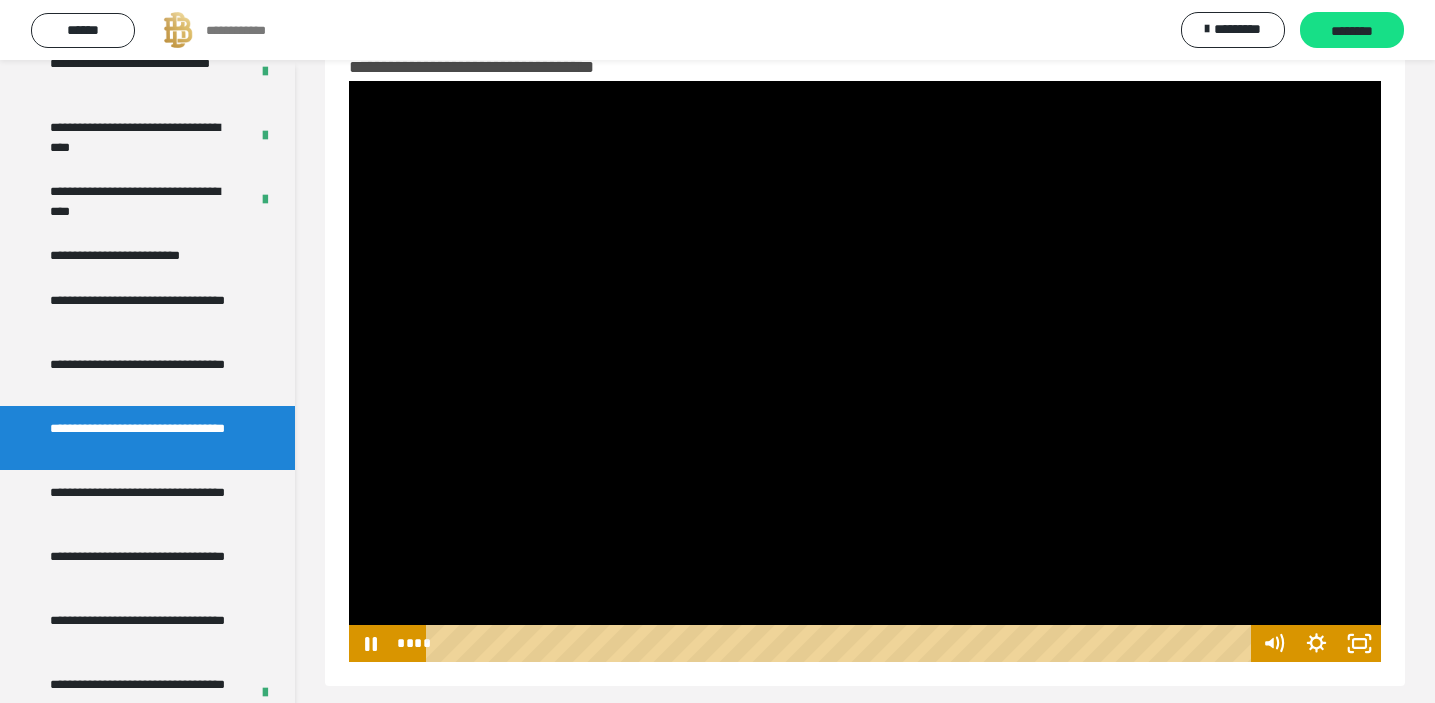 click at bounding box center [865, 371] 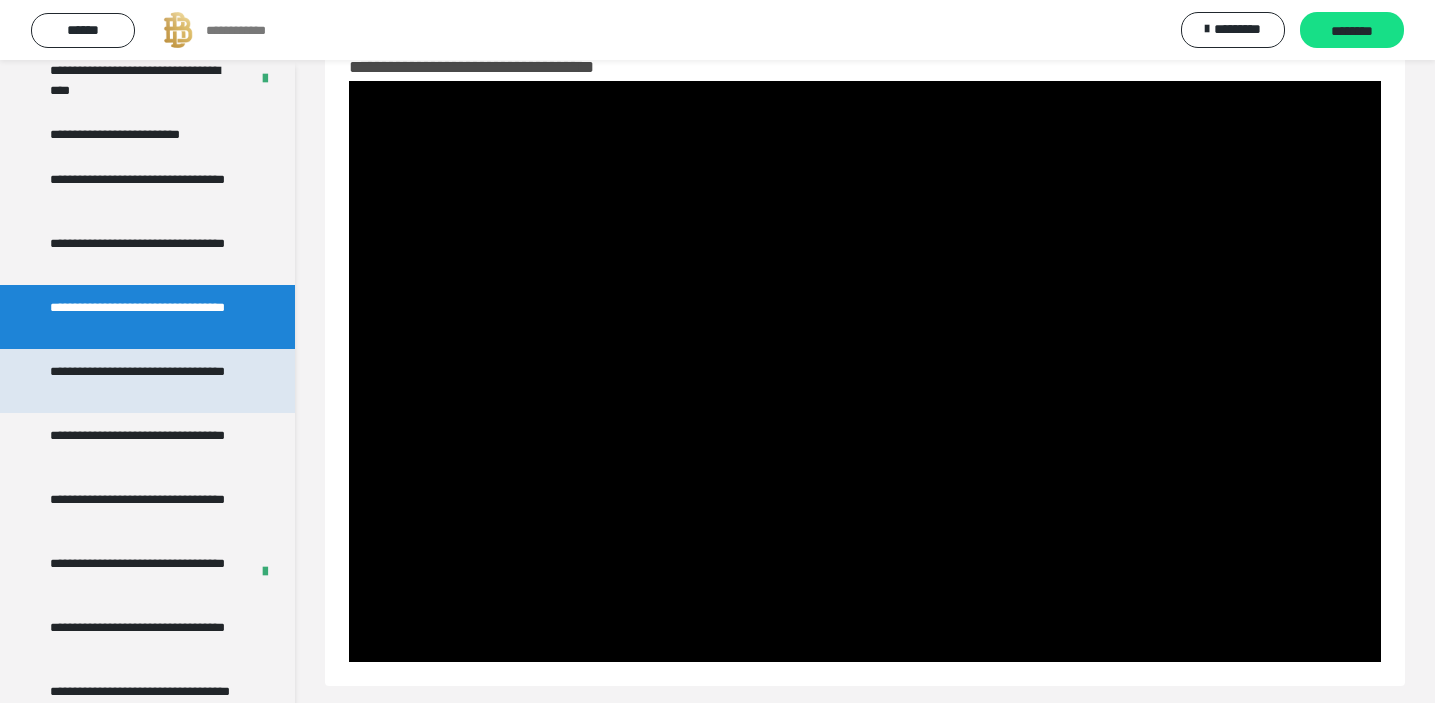 scroll, scrollTop: 3004, scrollLeft: 0, axis: vertical 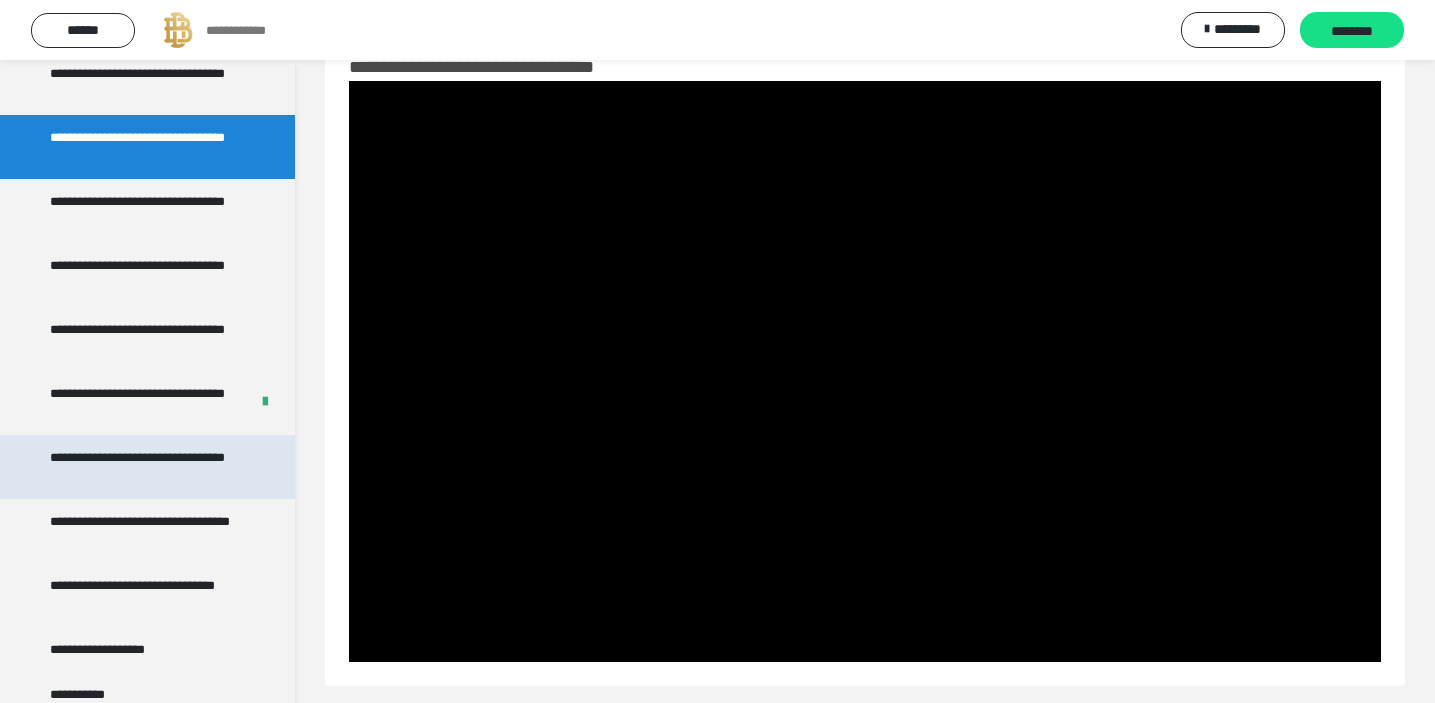 click on "**********" at bounding box center [149, 467] 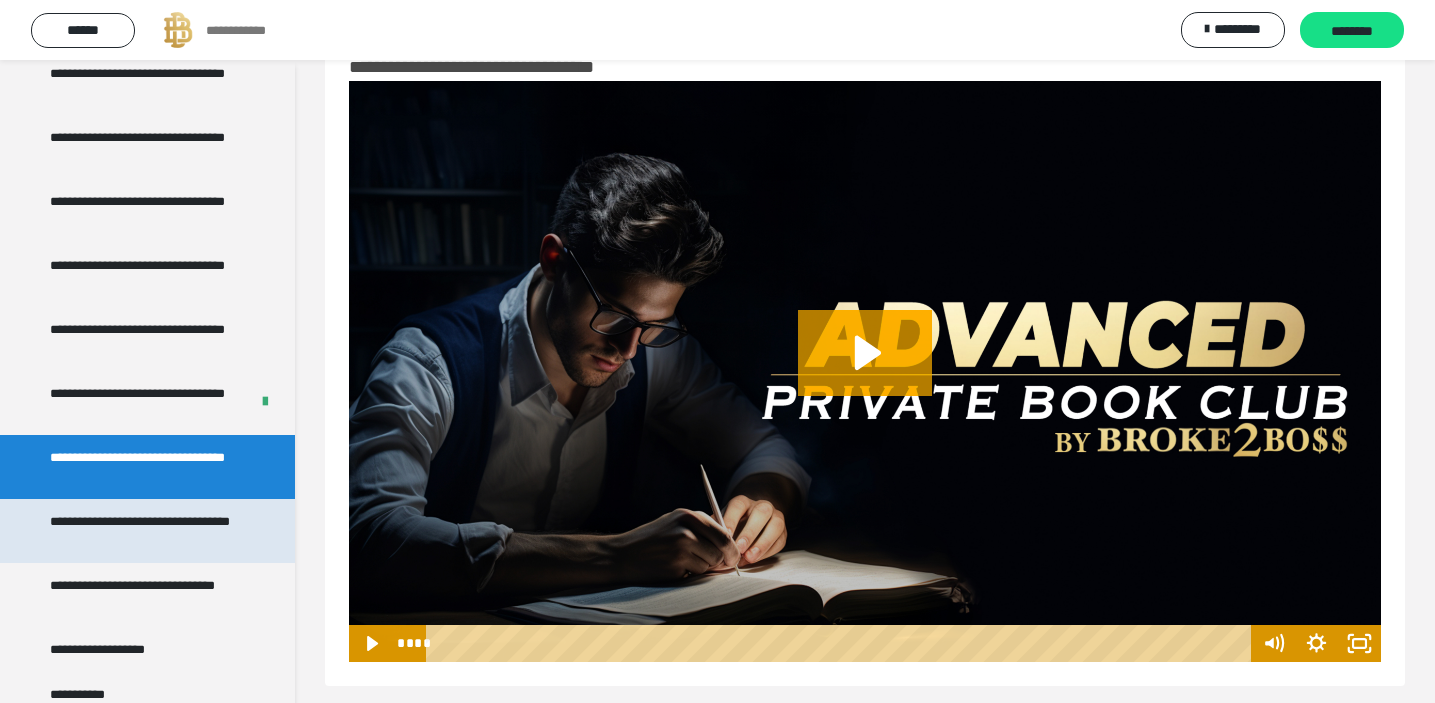 click on "**********" at bounding box center [149, 531] 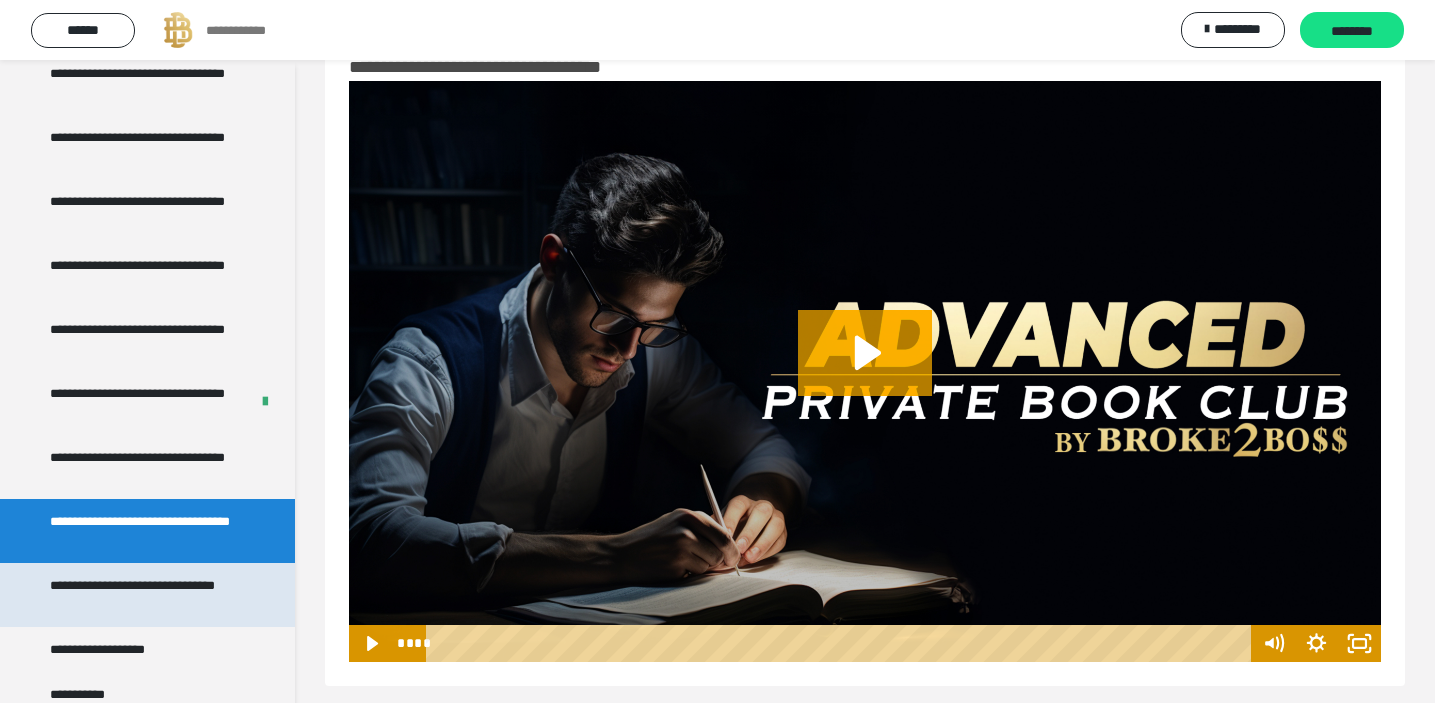 click on "**********" at bounding box center (149, 595) 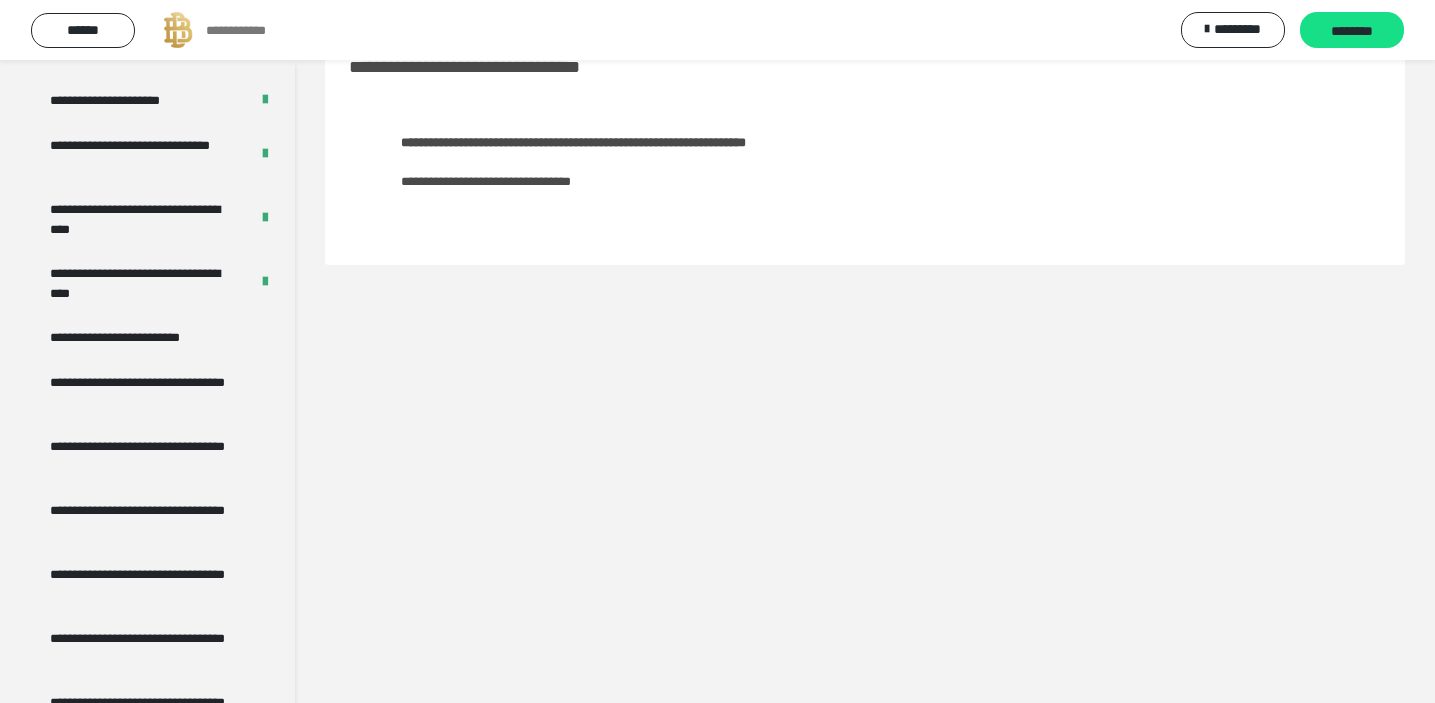 scroll, scrollTop: 2603, scrollLeft: 0, axis: vertical 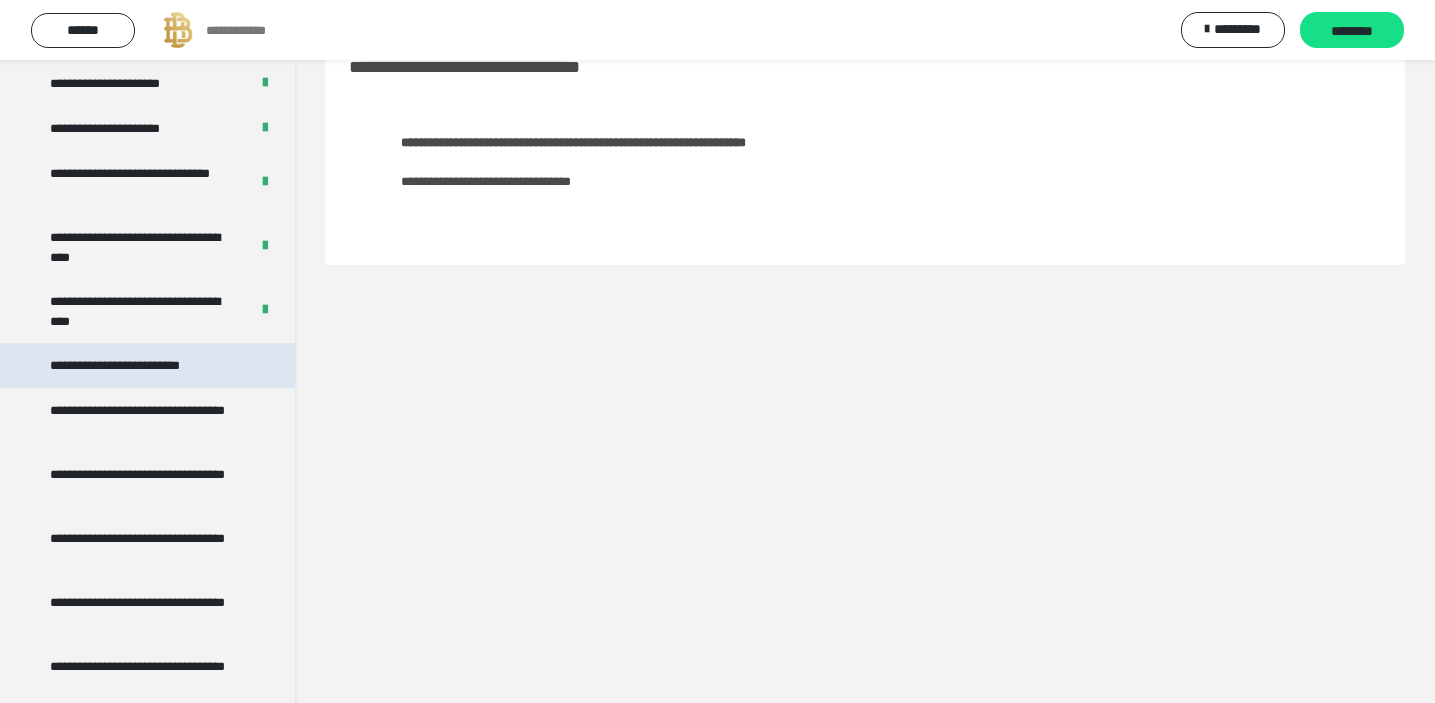 click on "**********" at bounding box center (136, 365) 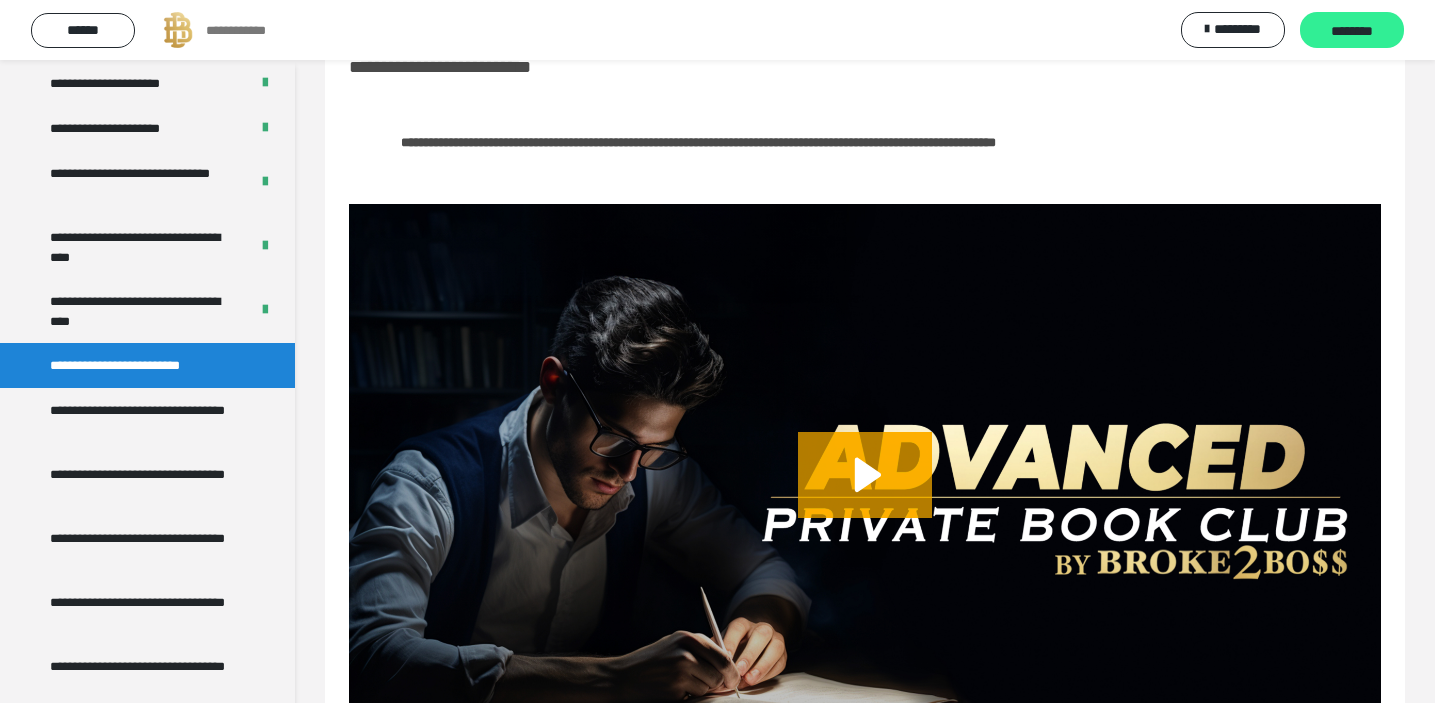 click on "********" at bounding box center (1352, 31) 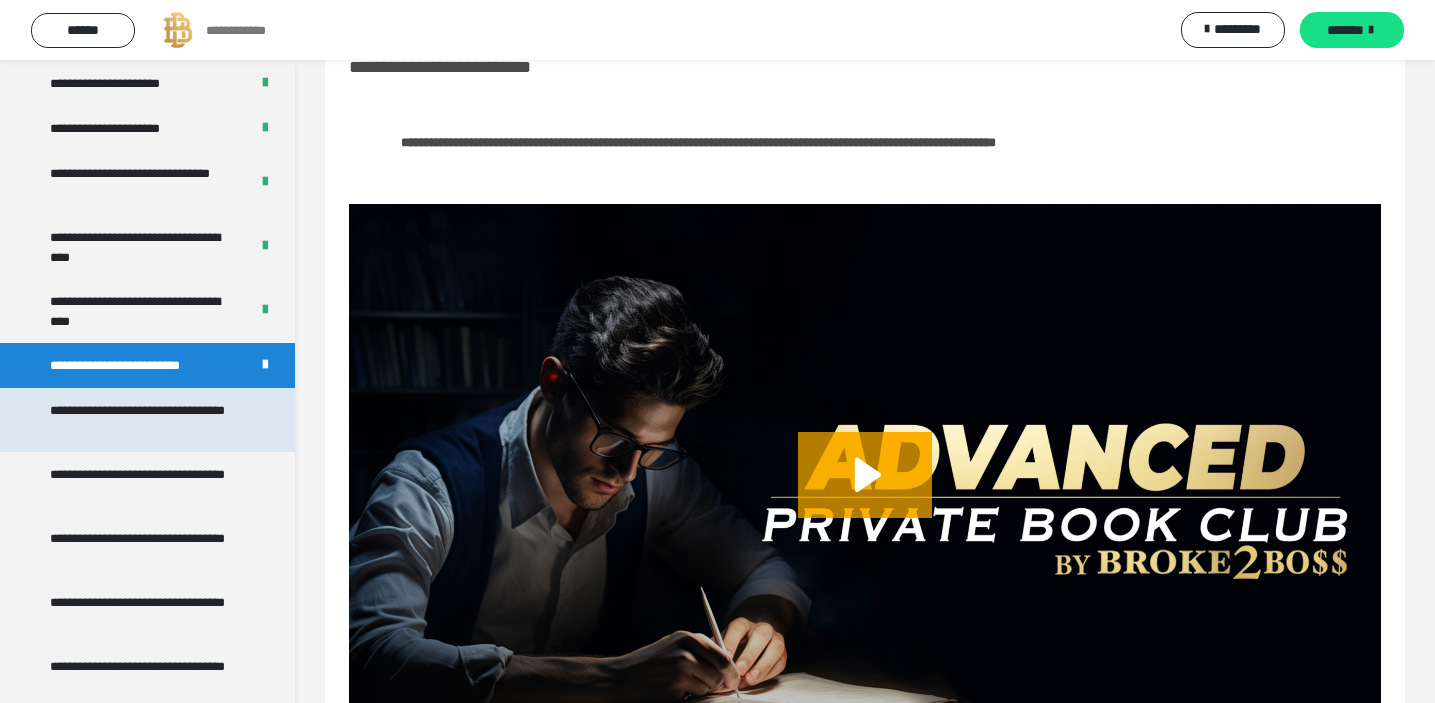 click on "**********" at bounding box center [147, 420] 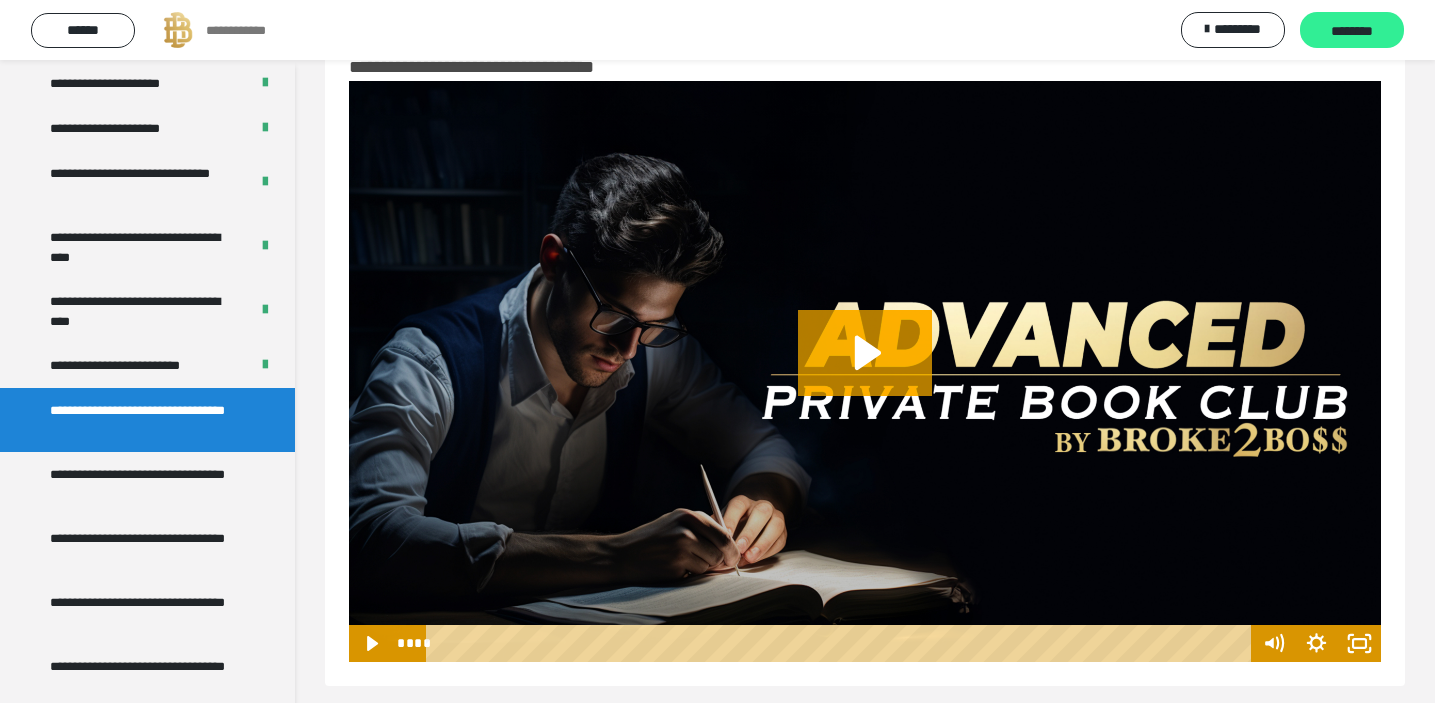 click on "********" at bounding box center [1352, 31] 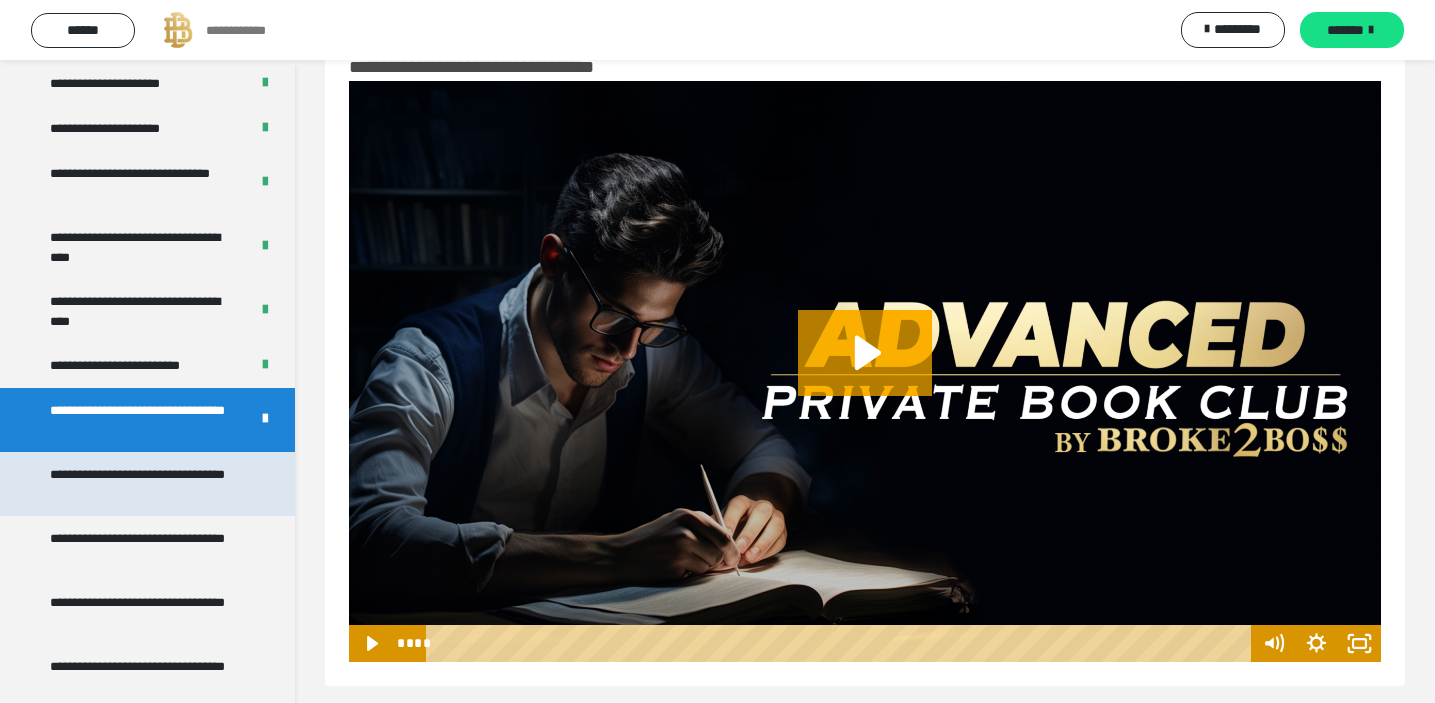 click on "**********" at bounding box center (149, 484) 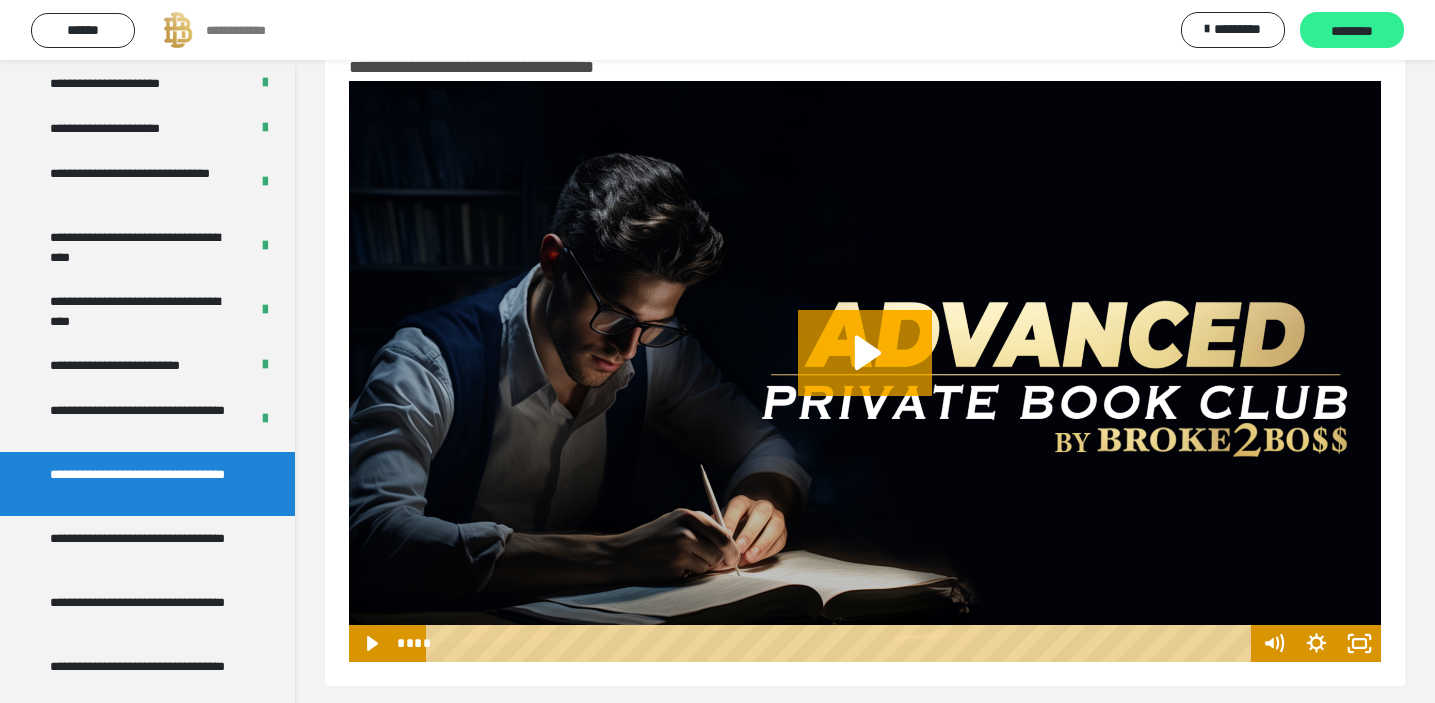 click on "********" at bounding box center [1352, 30] 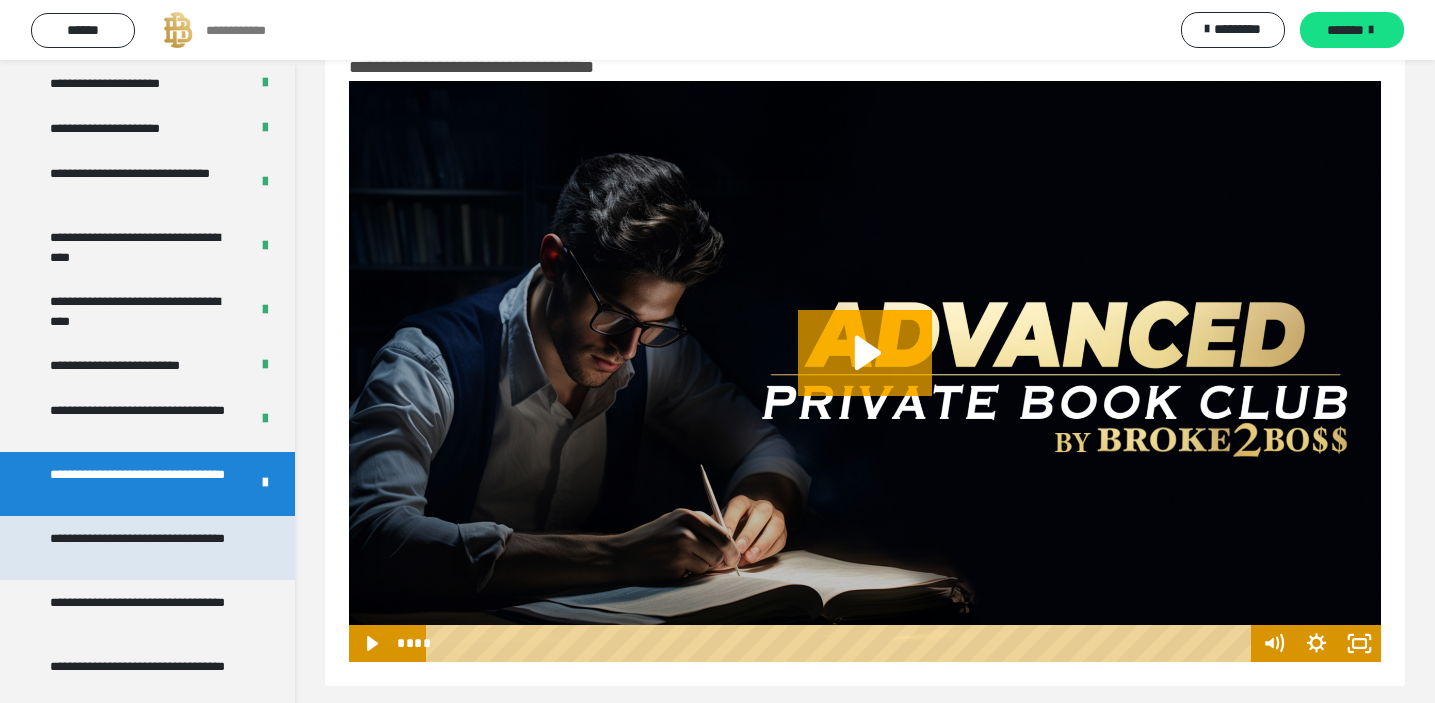 click on "**********" at bounding box center (149, 548) 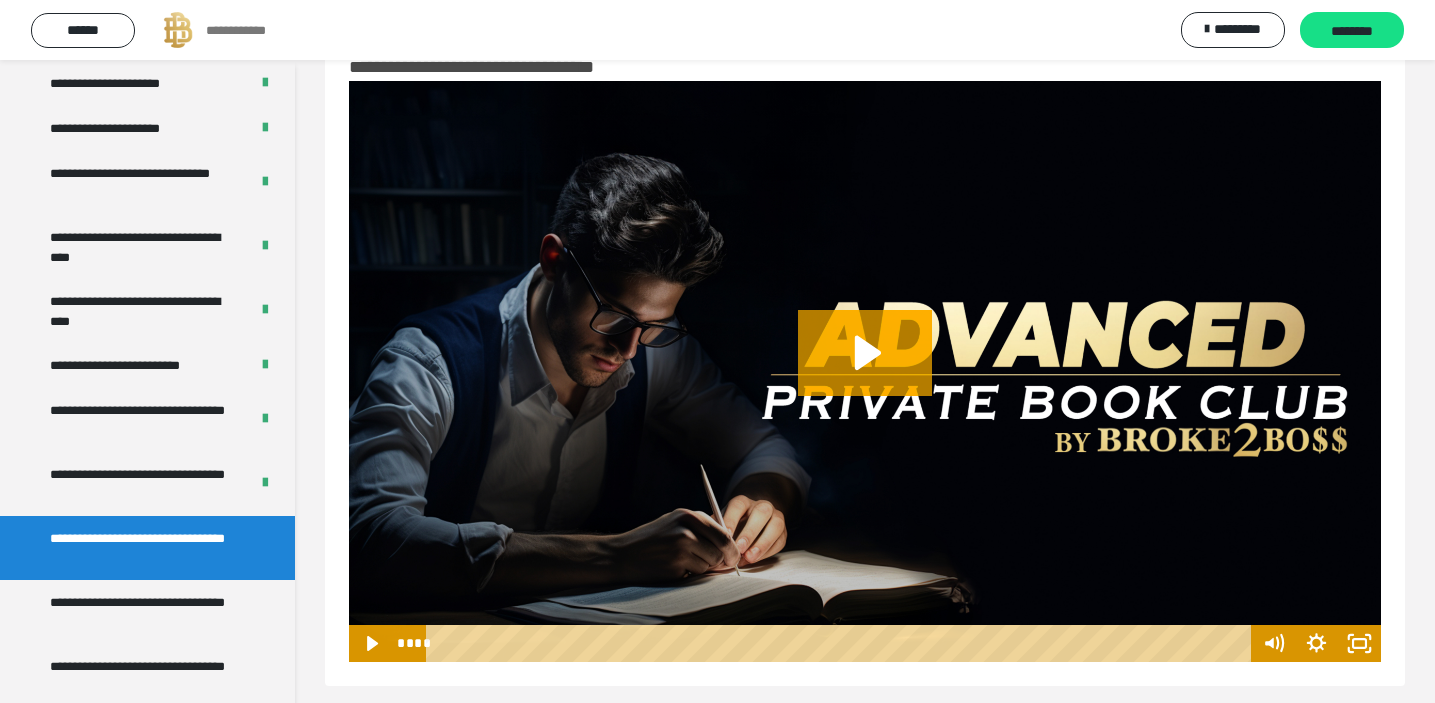 scroll, scrollTop: 2715, scrollLeft: 0, axis: vertical 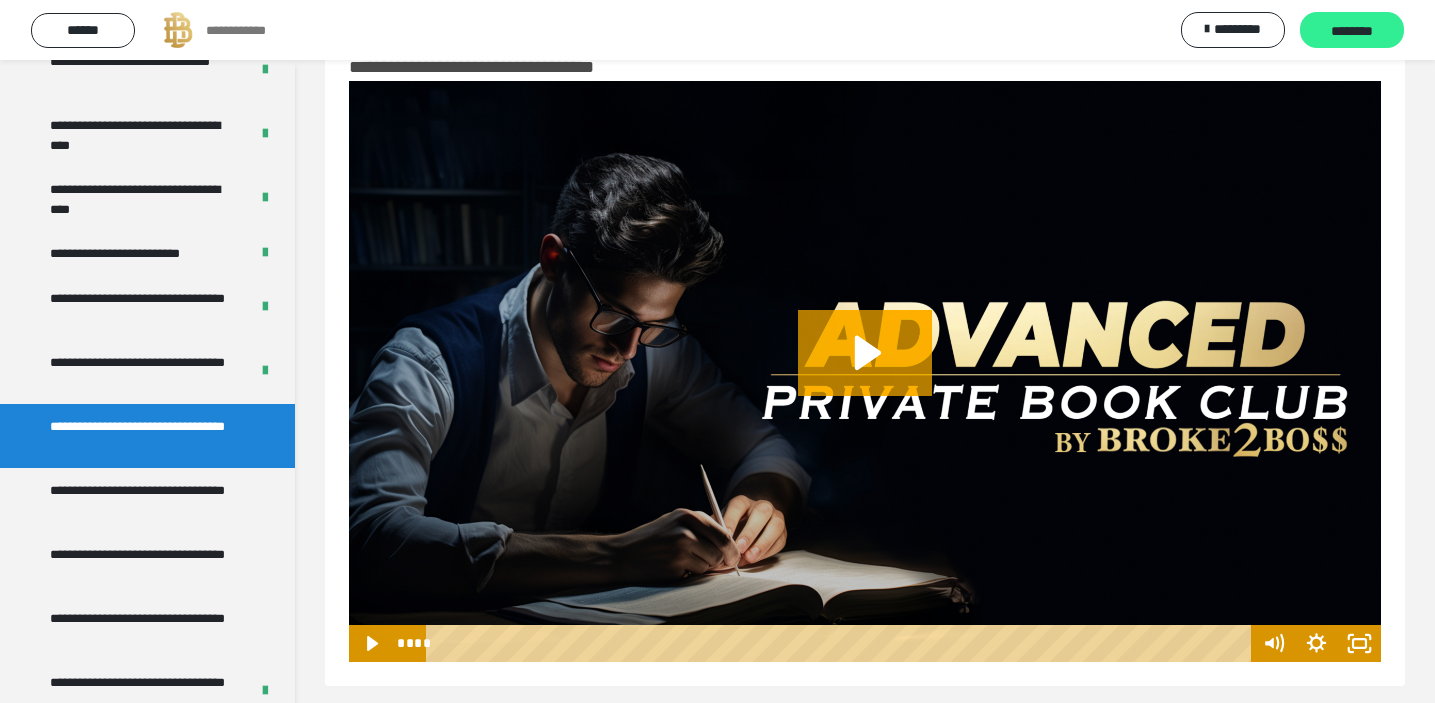 click on "********" at bounding box center [1352, 31] 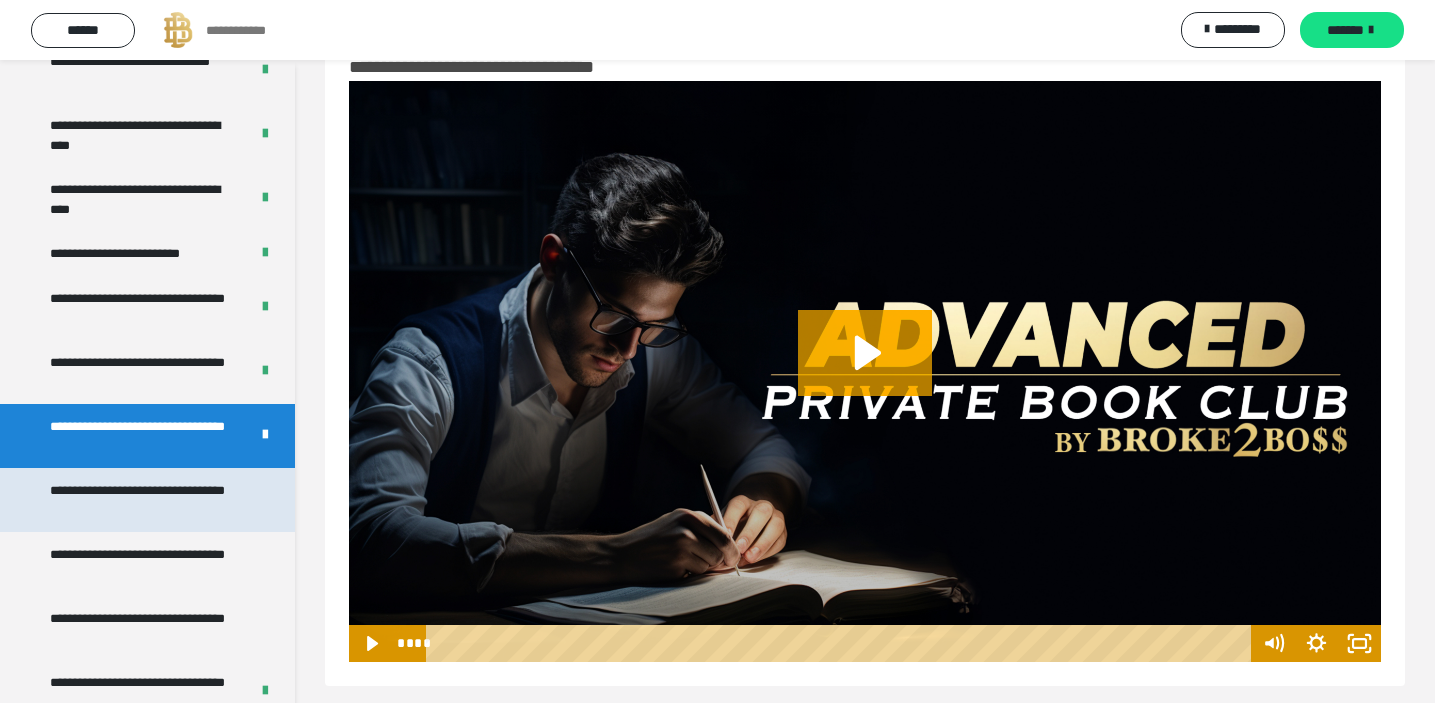 click on "**********" at bounding box center (149, 500) 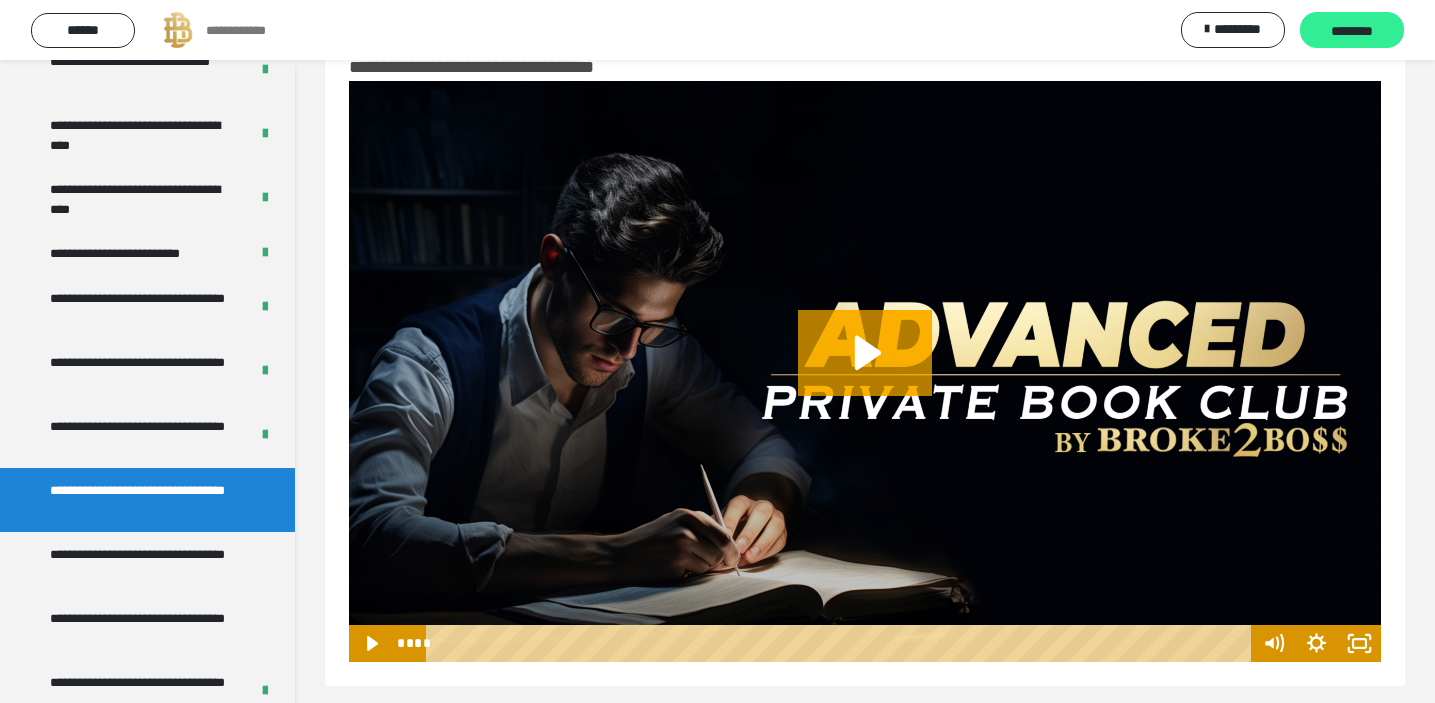 click on "********" at bounding box center (1352, 30) 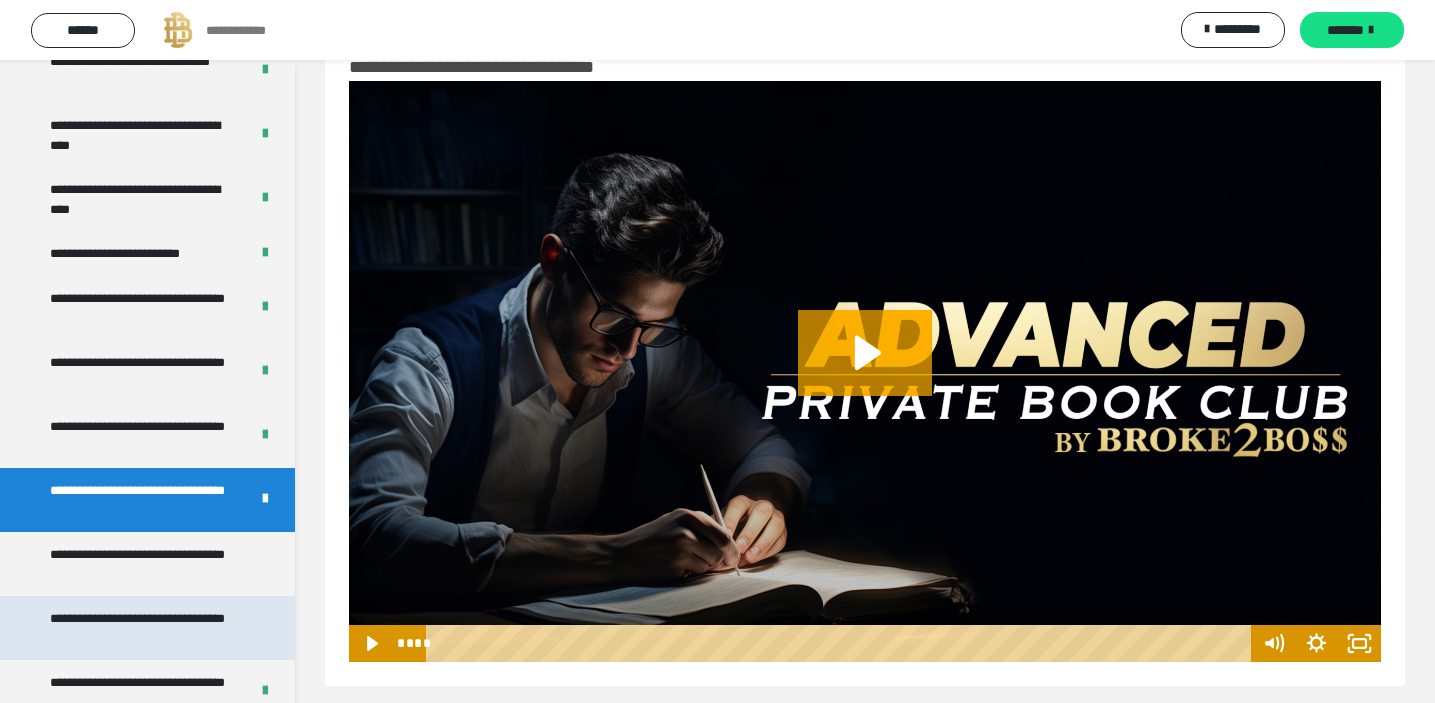 click on "**********" at bounding box center [147, 628] 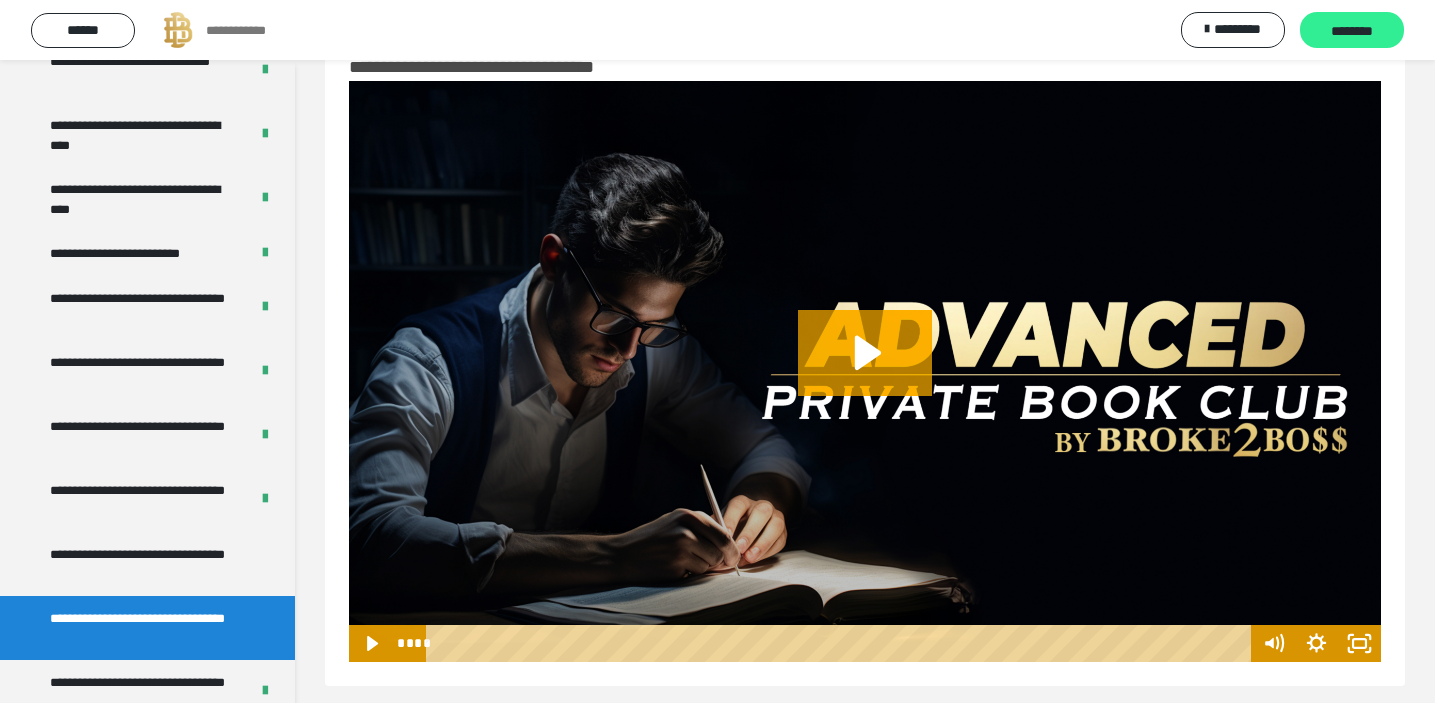click on "********" at bounding box center [1352, 30] 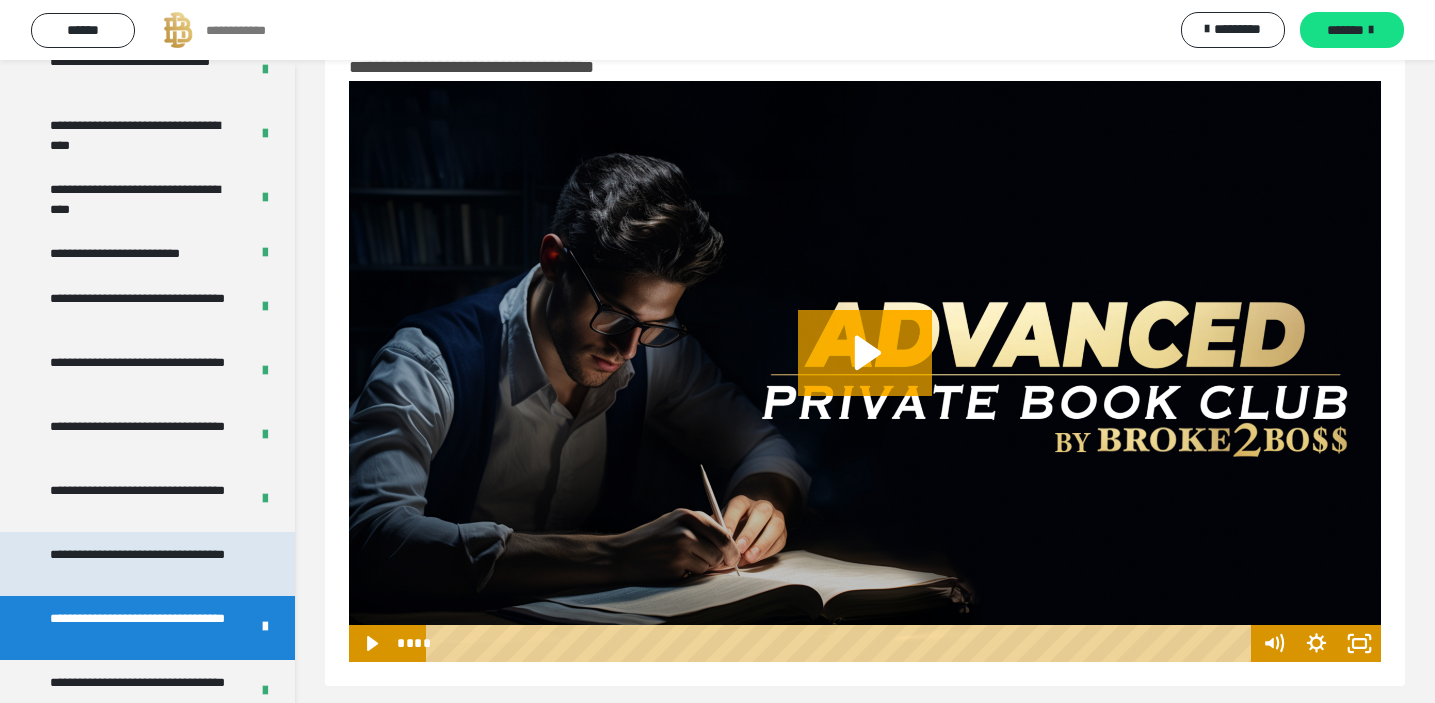 click on "**********" at bounding box center (149, 564) 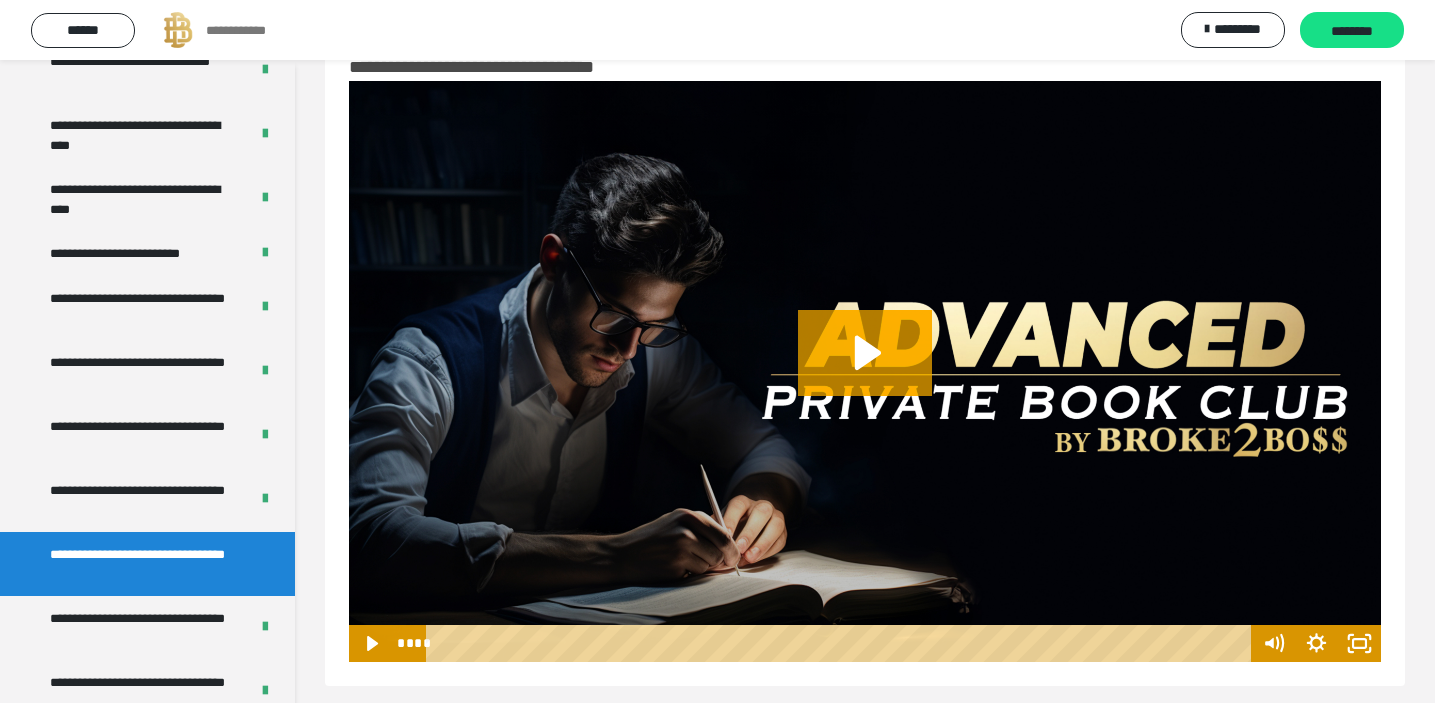 click on "**********" at bounding box center [717, 30] 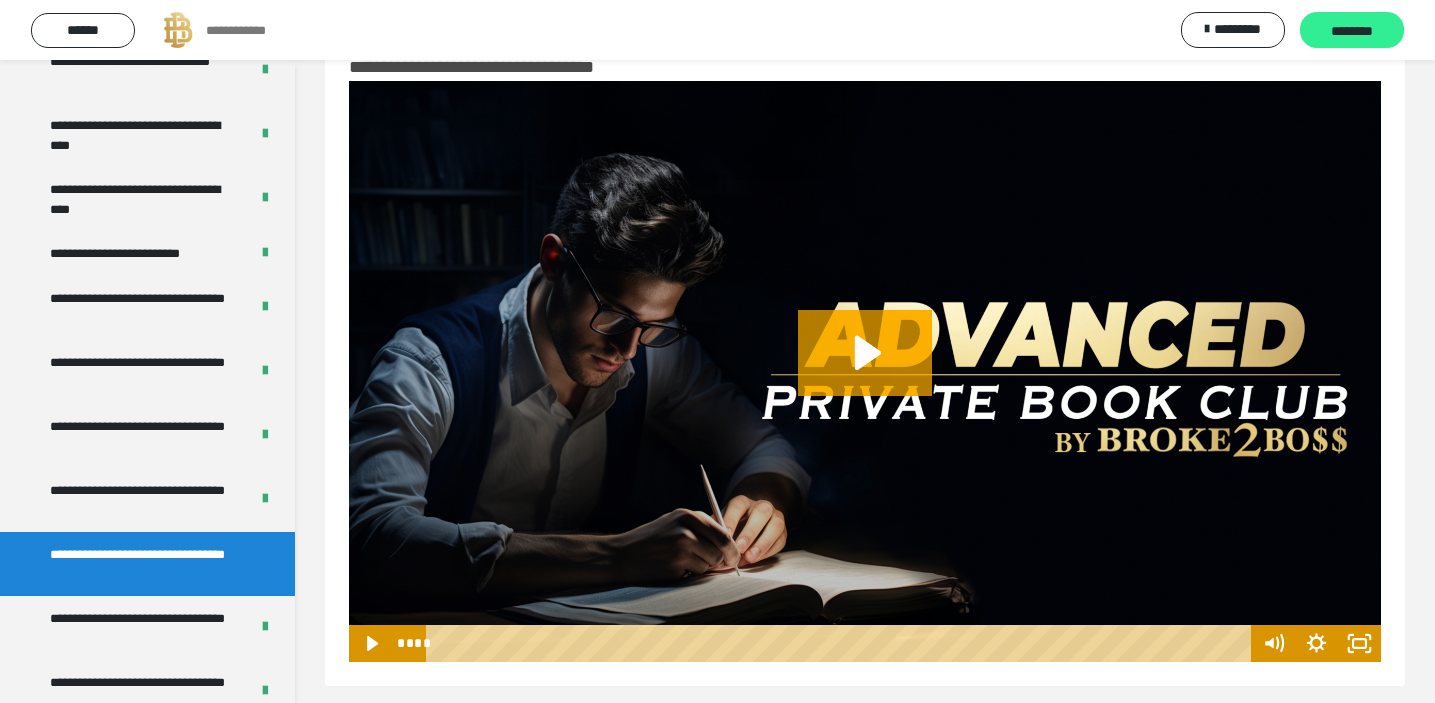 click on "********" at bounding box center [1352, 31] 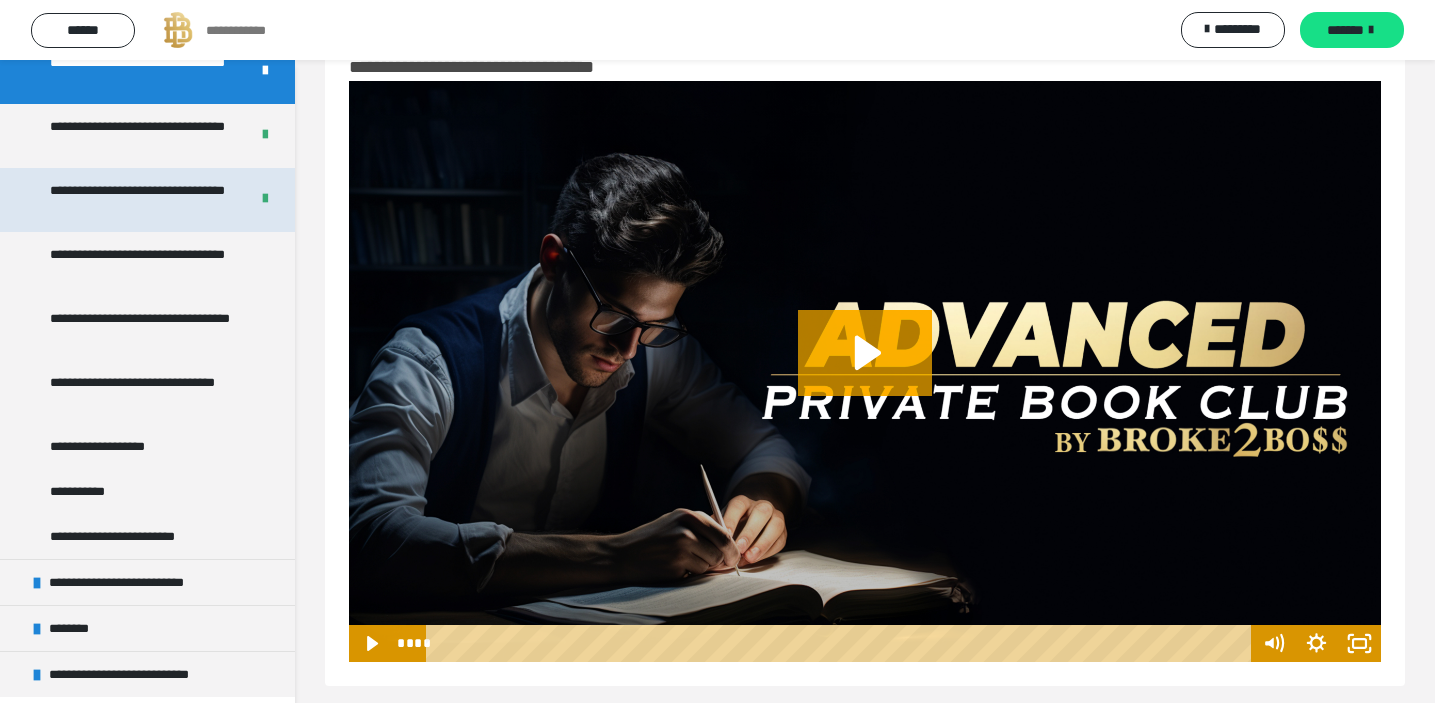 scroll, scrollTop: 3206, scrollLeft: 0, axis: vertical 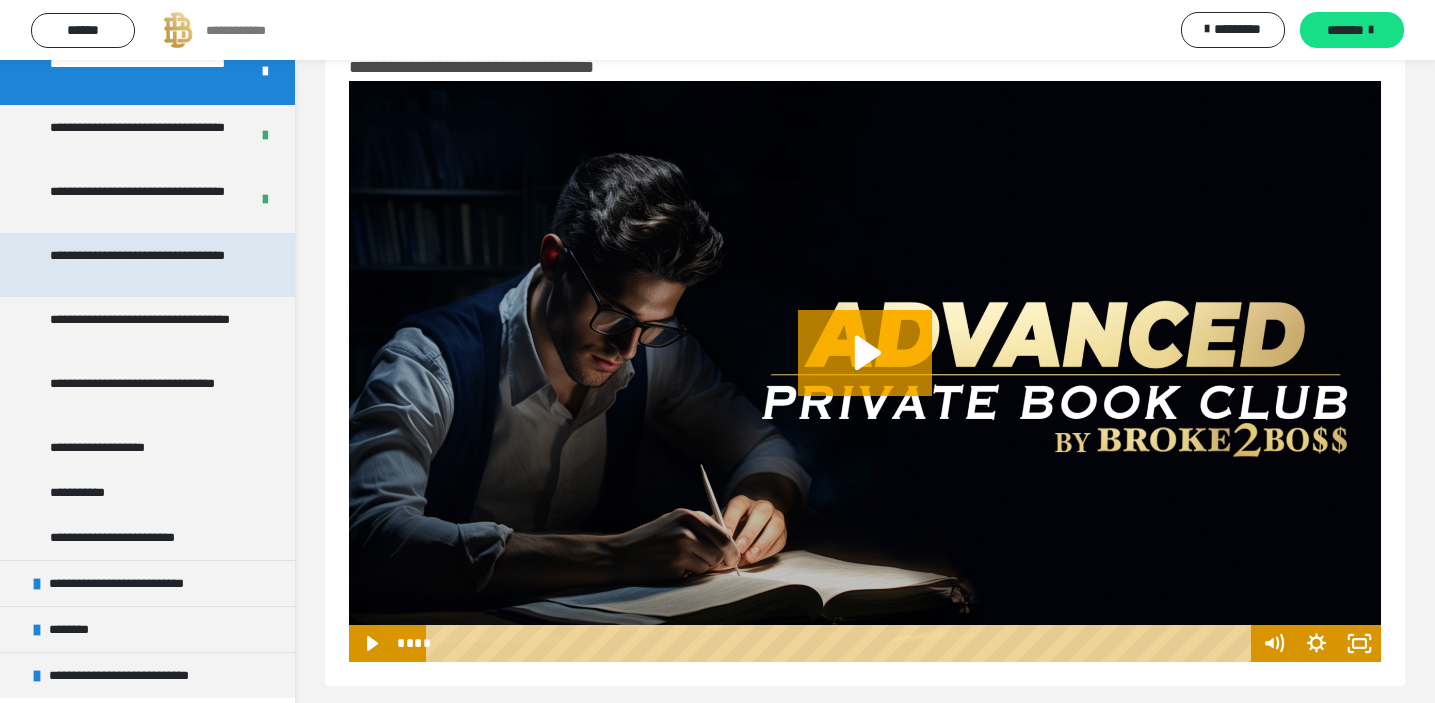 click on "**********" at bounding box center (149, 265) 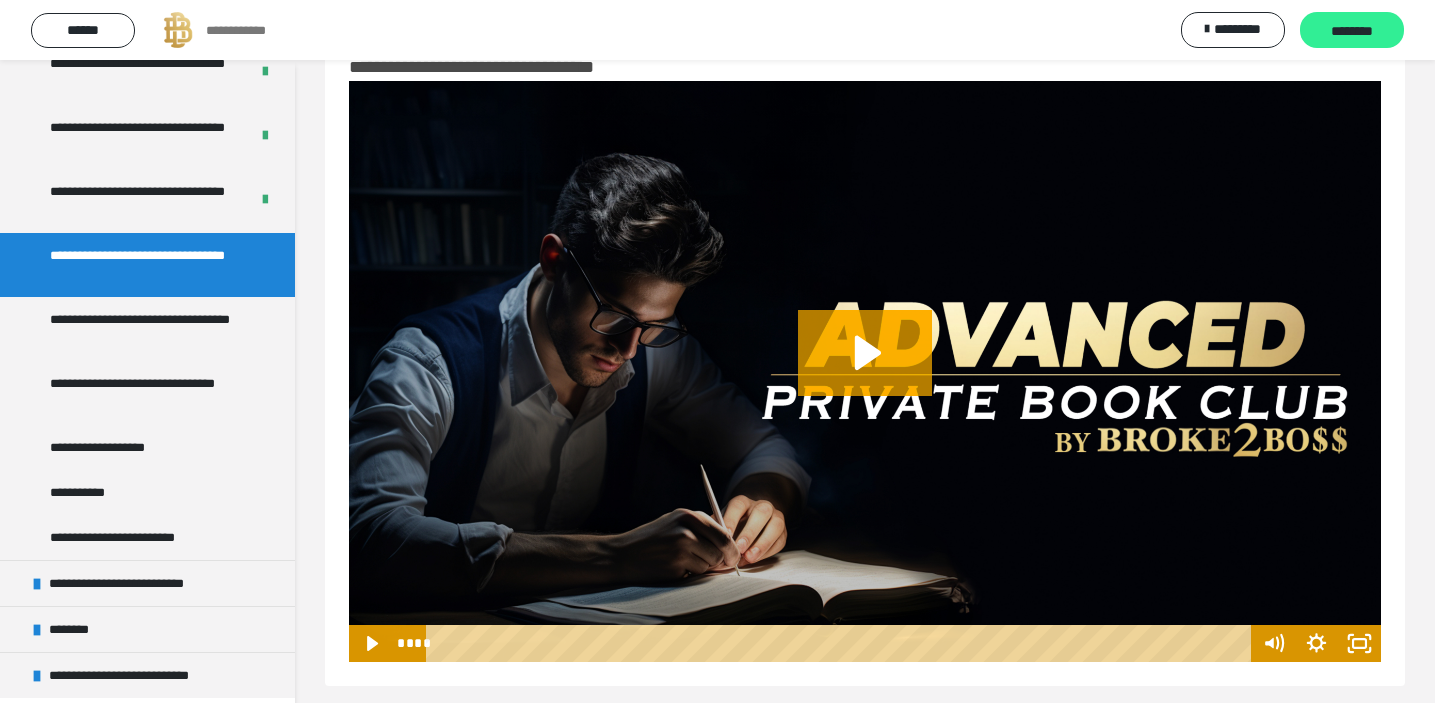 click on "********" at bounding box center [1352, 31] 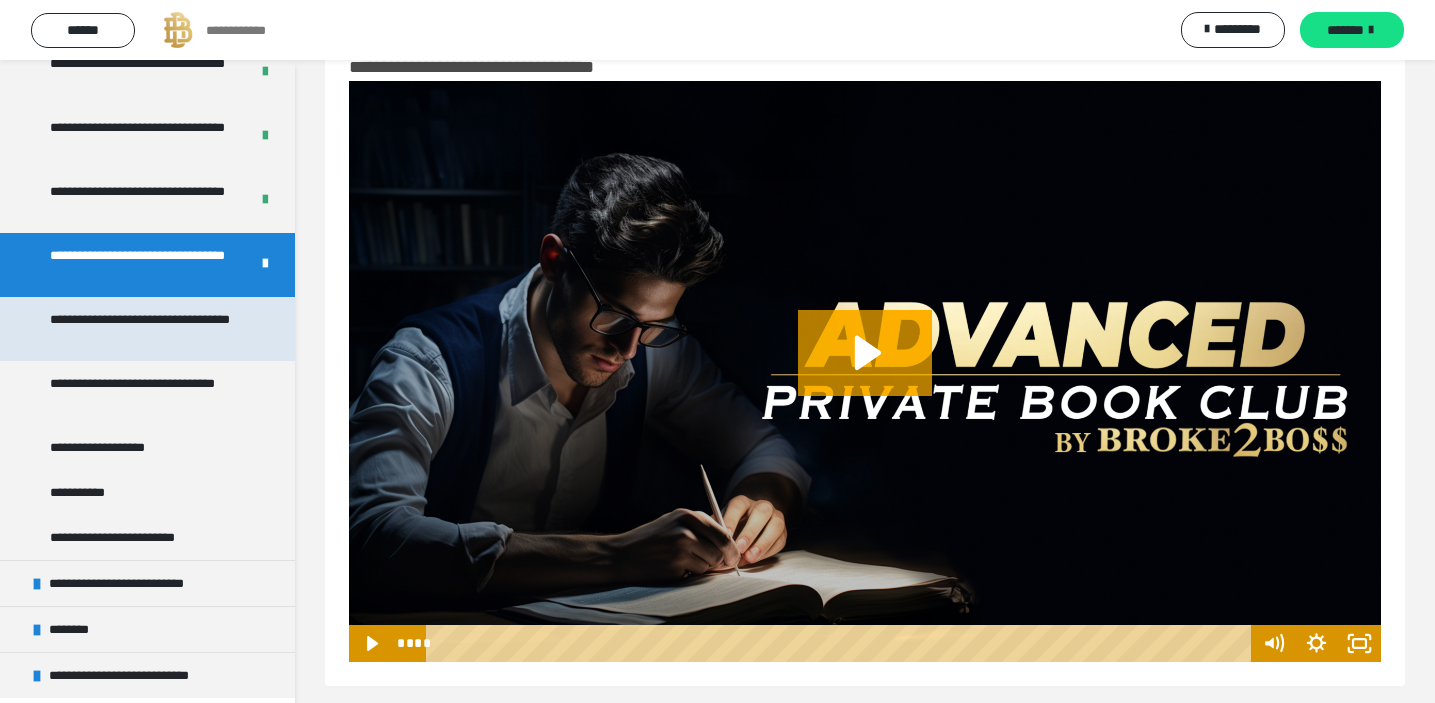 click on "**********" at bounding box center (149, 329) 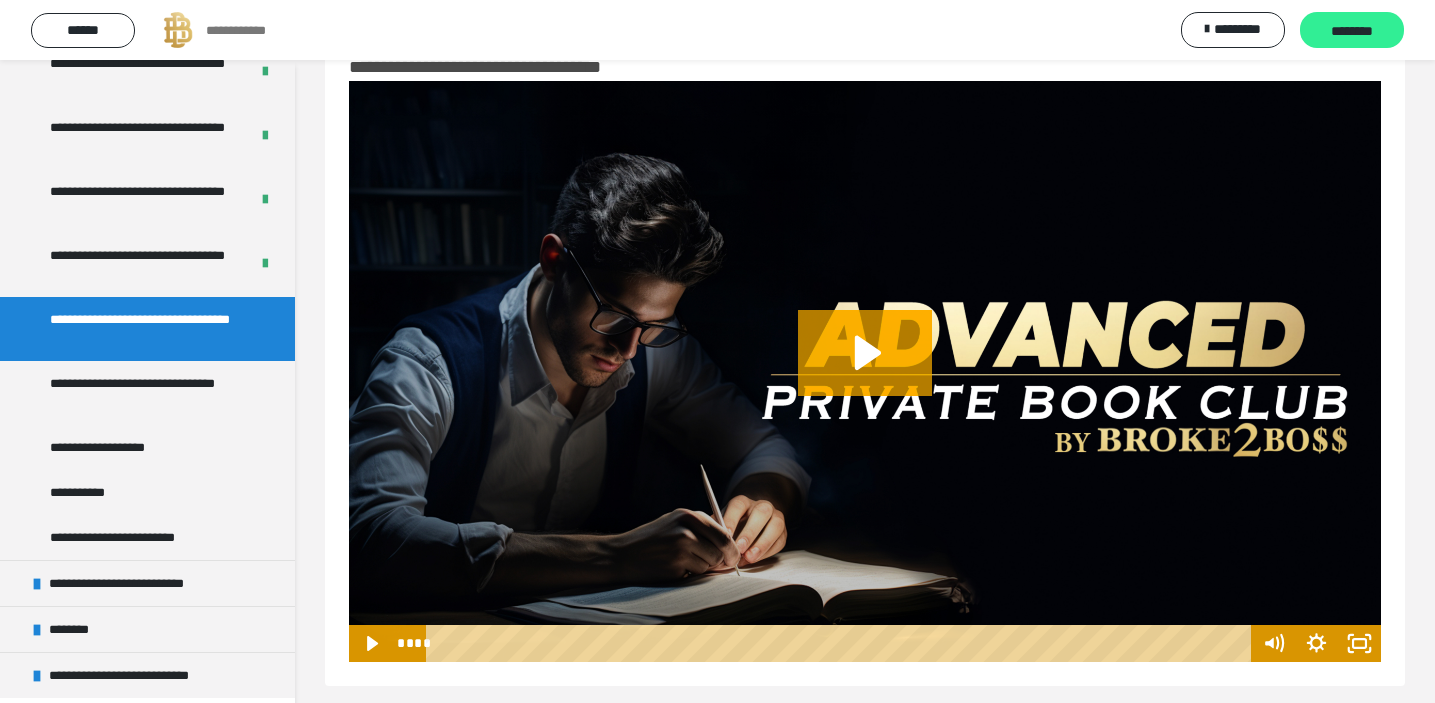 click on "********" at bounding box center [1352, 30] 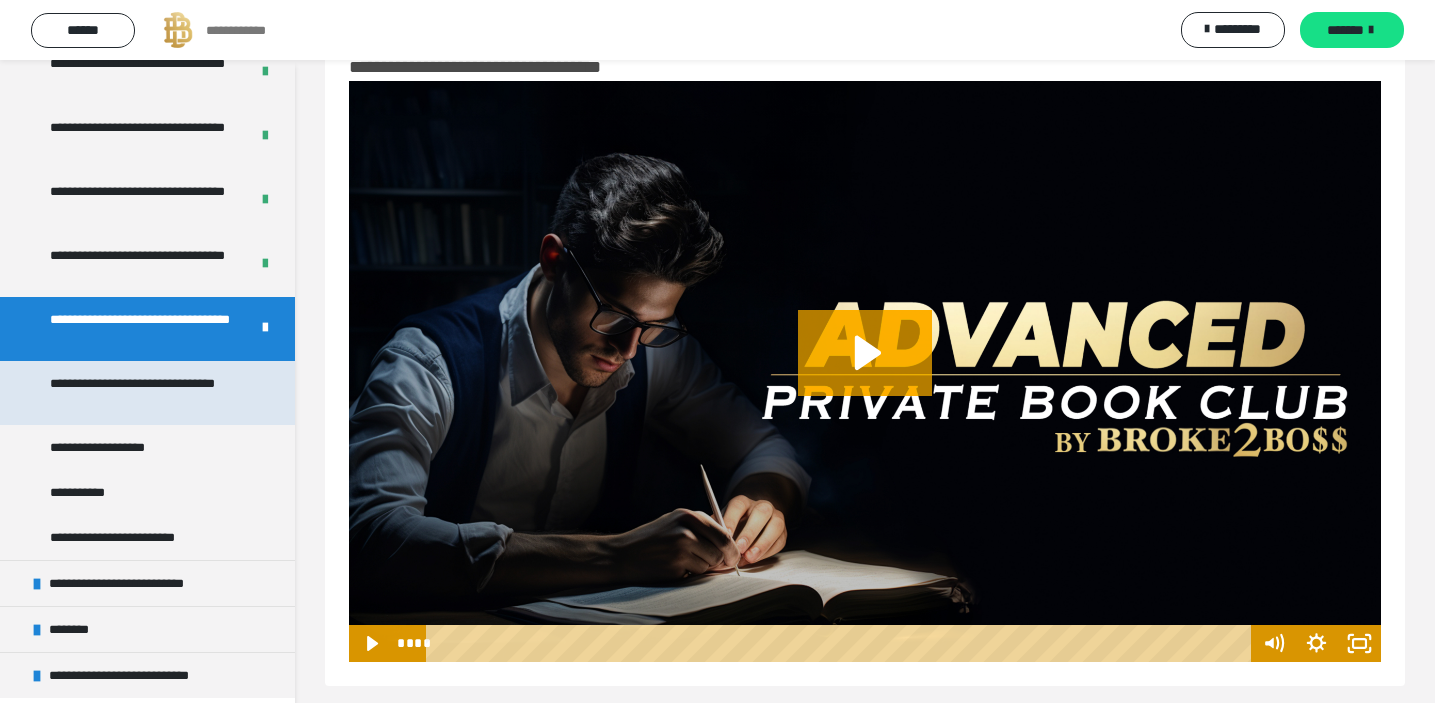 click on "**********" at bounding box center [149, 393] 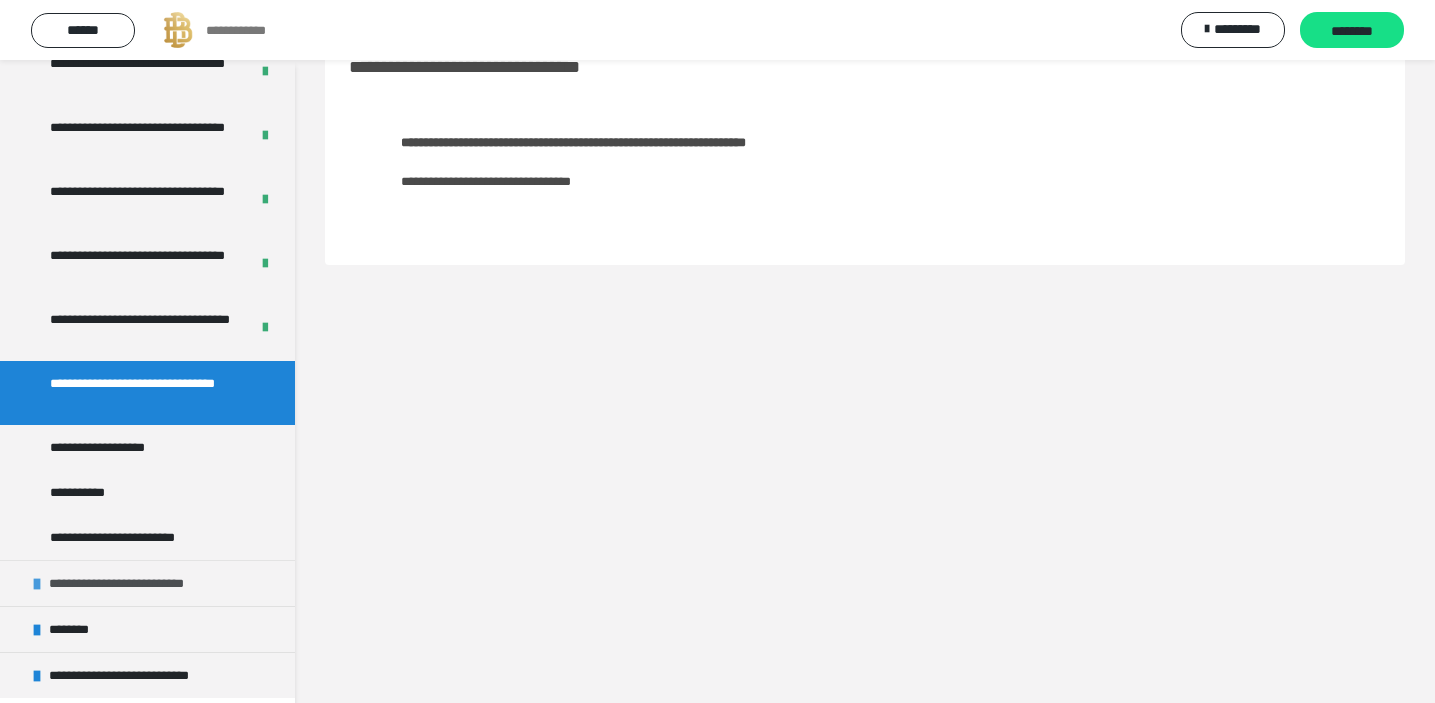 click on "**********" at bounding box center [135, 583] 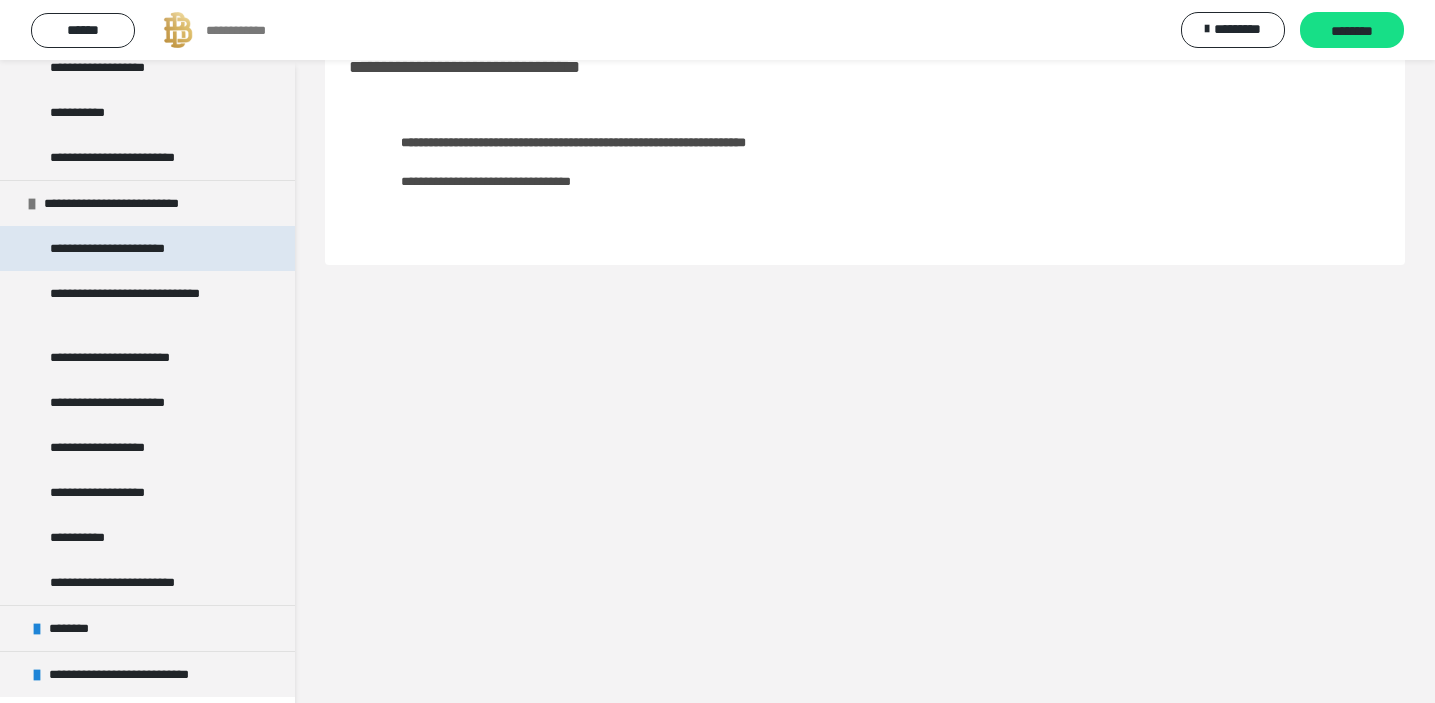 scroll, scrollTop: 3585, scrollLeft: 0, axis: vertical 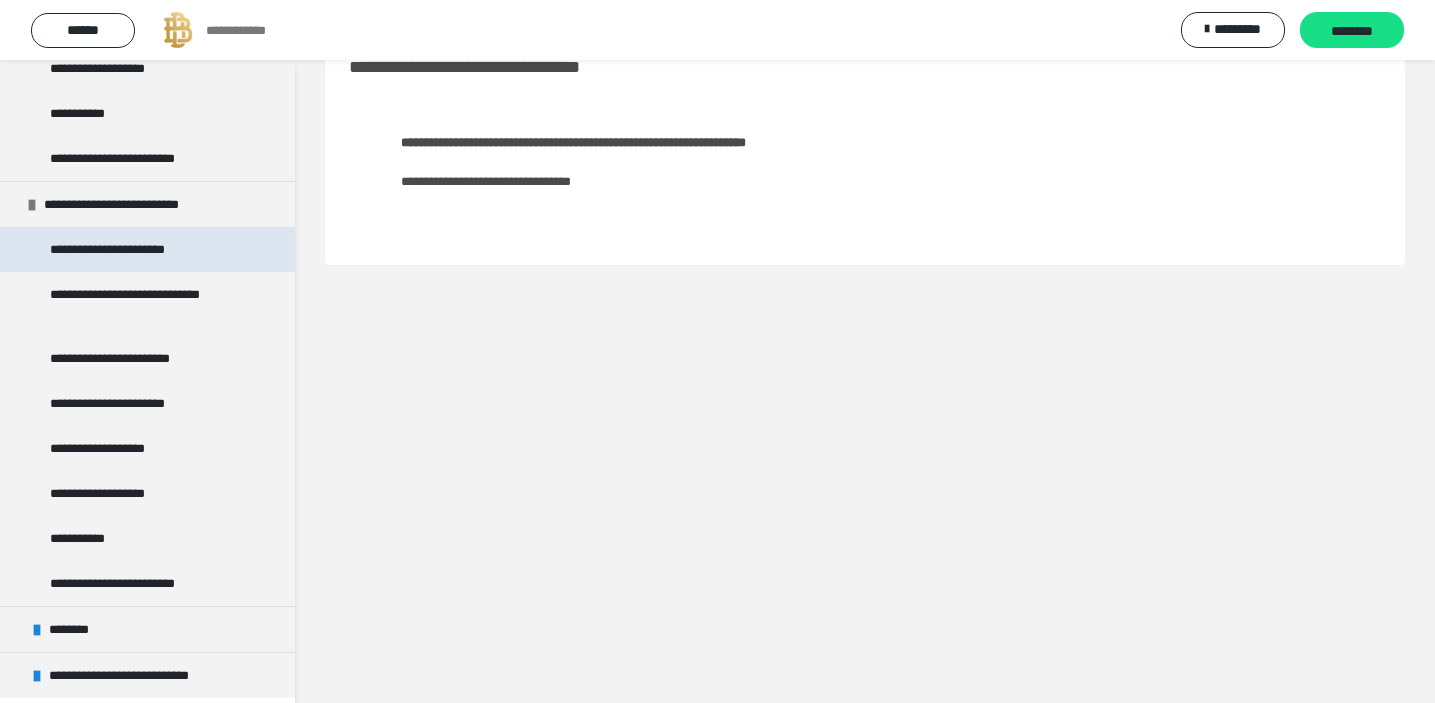 click on "**********" at bounding box center (125, 249) 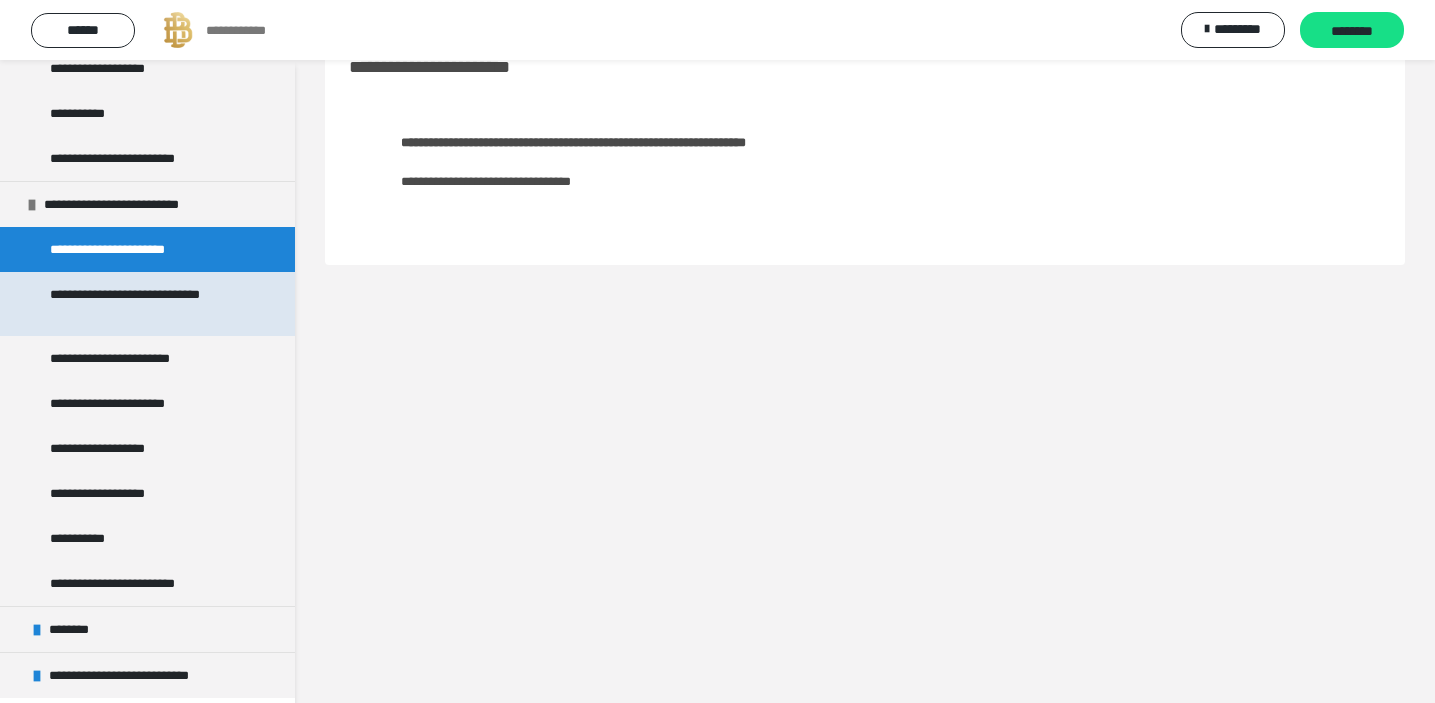 click on "**********" at bounding box center [149, 304] 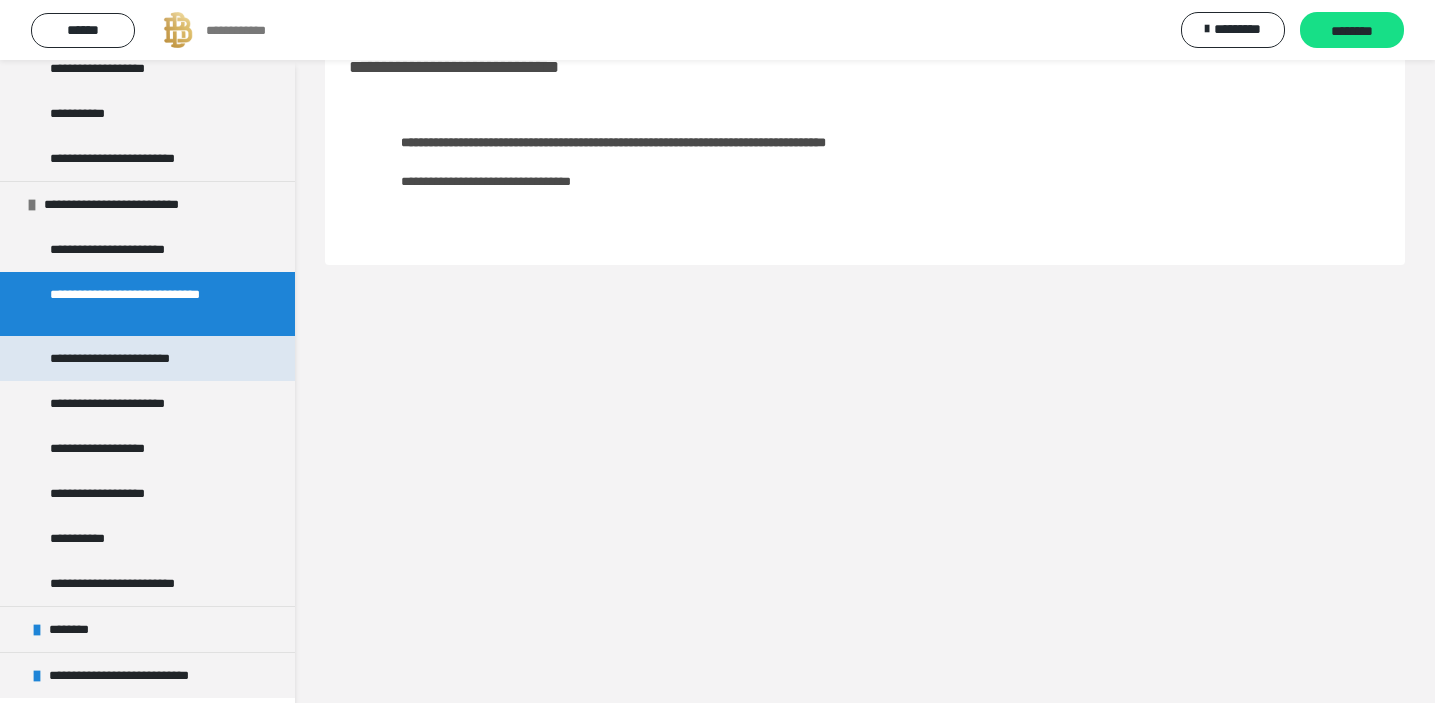 click on "**********" at bounding box center [131, 358] 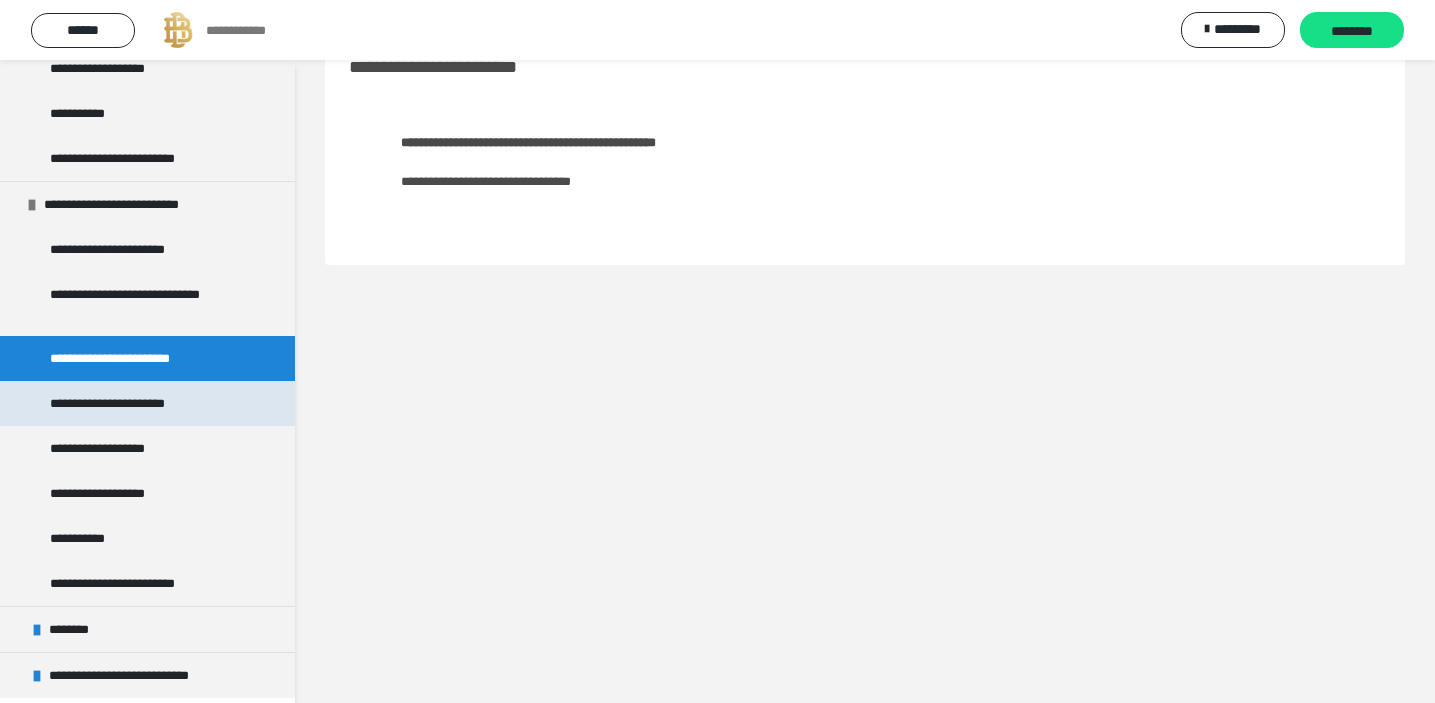 click on "**********" at bounding box center (127, 403) 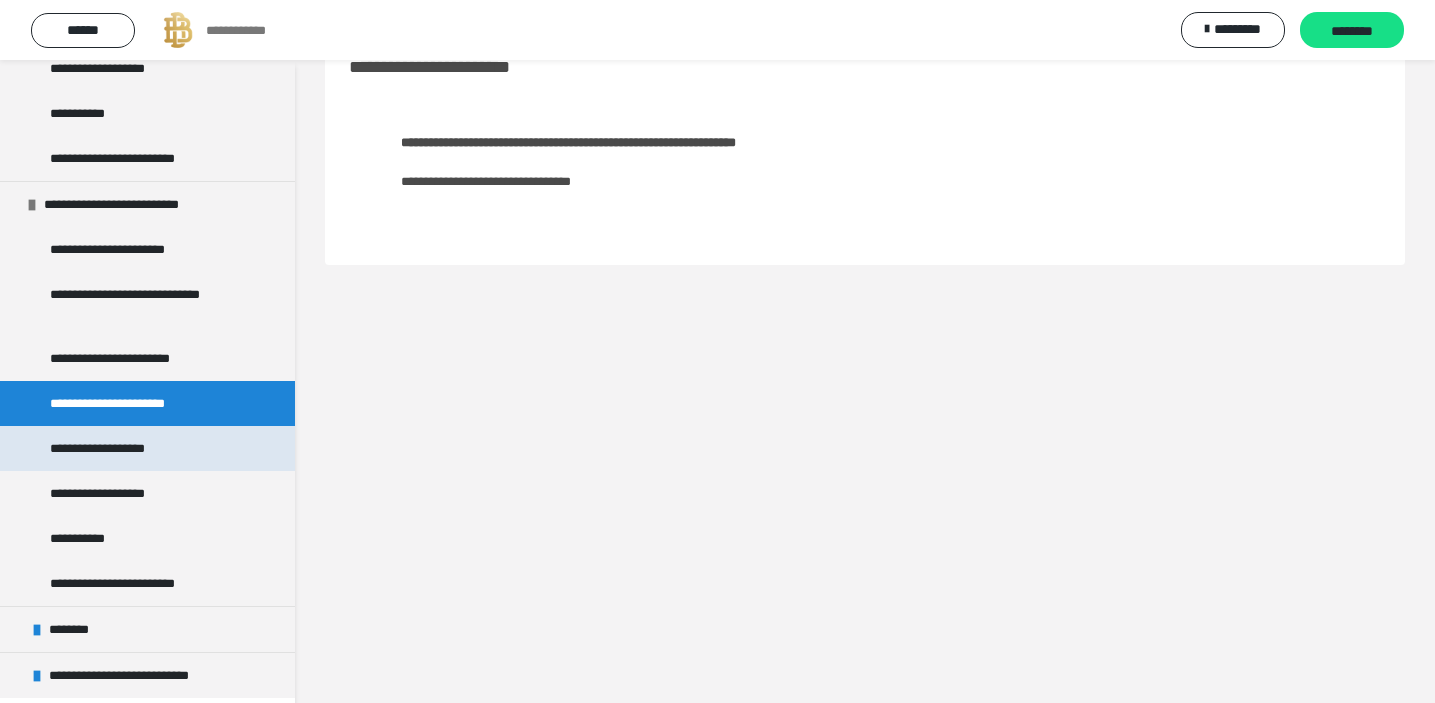 click on "**********" at bounding box center [118, 448] 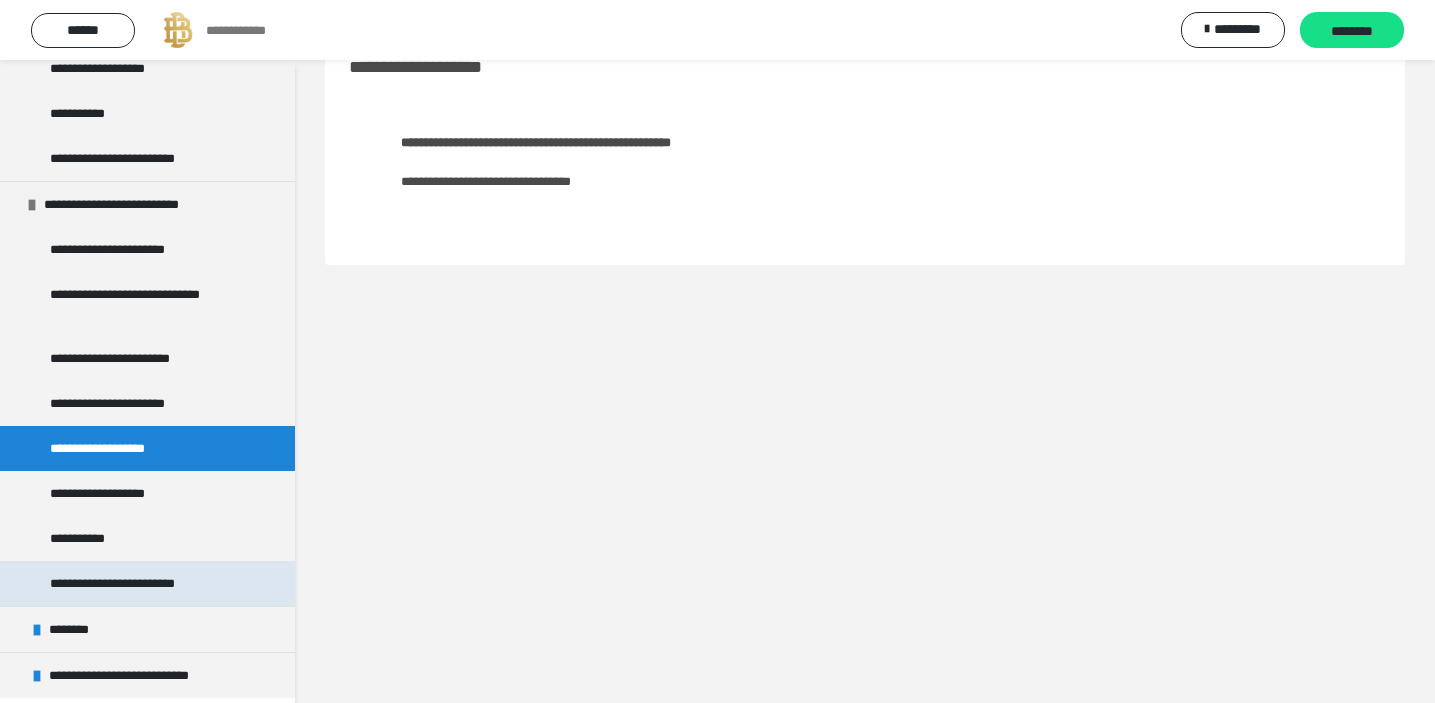 scroll, scrollTop: 60, scrollLeft: 0, axis: vertical 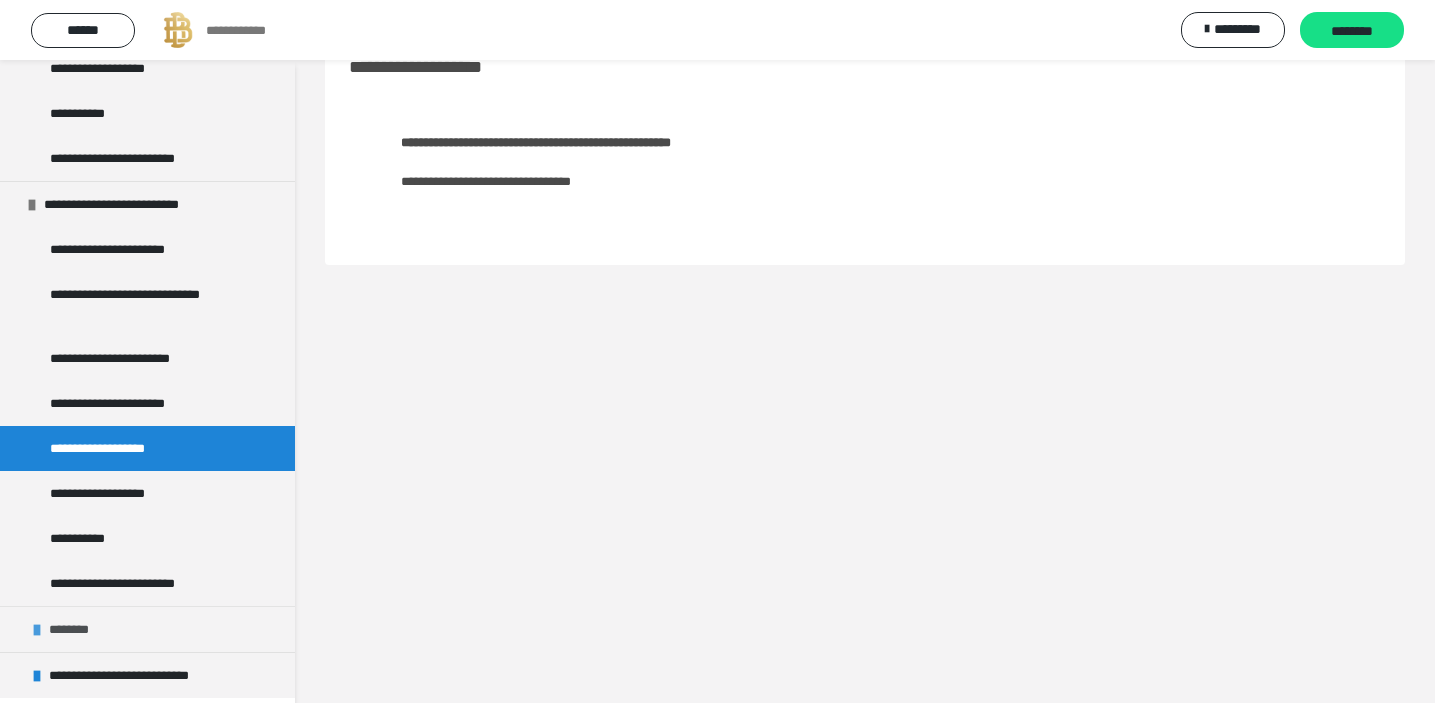 click on "********" at bounding box center [147, 629] 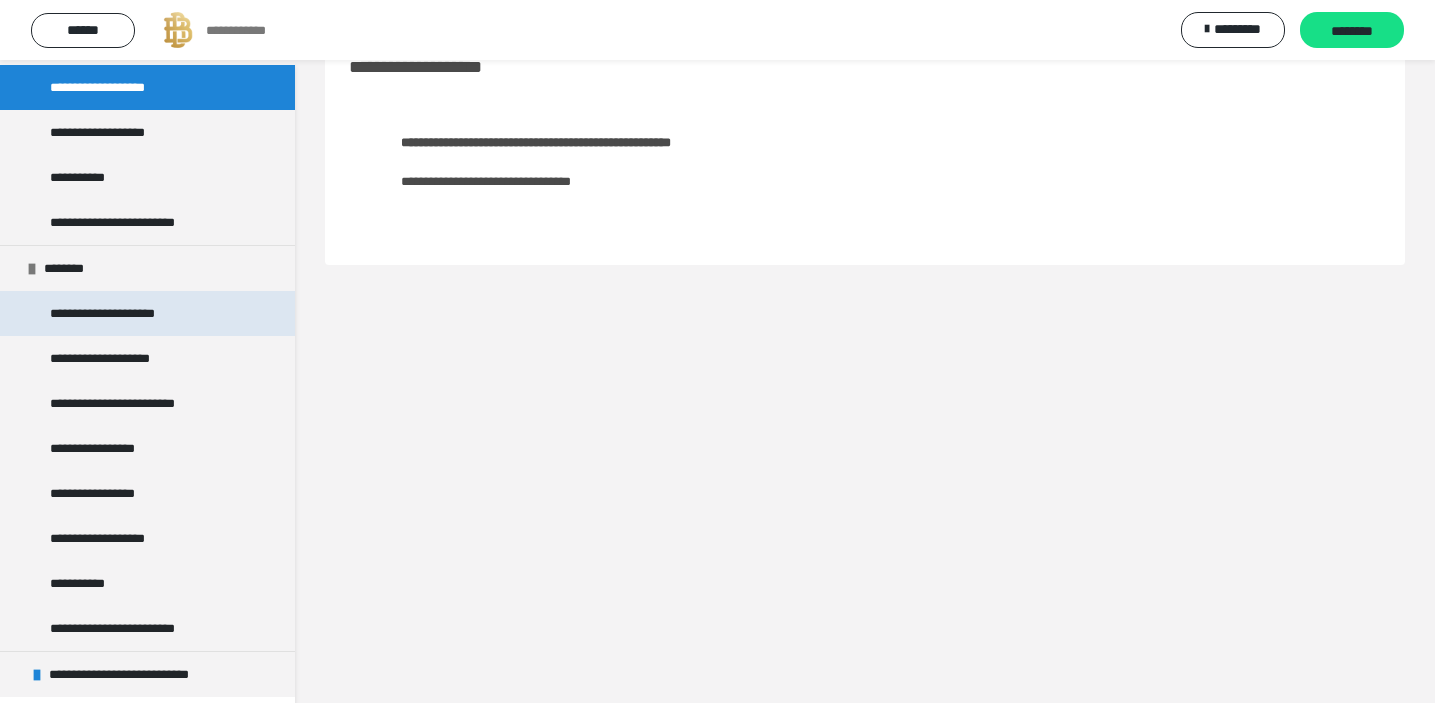 scroll, scrollTop: 3945, scrollLeft: 0, axis: vertical 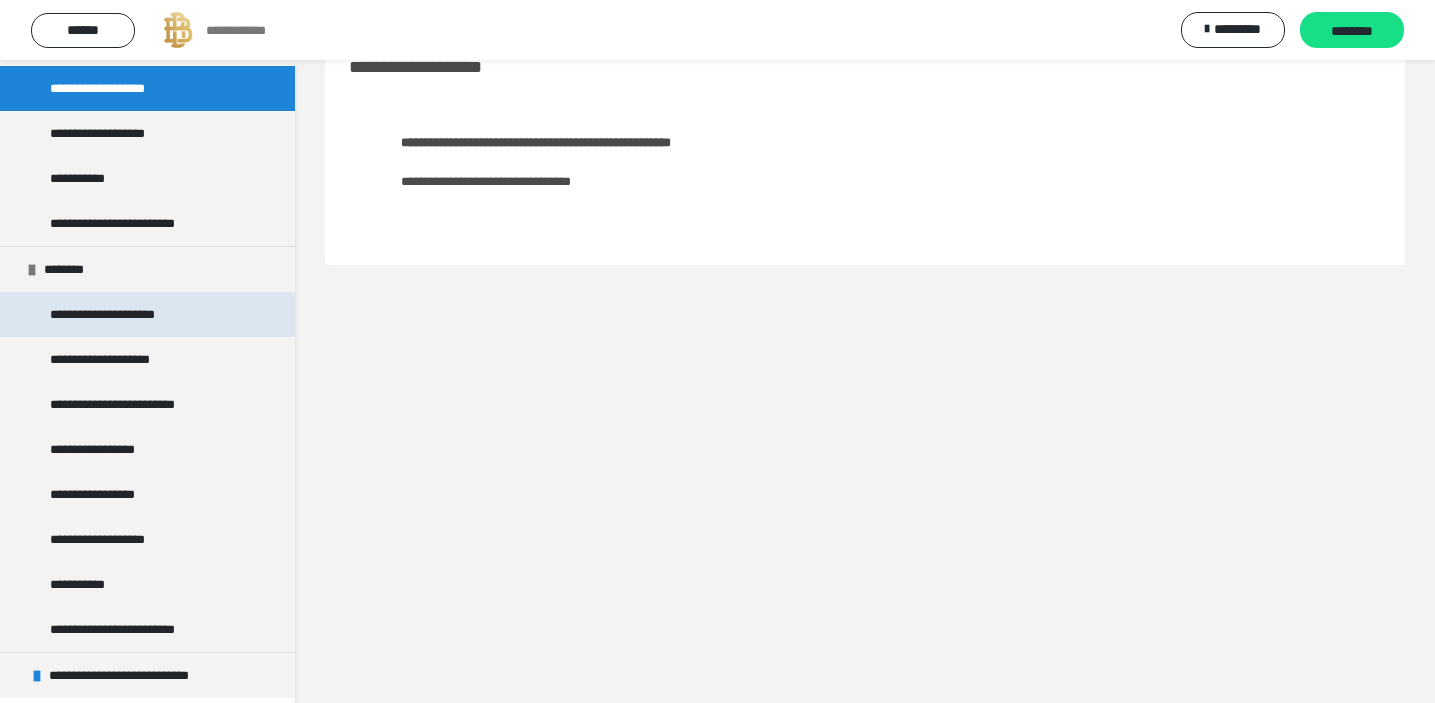 click on "**********" at bounding box center [125, 314] 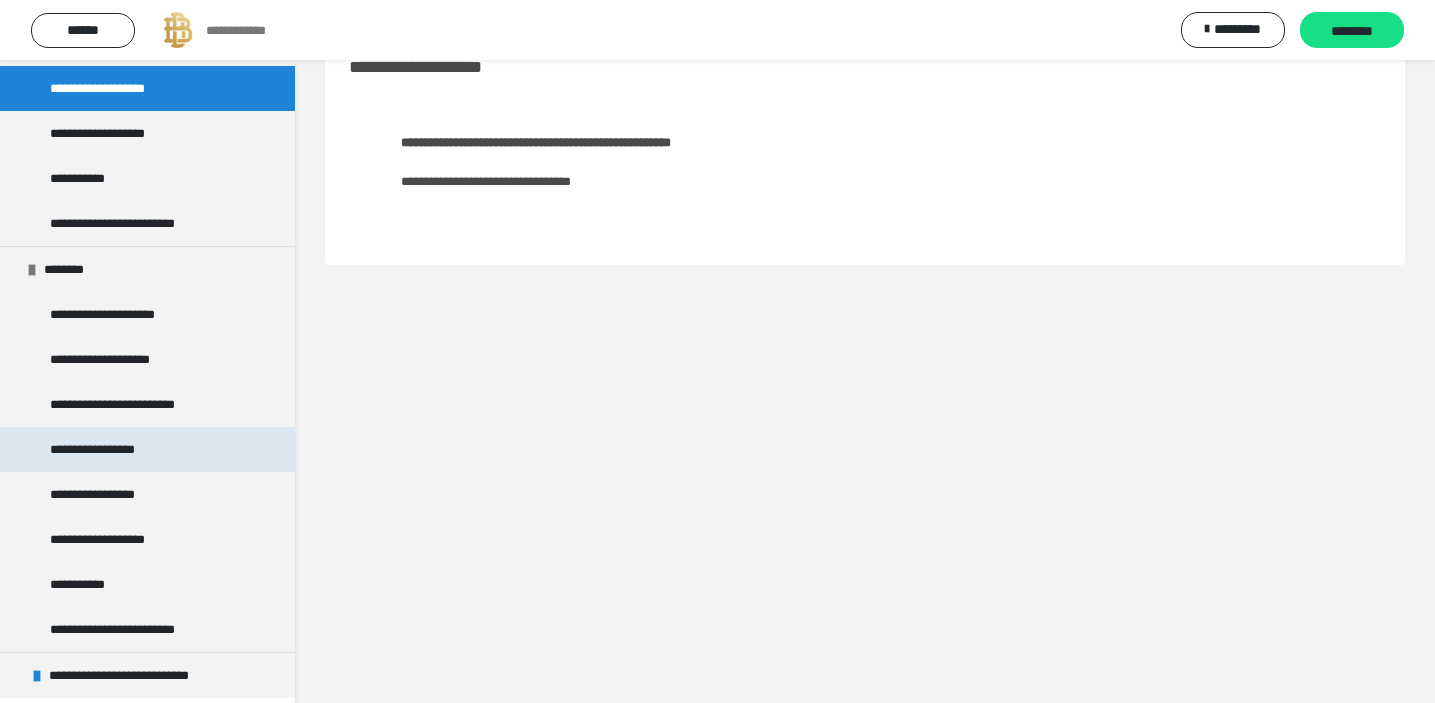 click on "**********" at bounding box center [147, 449] 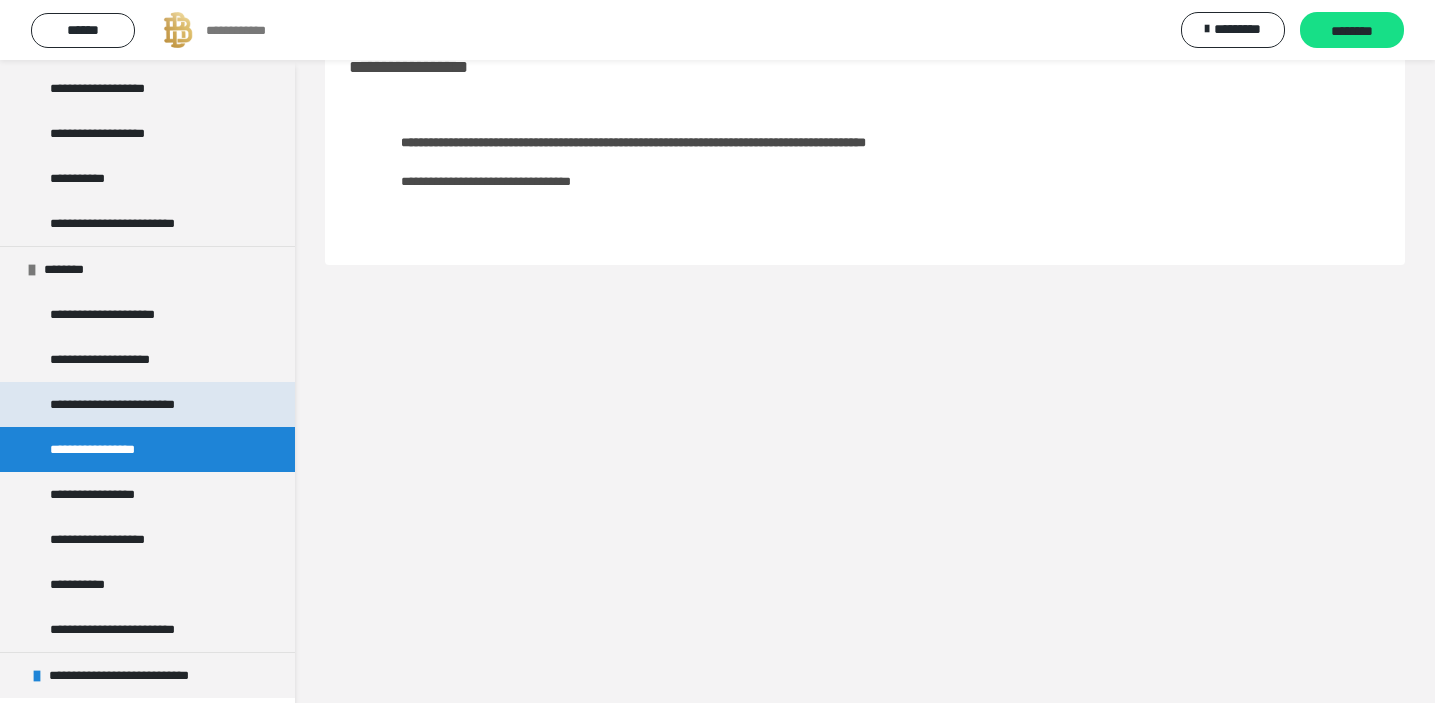 click on "**********" at bounding box center [143, 404] 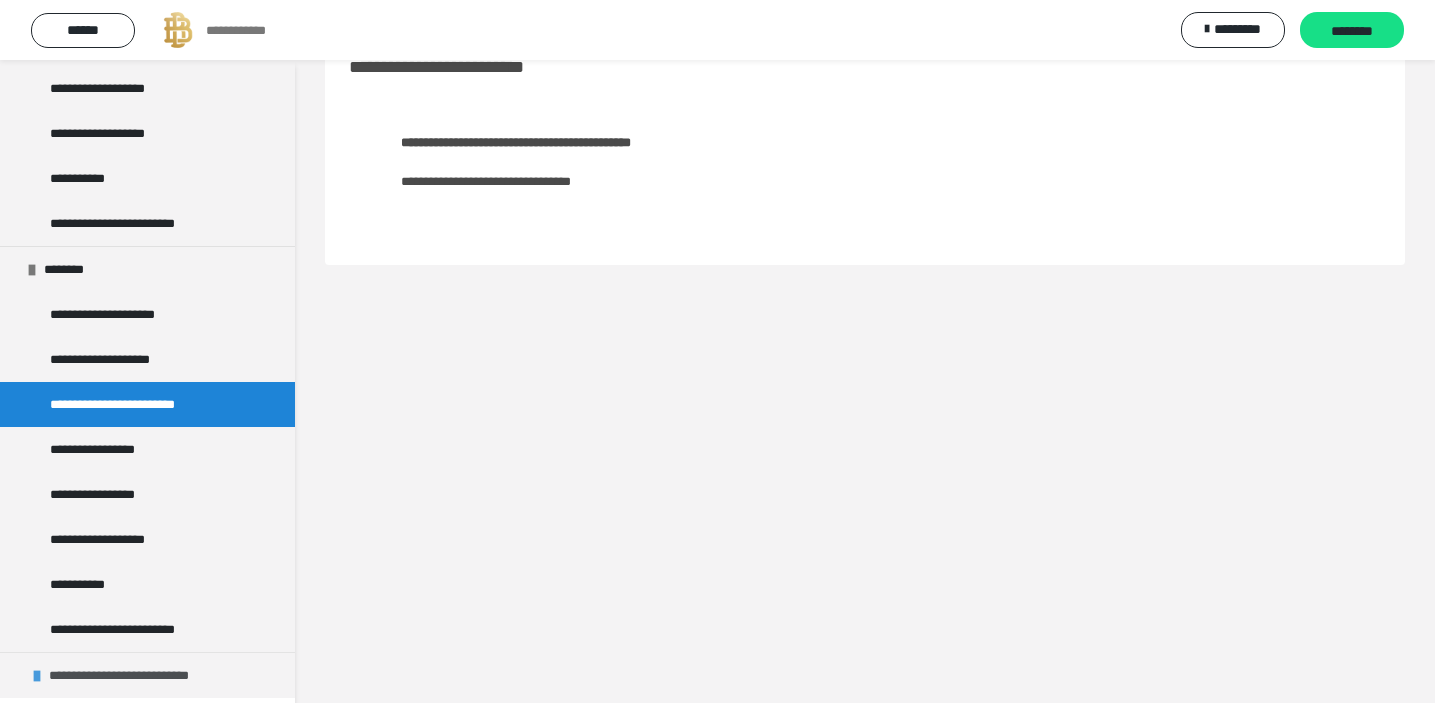 scroll, scrollTop: 60, scrollLeft: 0, axis: vertical 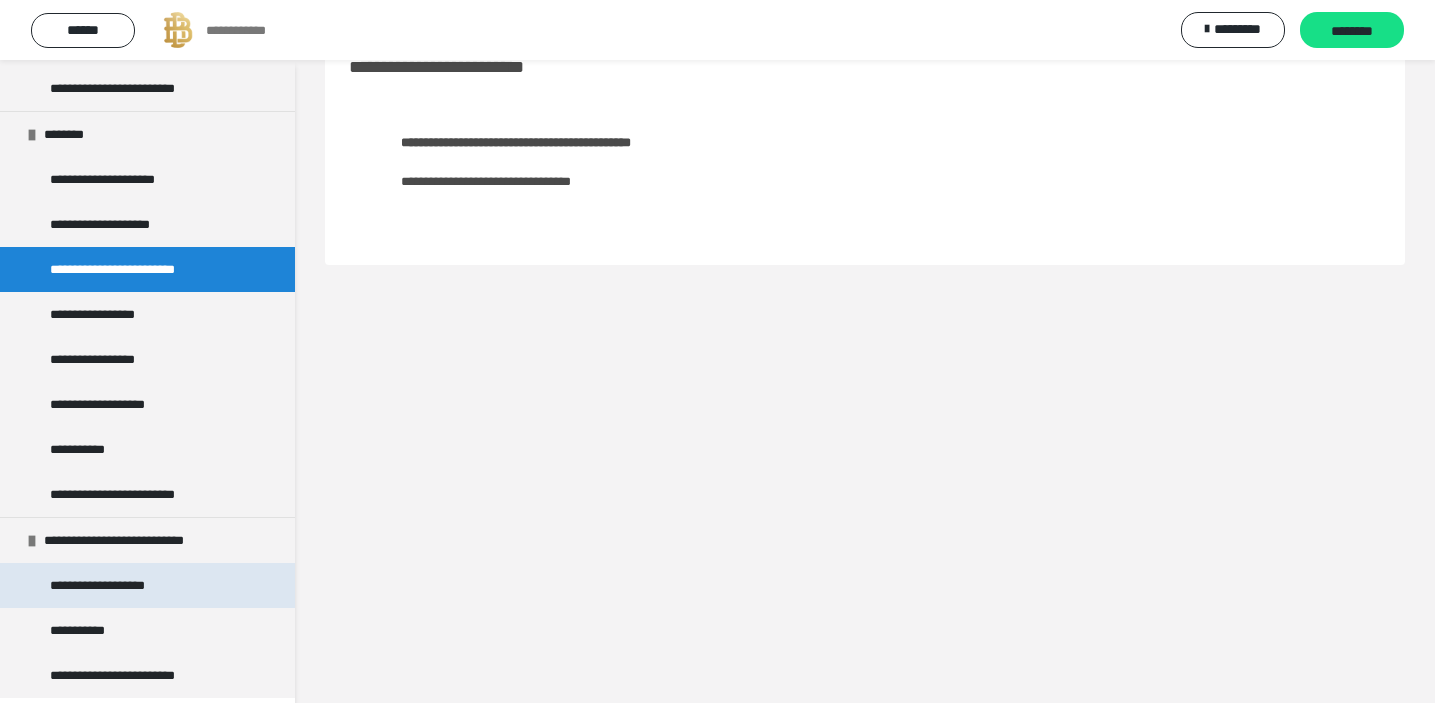 click on "**********" at bounding box center [147, 585] 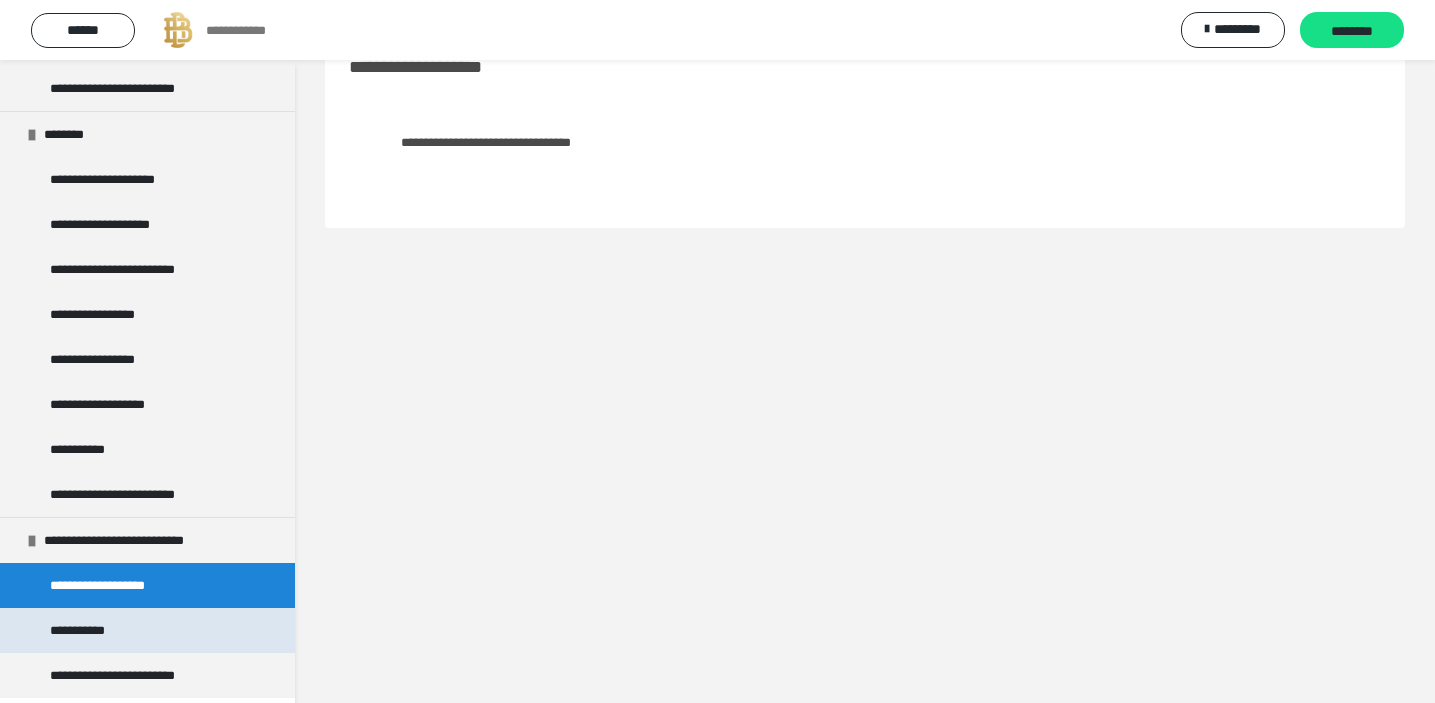 click on "**********" at bounding box center (147, 630) 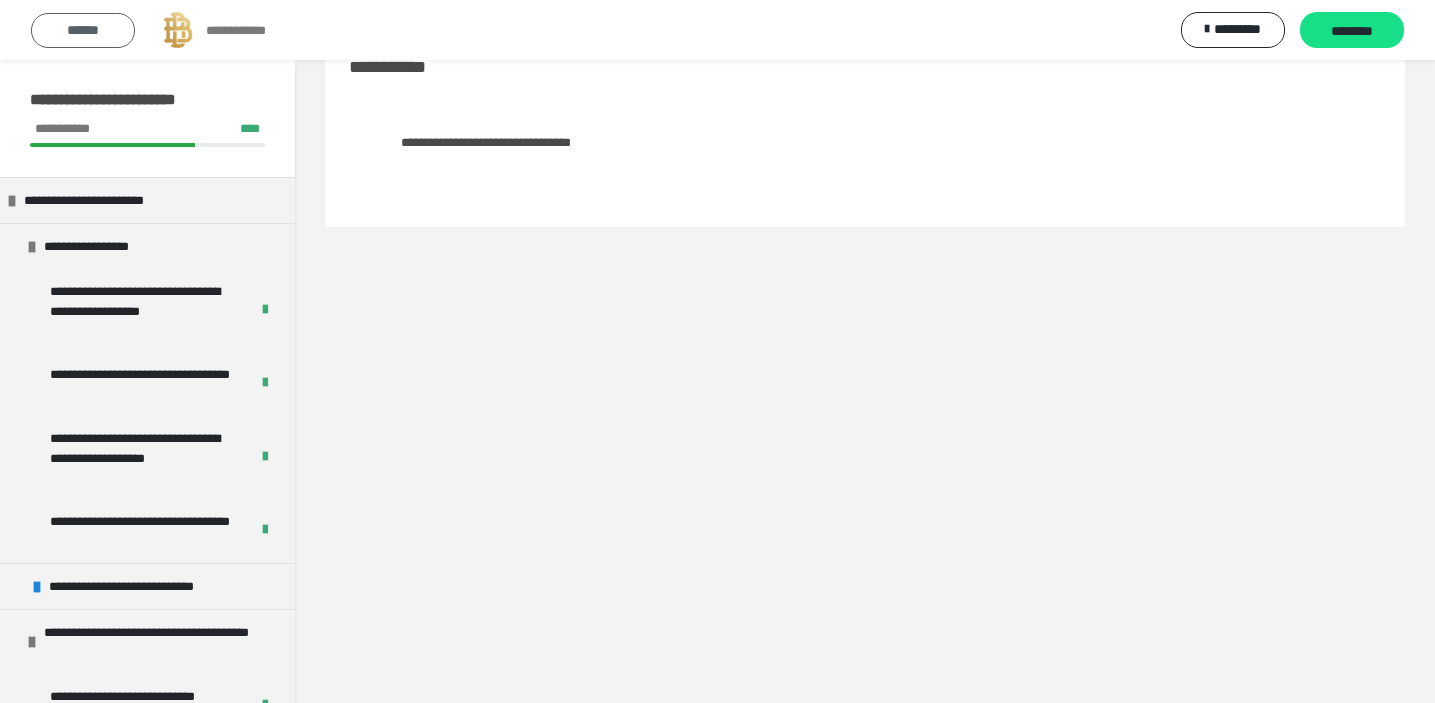 scroll, scrollTop: -1, scrollLeft: 0, axis: vertical 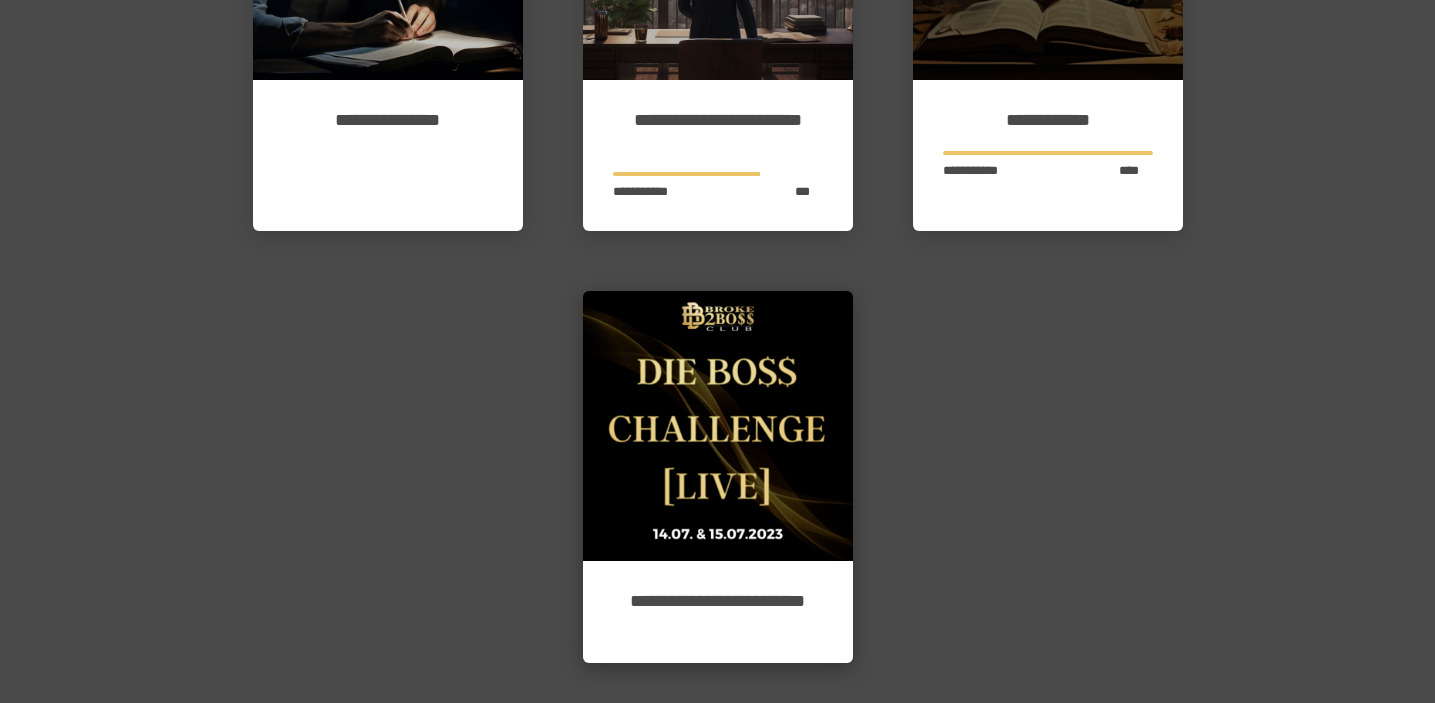 click at bounding box center (718, 426) 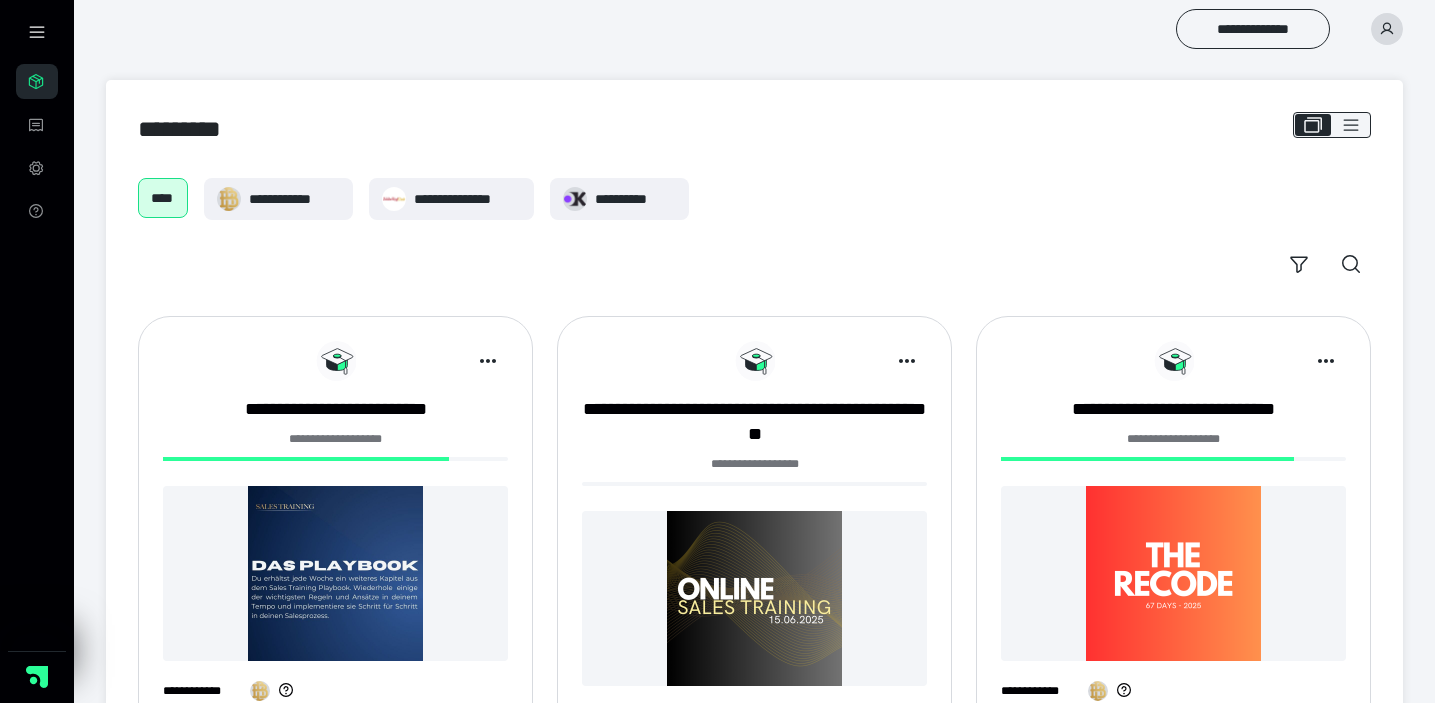 scroll, scrollTop: 0, scrollLeft: 0, axis: both 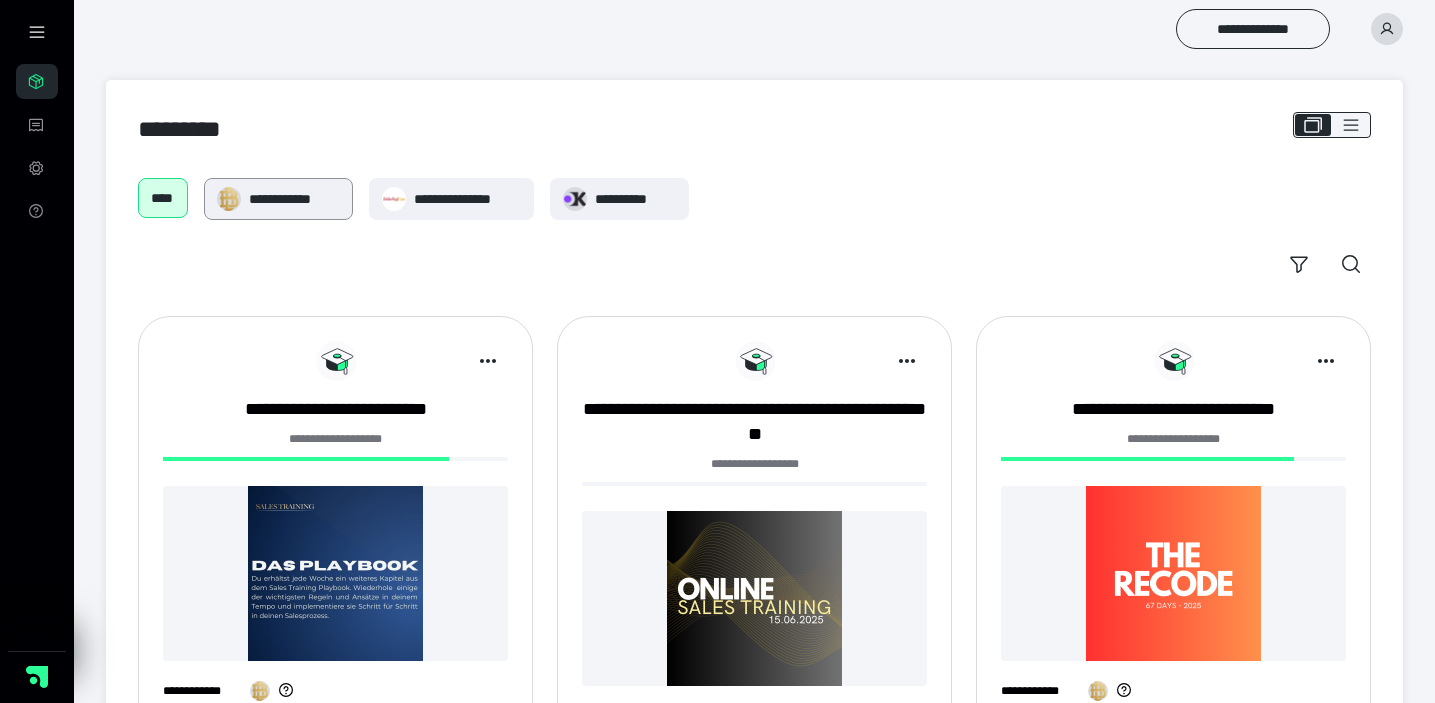 click on "**********" at bounding box center [294, 199] 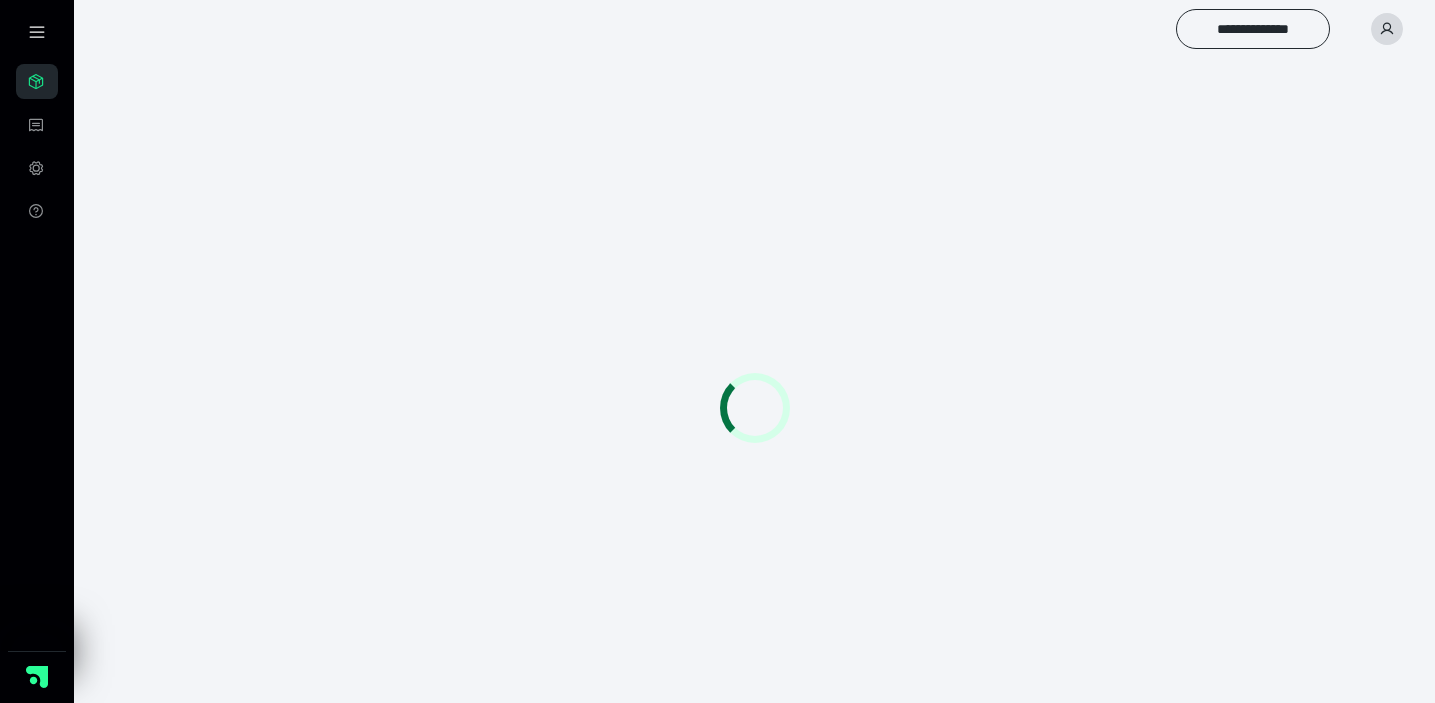 scroll, scrollTop: 0, scrollLeft: 0, axis: both 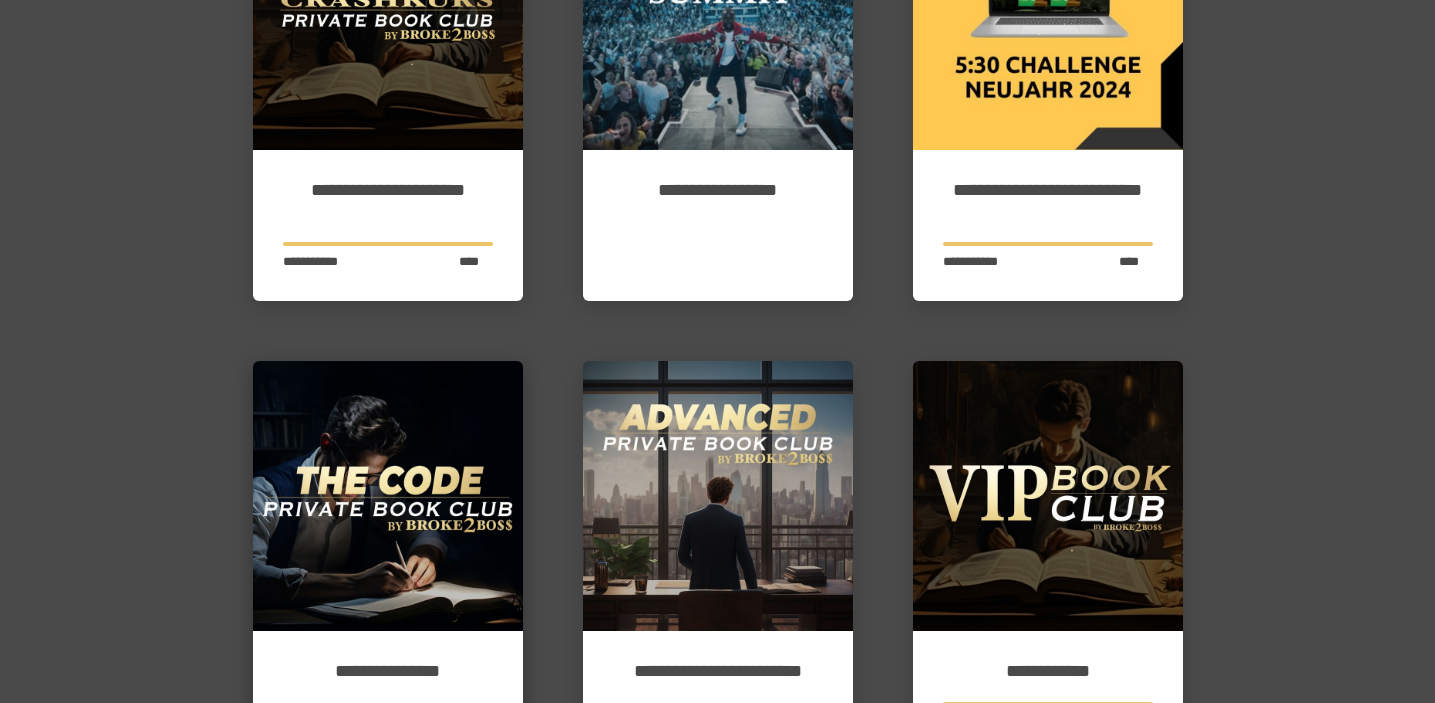 click at bounding box center [388, 496] 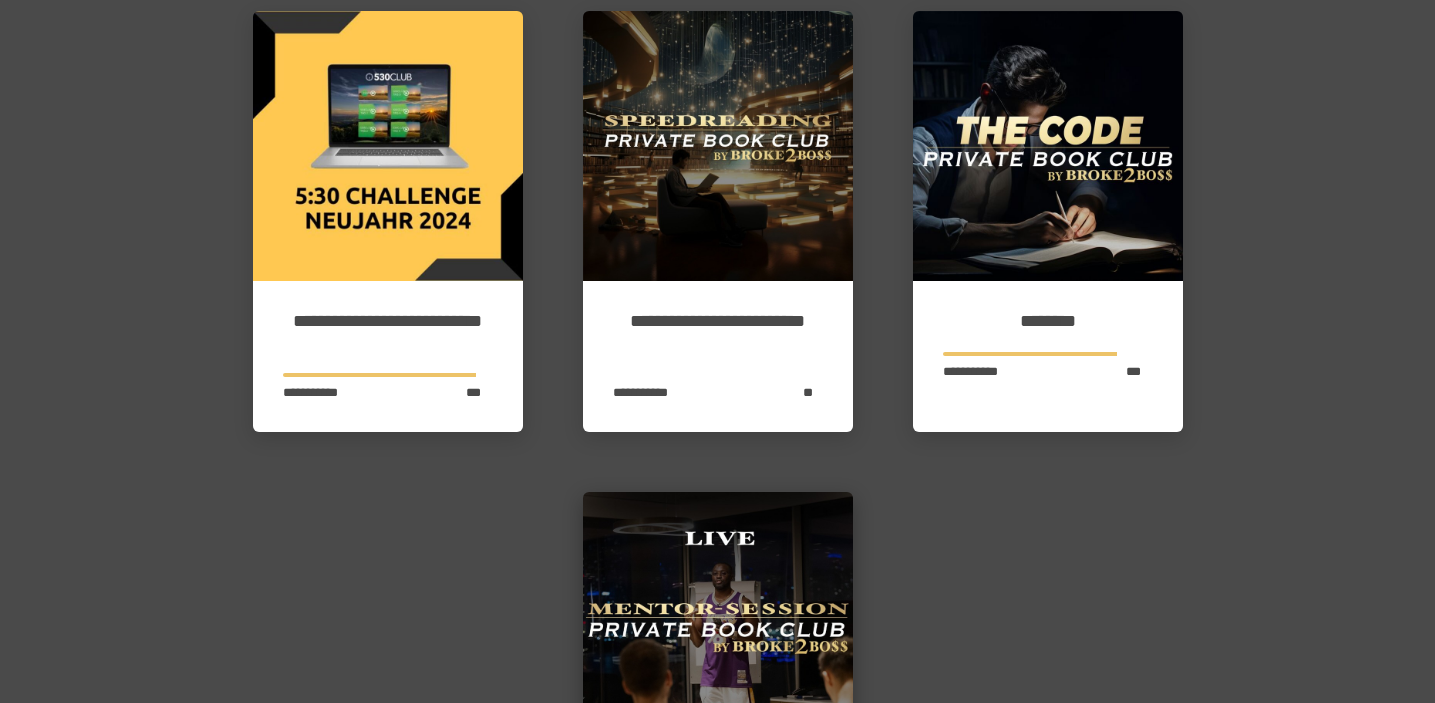 scroll, scrollTop: 116, scrollLeft: 0, axis: vertical 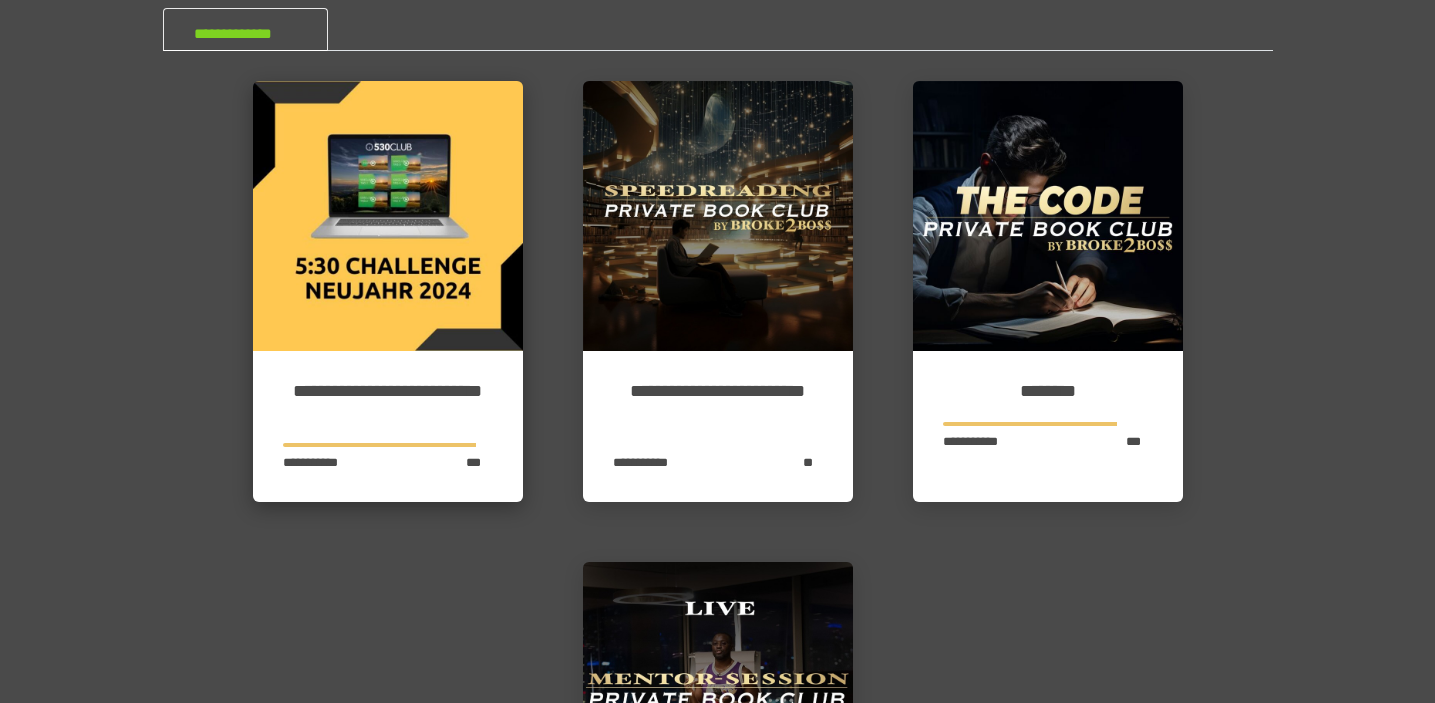 click at bounding box center [388, 216] 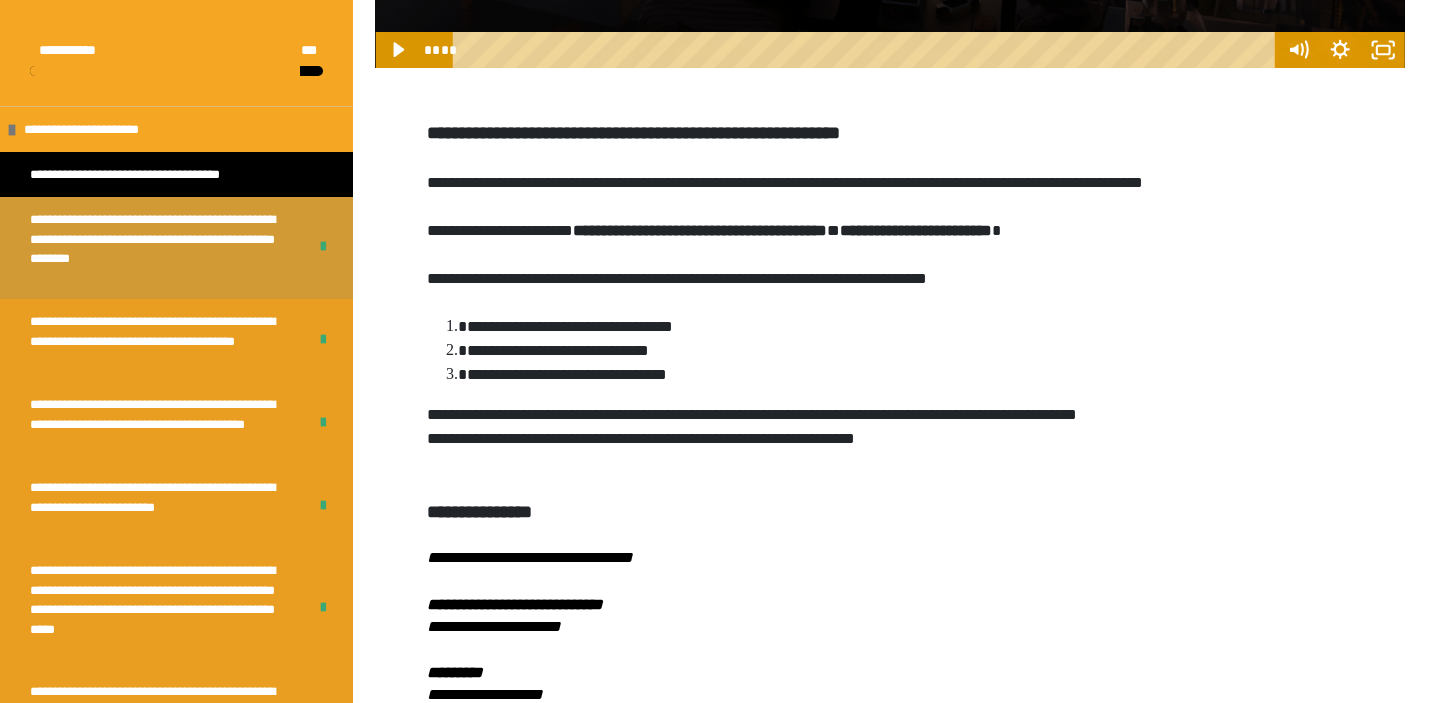 scroll, scrollTop: 885, scrollLeft: 0, axis: vertical 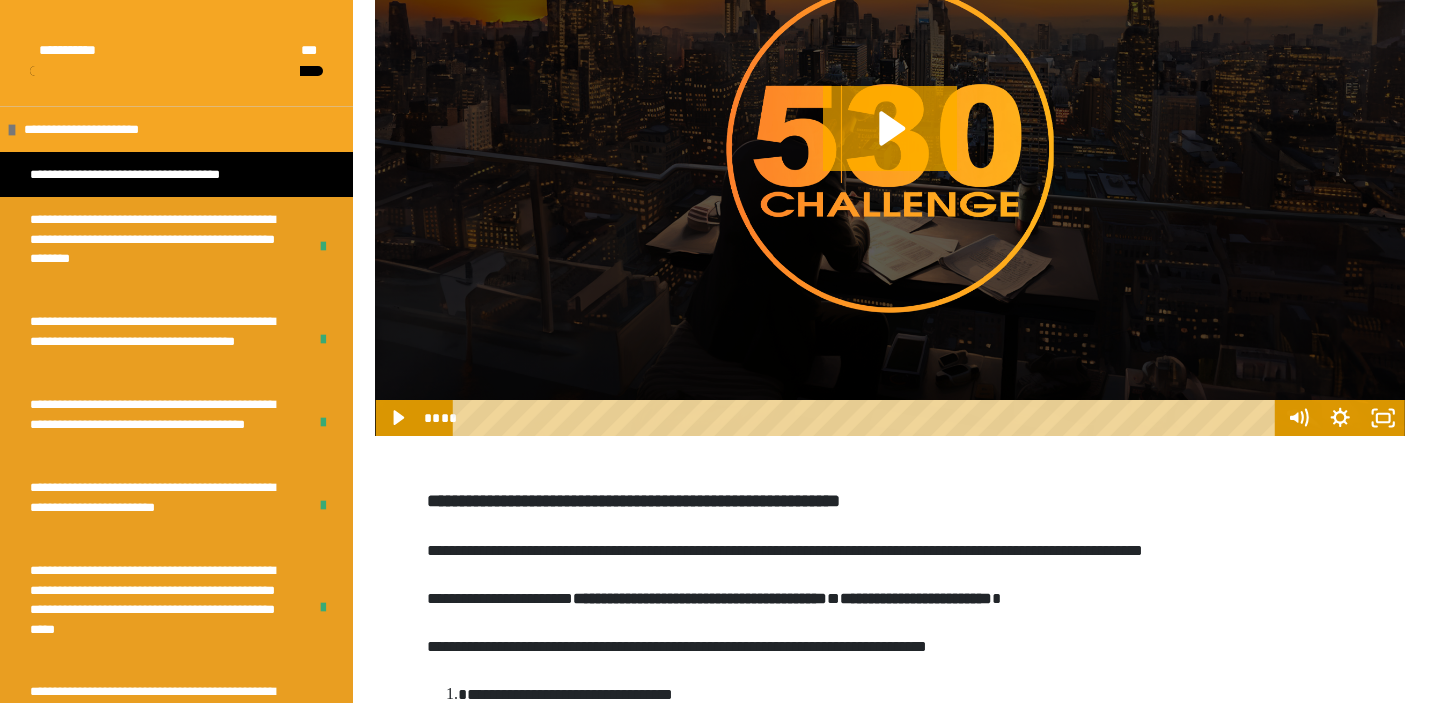 click on "**********" at bounding box center [160, 174] 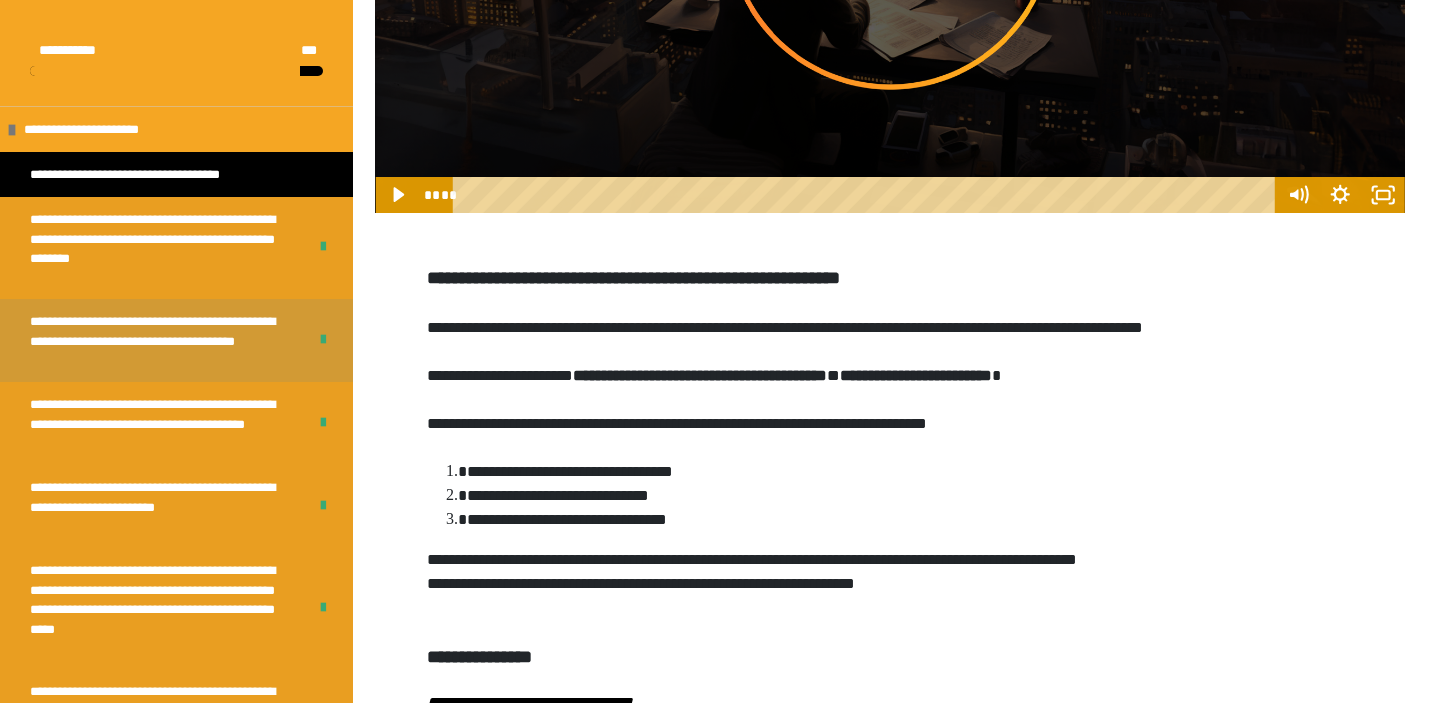 scroll, scrollTop: 860, scrollLeft: 0, axis: vertical 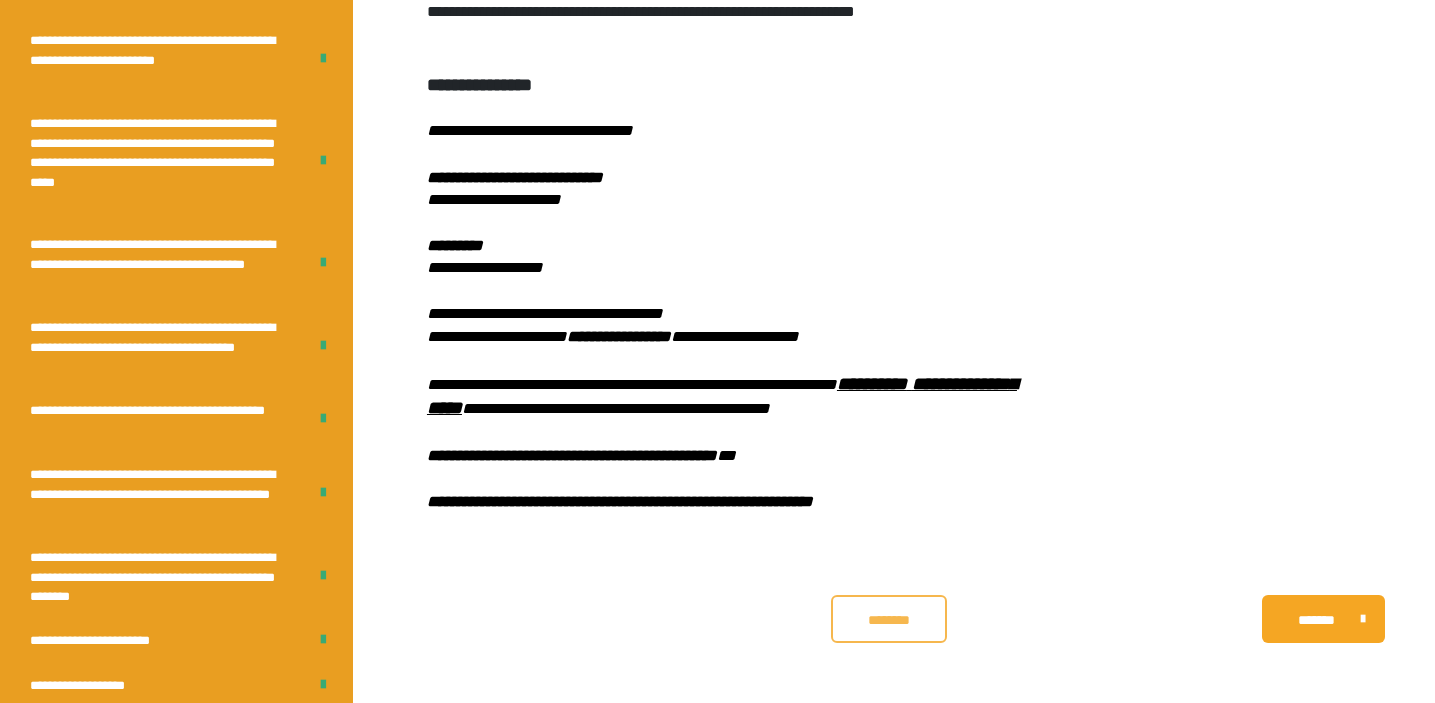 click on "********" at bounding box center (889, 620) 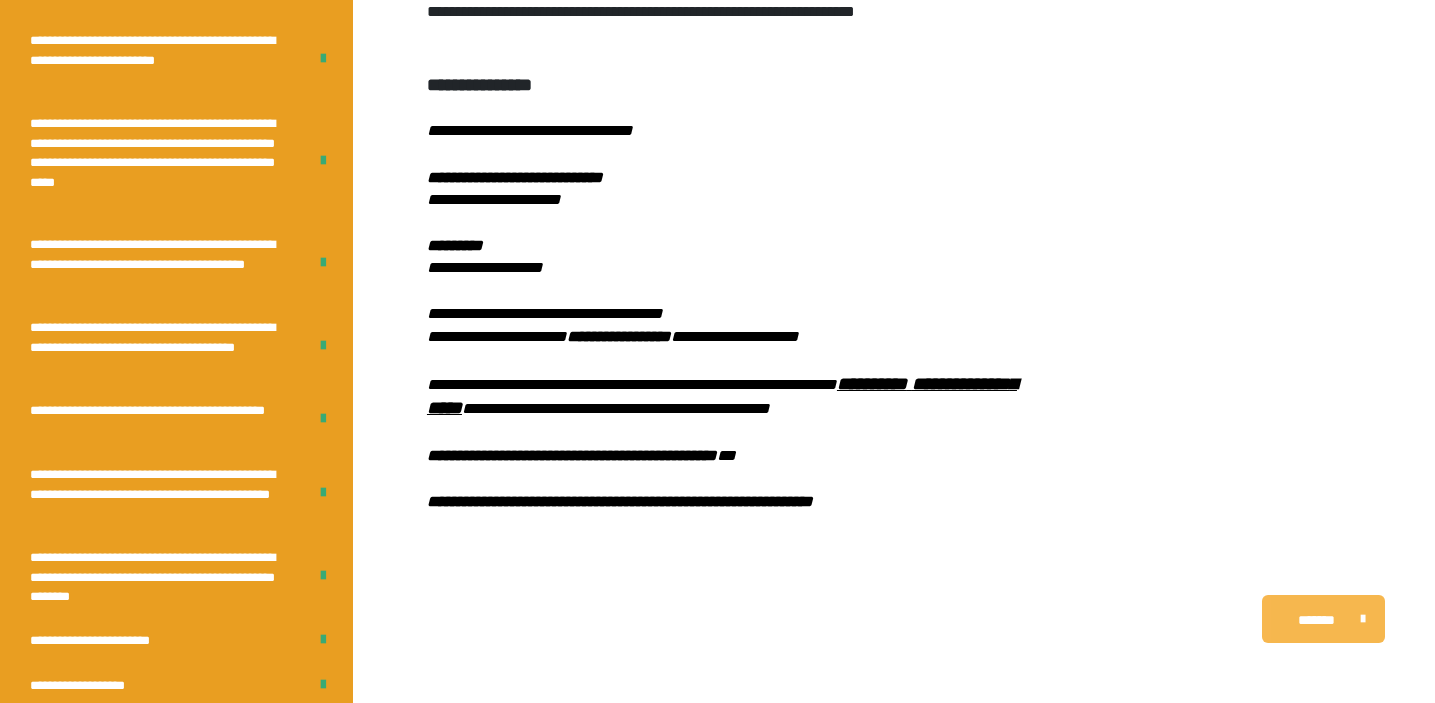 click on "*******" at bounding box center [1323, 619] 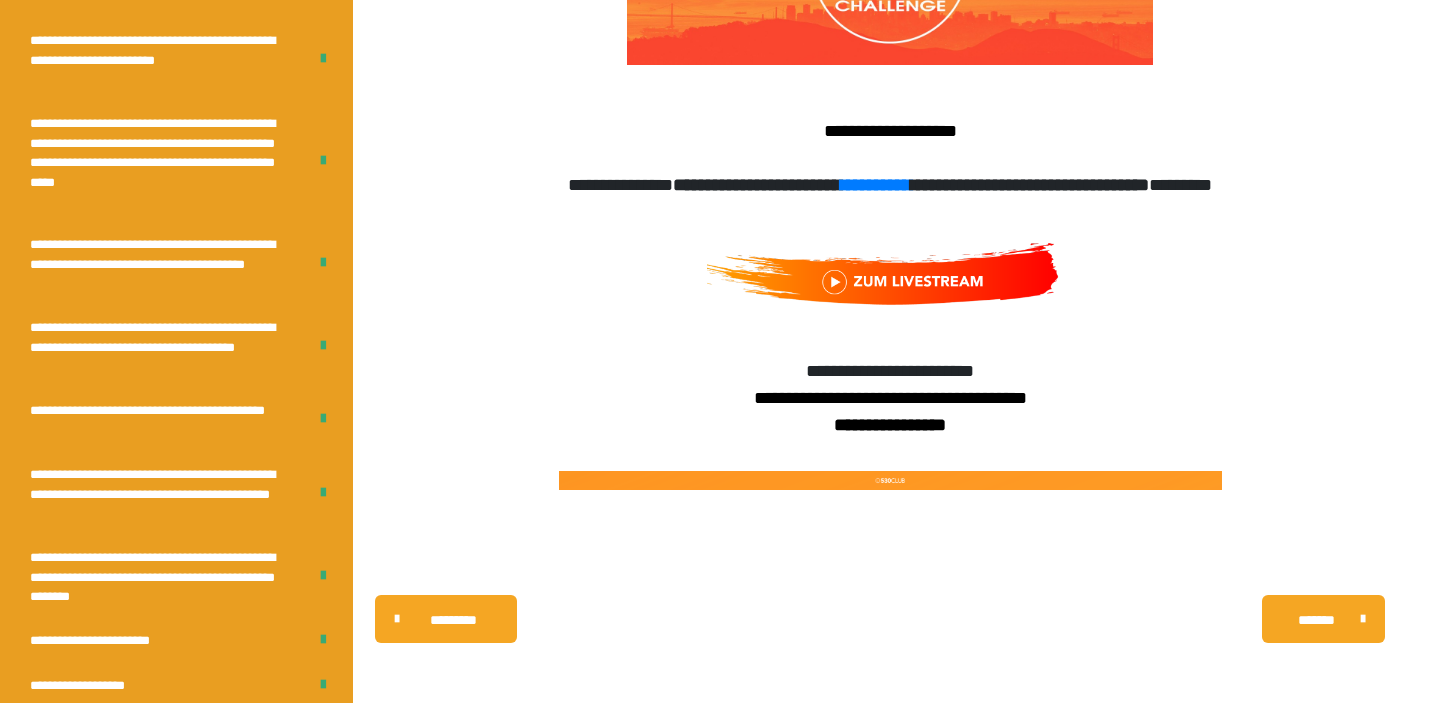 scroll, scrollTop: -55, scrollLeft: 0, axis: vertical 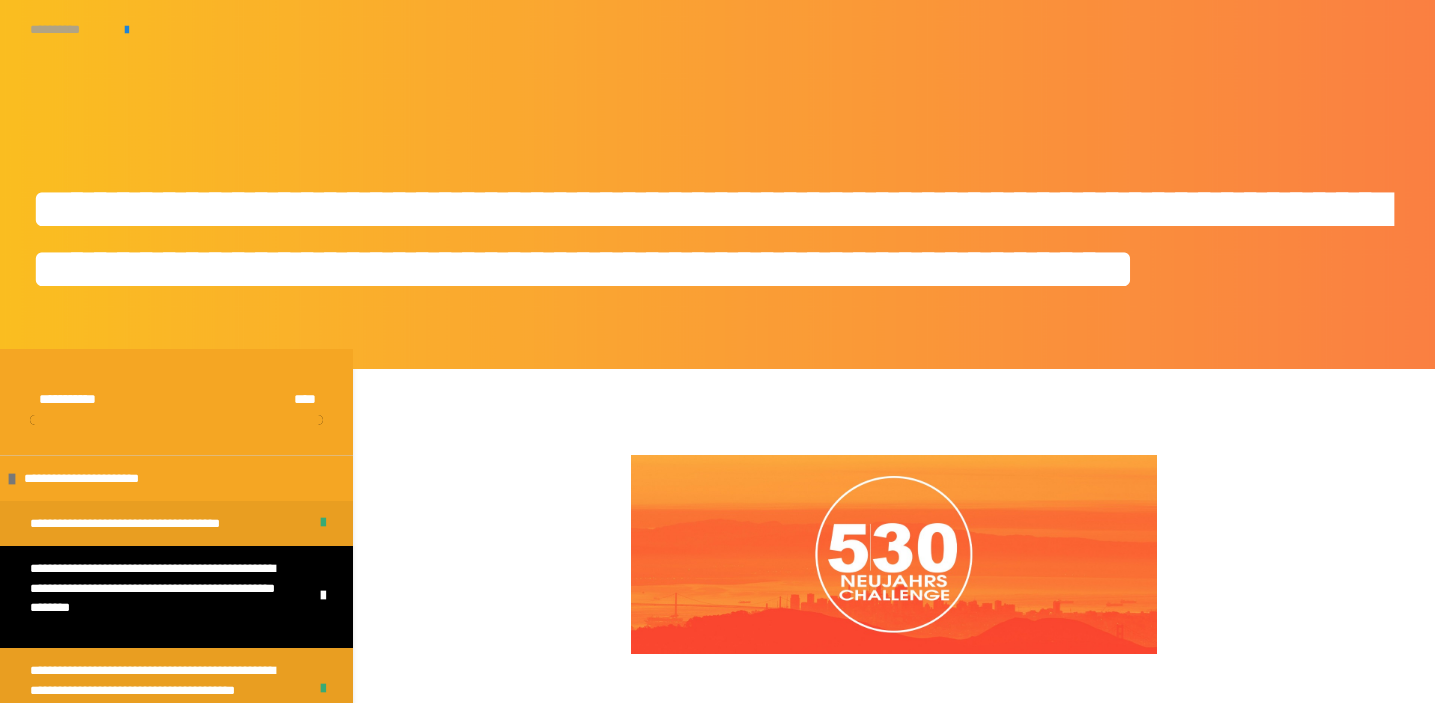 click on "**********" at bounding box center [67, 29] 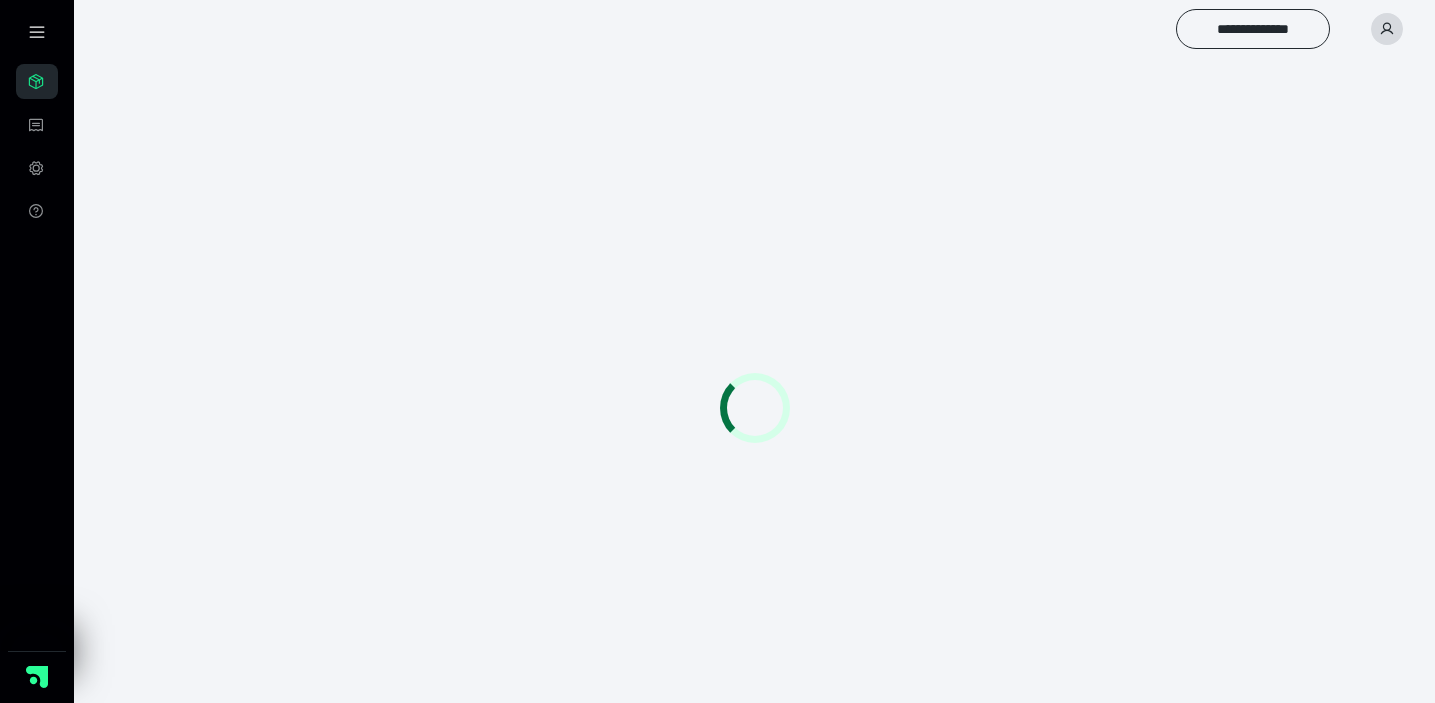 scroll, scrollTop: 0, scrollLeft: 0, axis: both 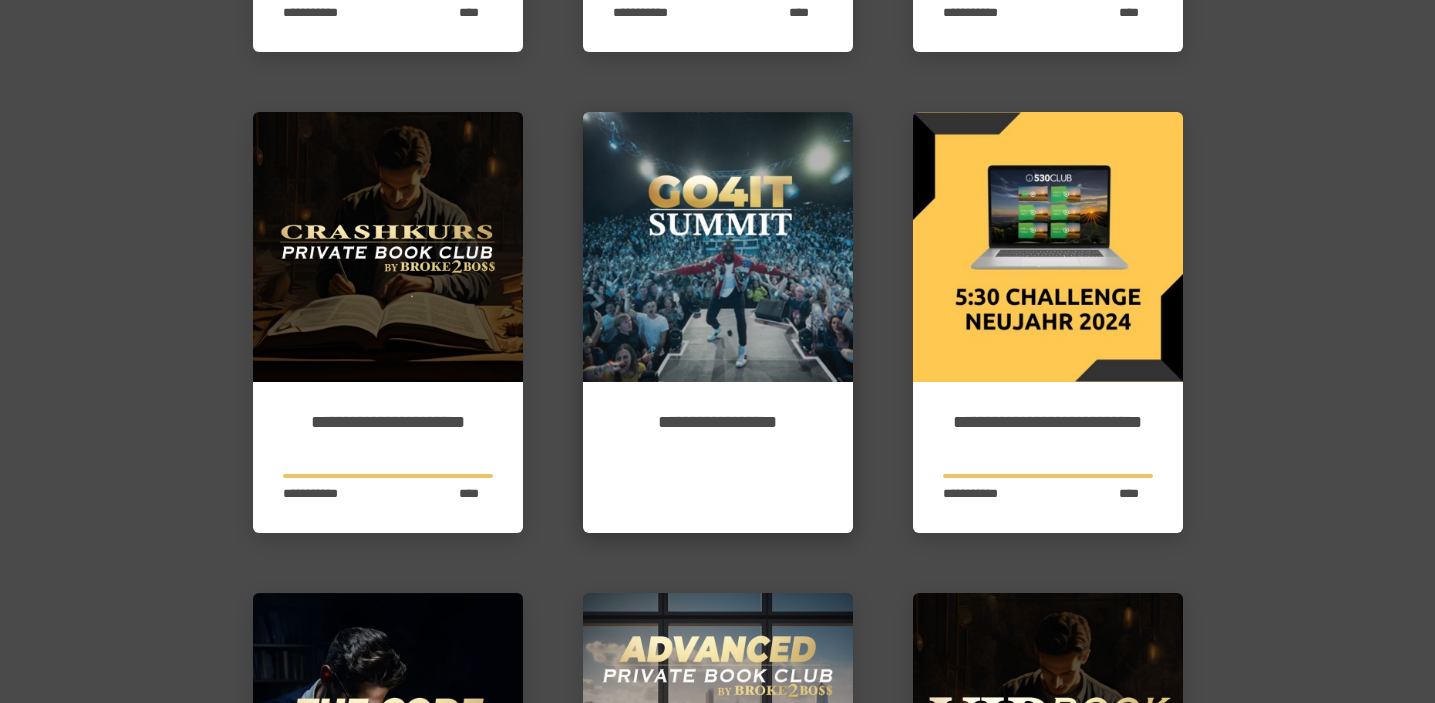 click at bounding box center [718, 247] 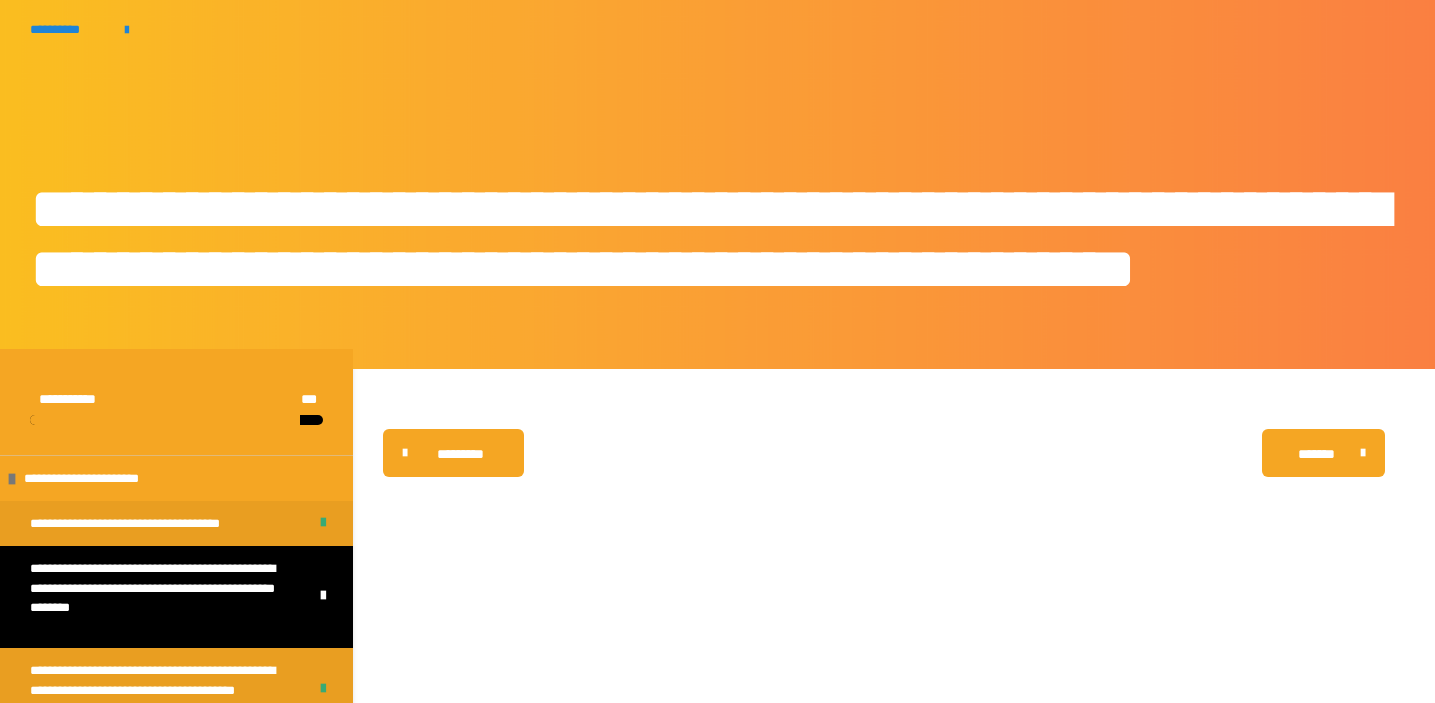scroll, scrollTop: 0, scrollLeft: 0, axis: both 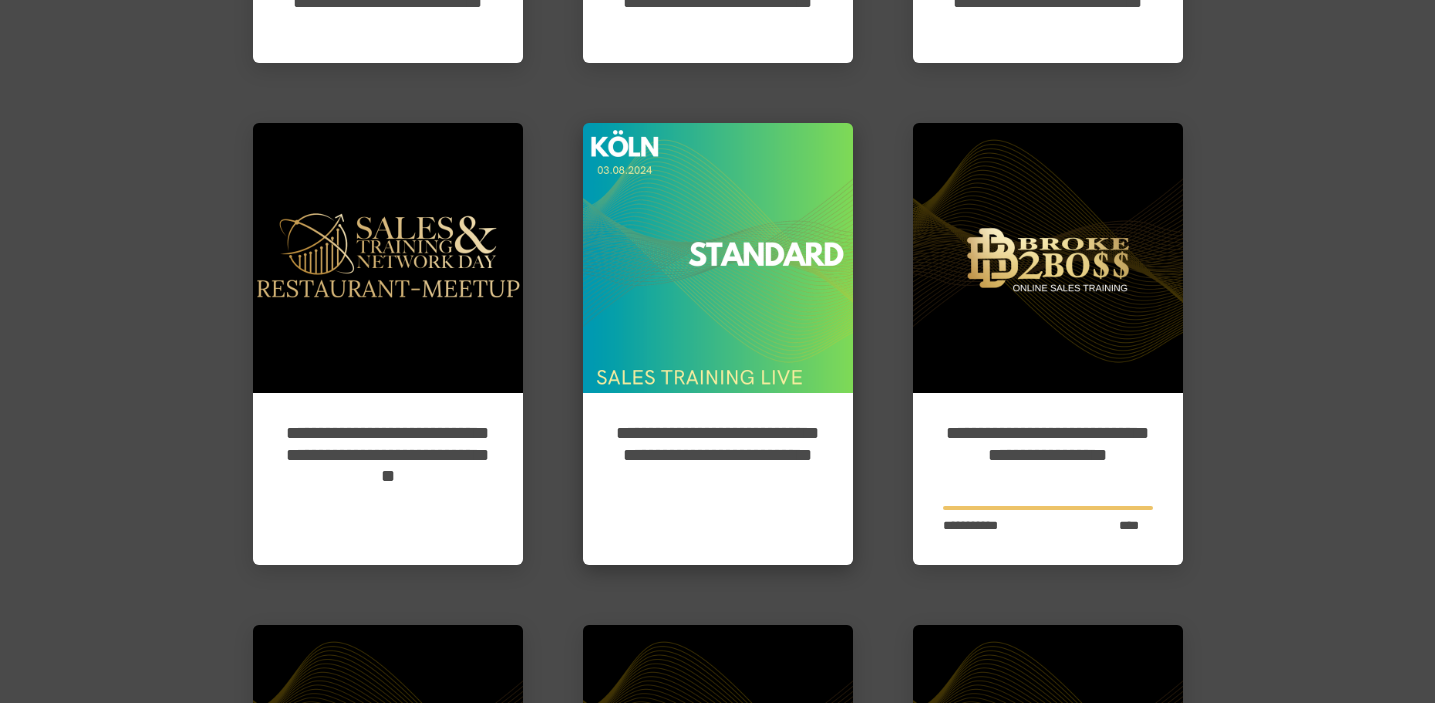 click on "**********" at bounding box center (718, 479) 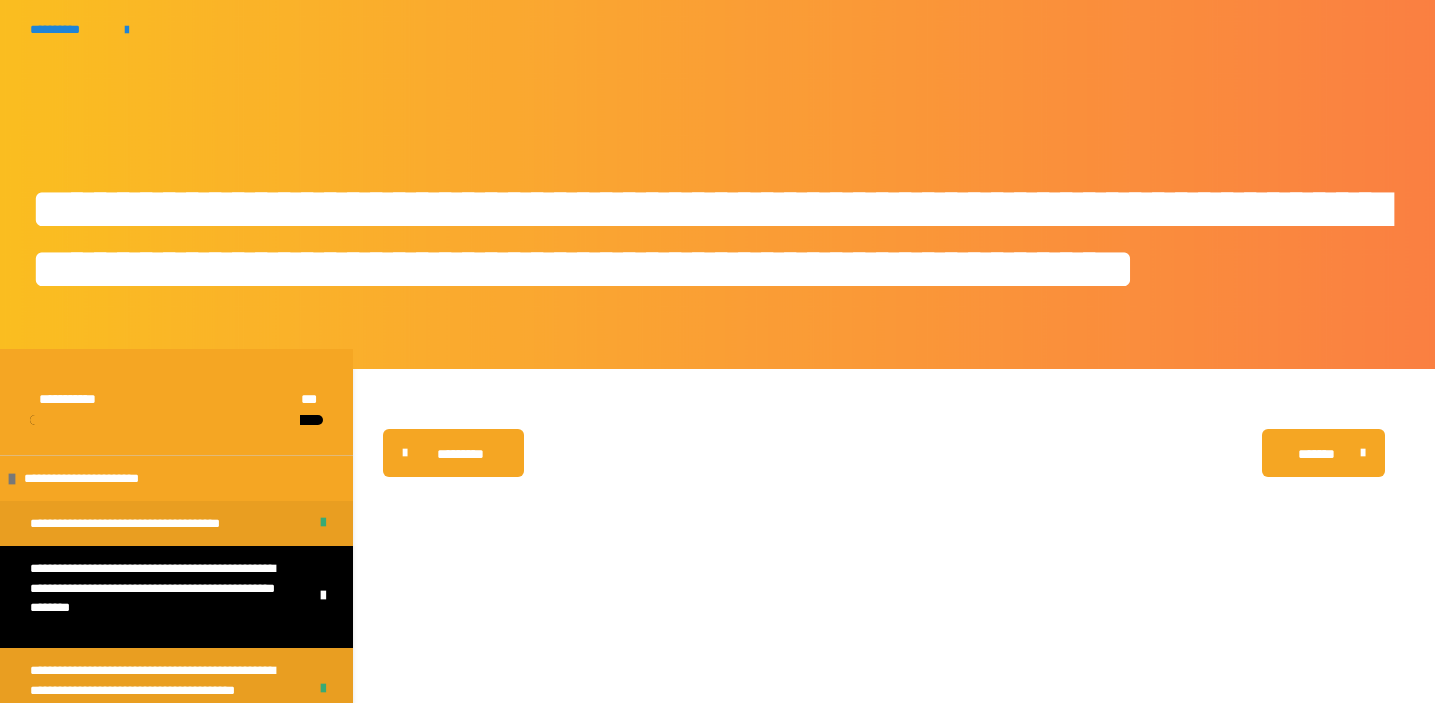 scroll, scrollTop: 0, scrollLeft: 0, axis: both 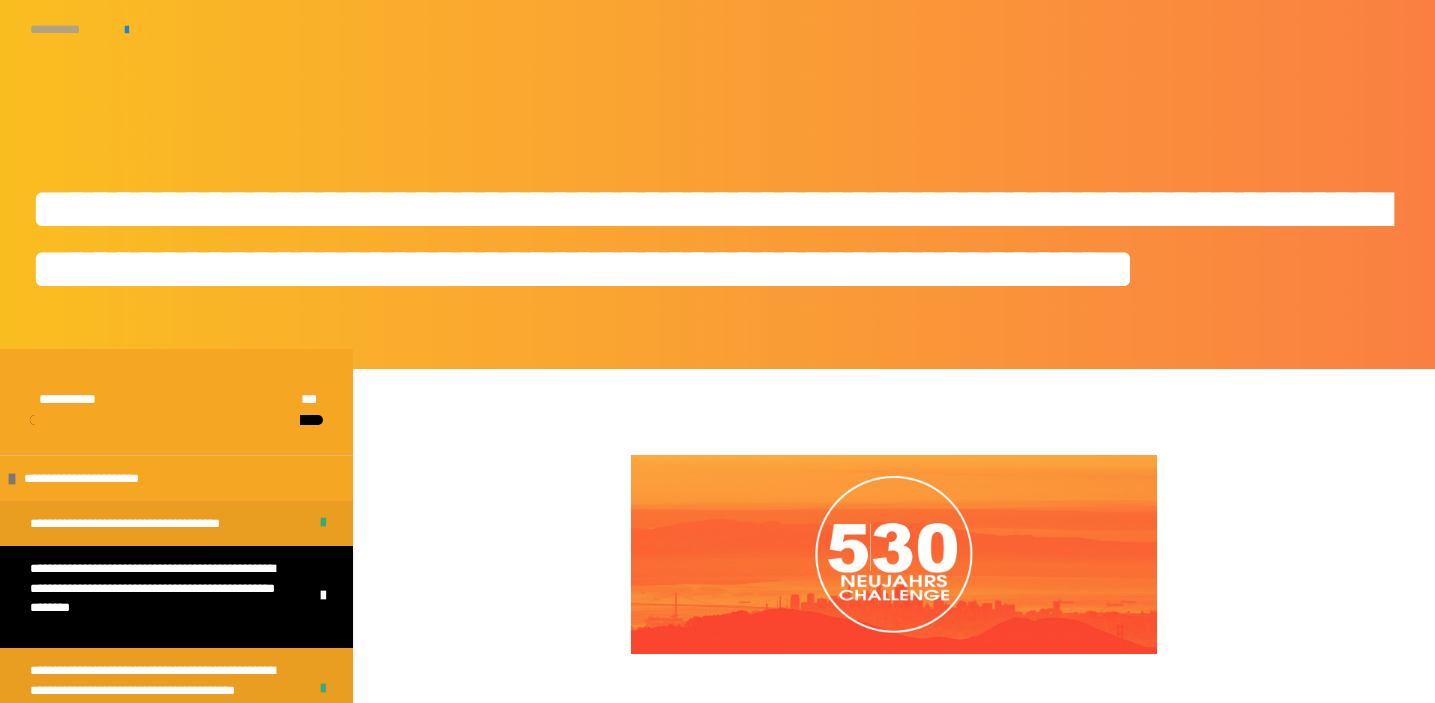 click on "**********" at bounding box center (67, 29) 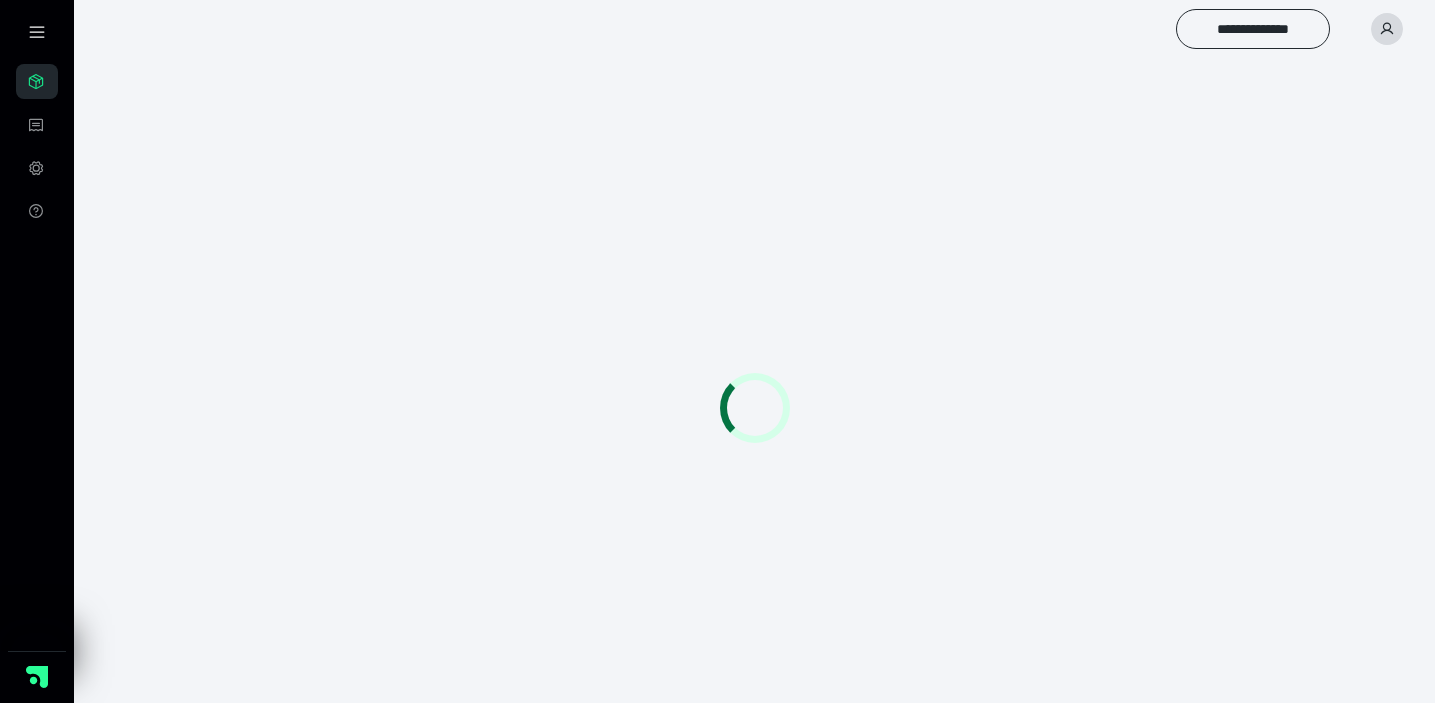 scroll, scrollTop: 0, scrollLeft: 0, axis: both 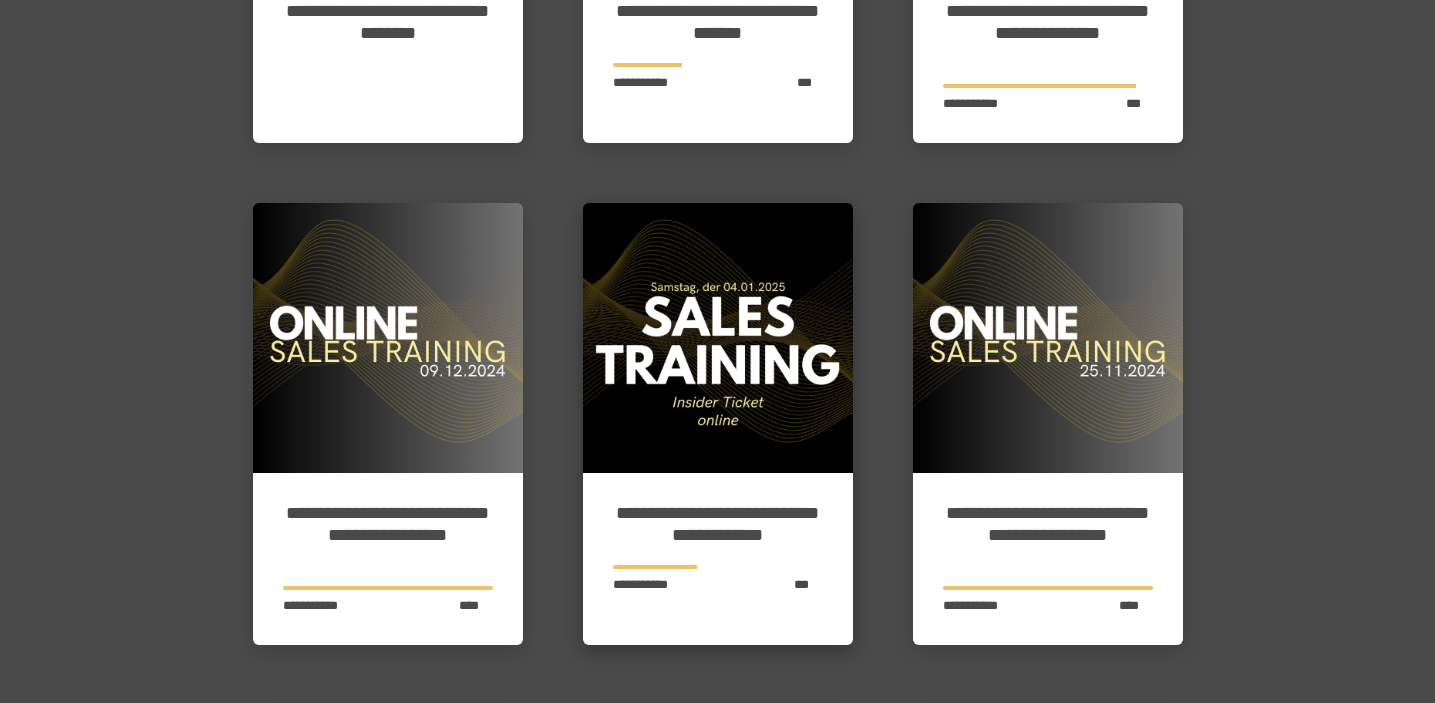 click at bounding box center [718, 338] 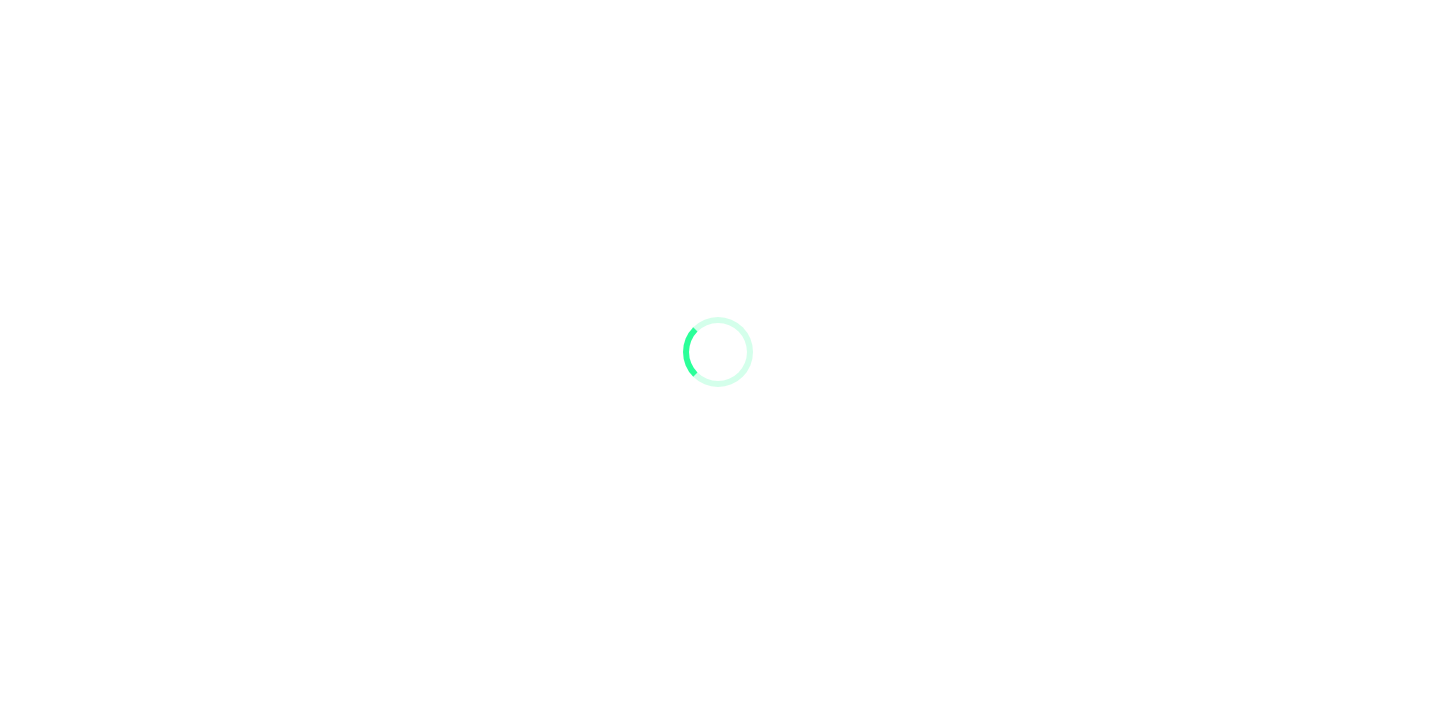 scroll, scrollTop: 0, scrollLeft: 0, axis: both 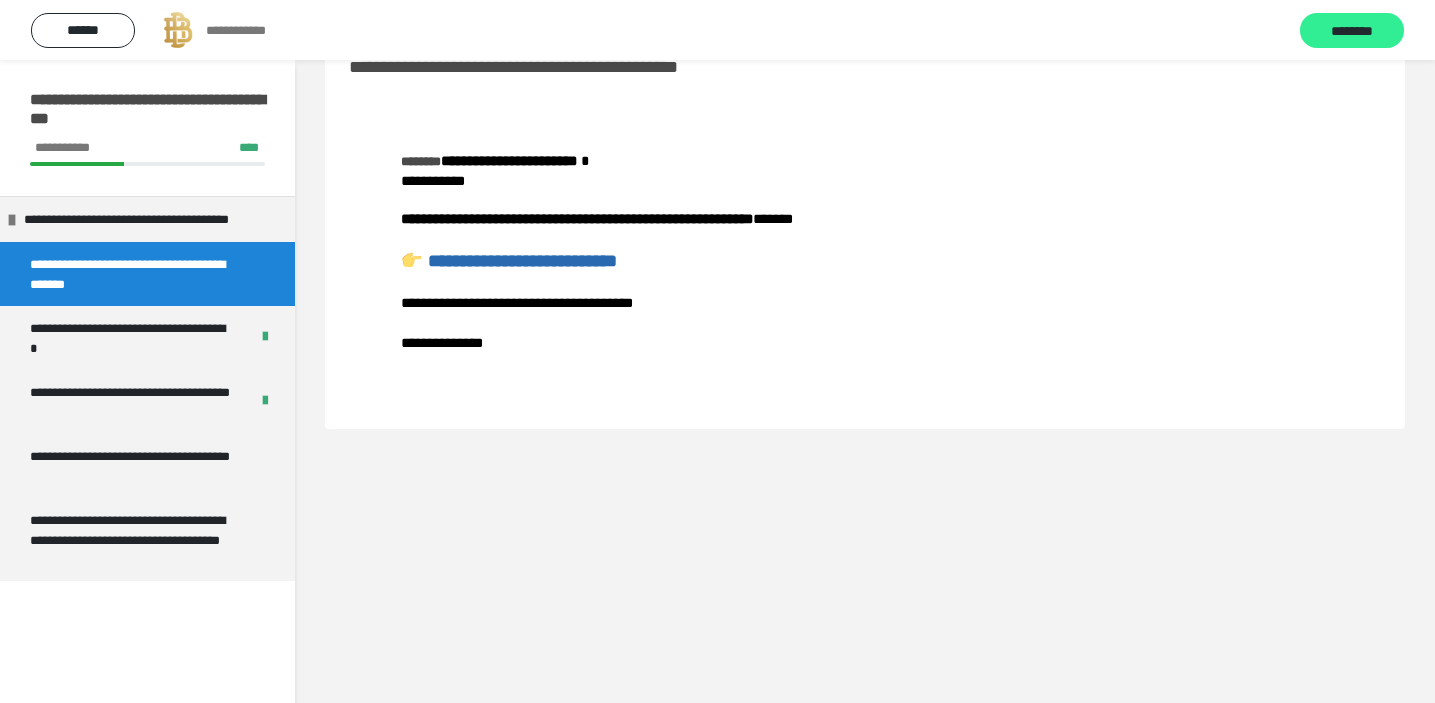 click on "********" at bounding box center (1352, 31) 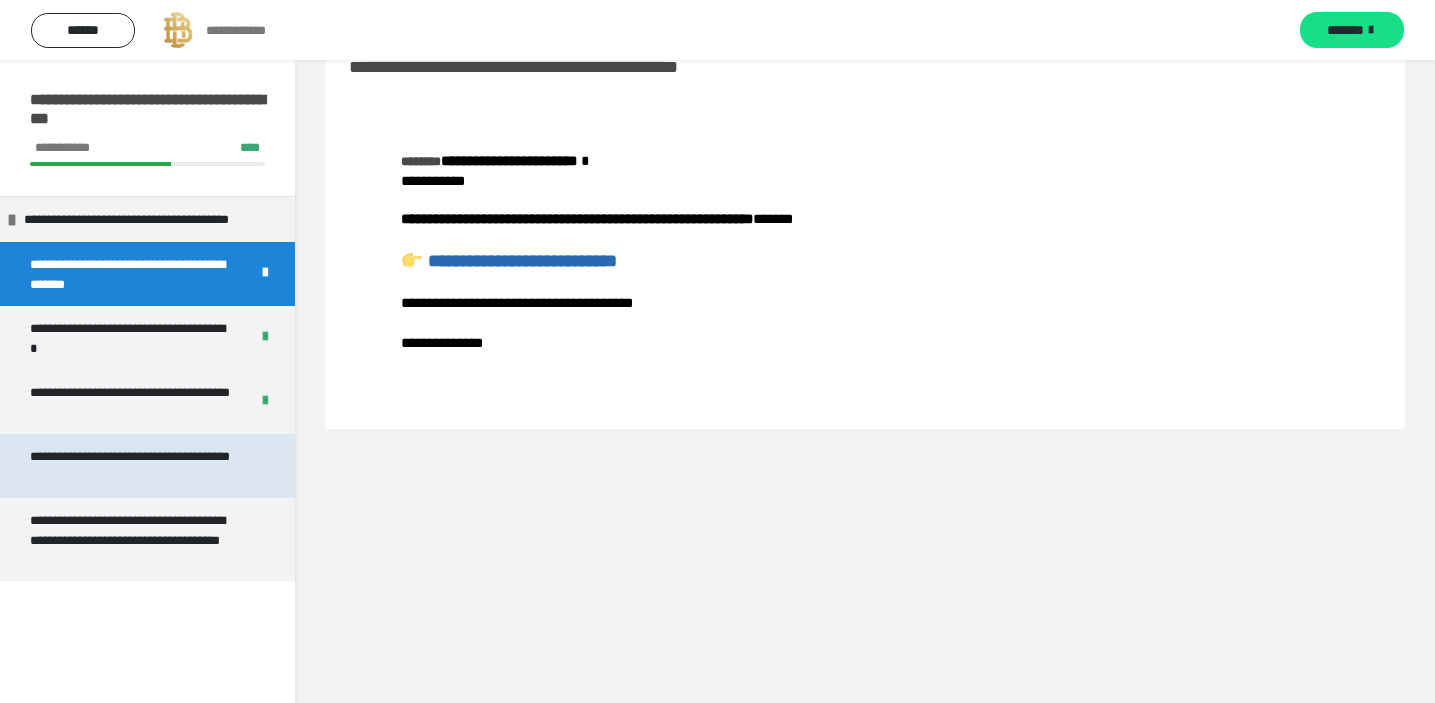 click on "**********" at bounding box center (139, 466) 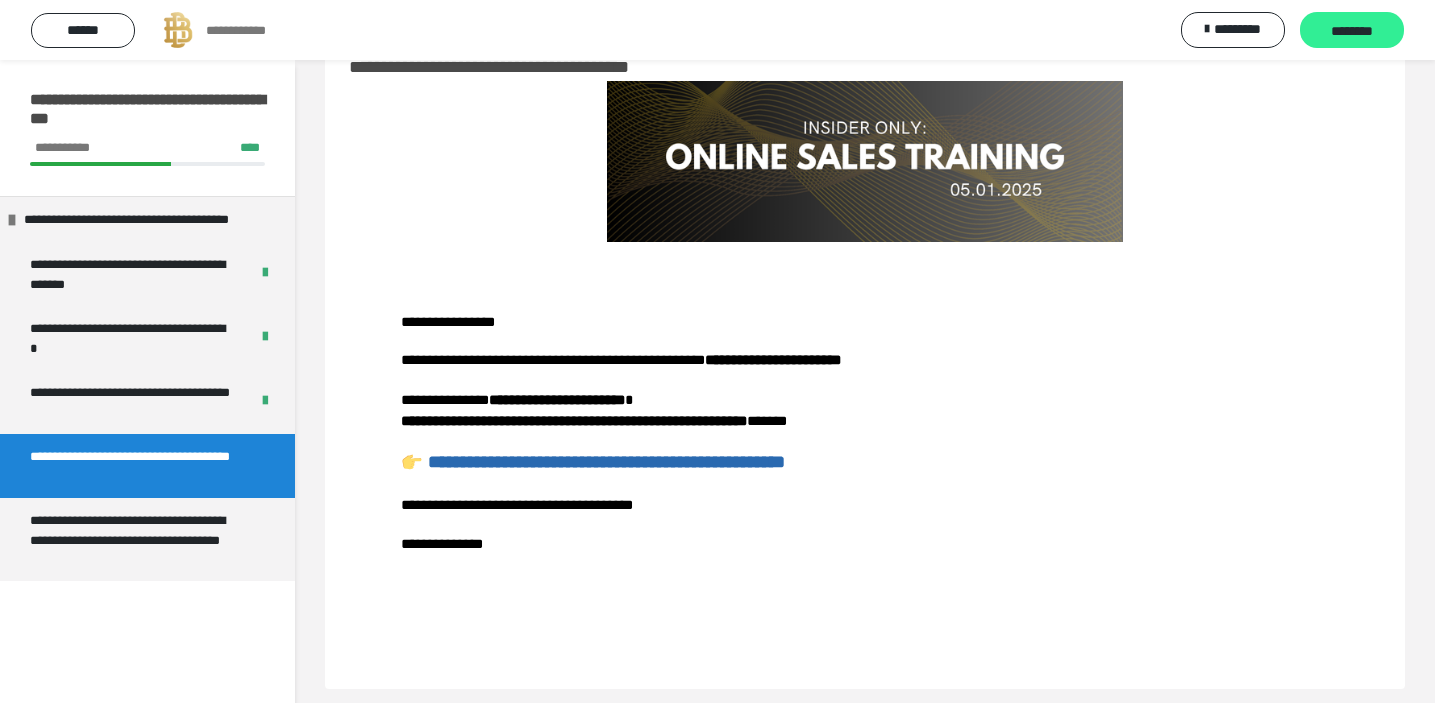click on "********" at bounding box center [1352, 31] 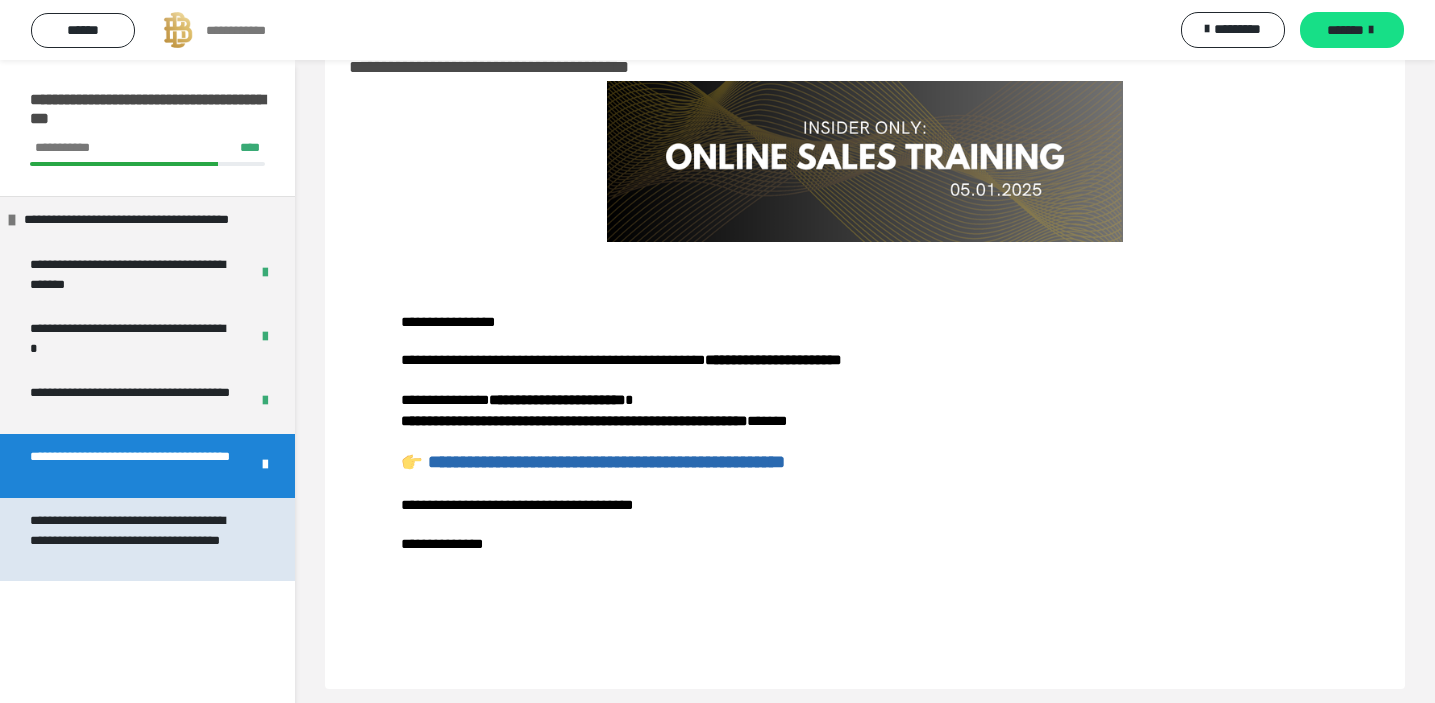 click on "**********" at bounding box center (139, 539) 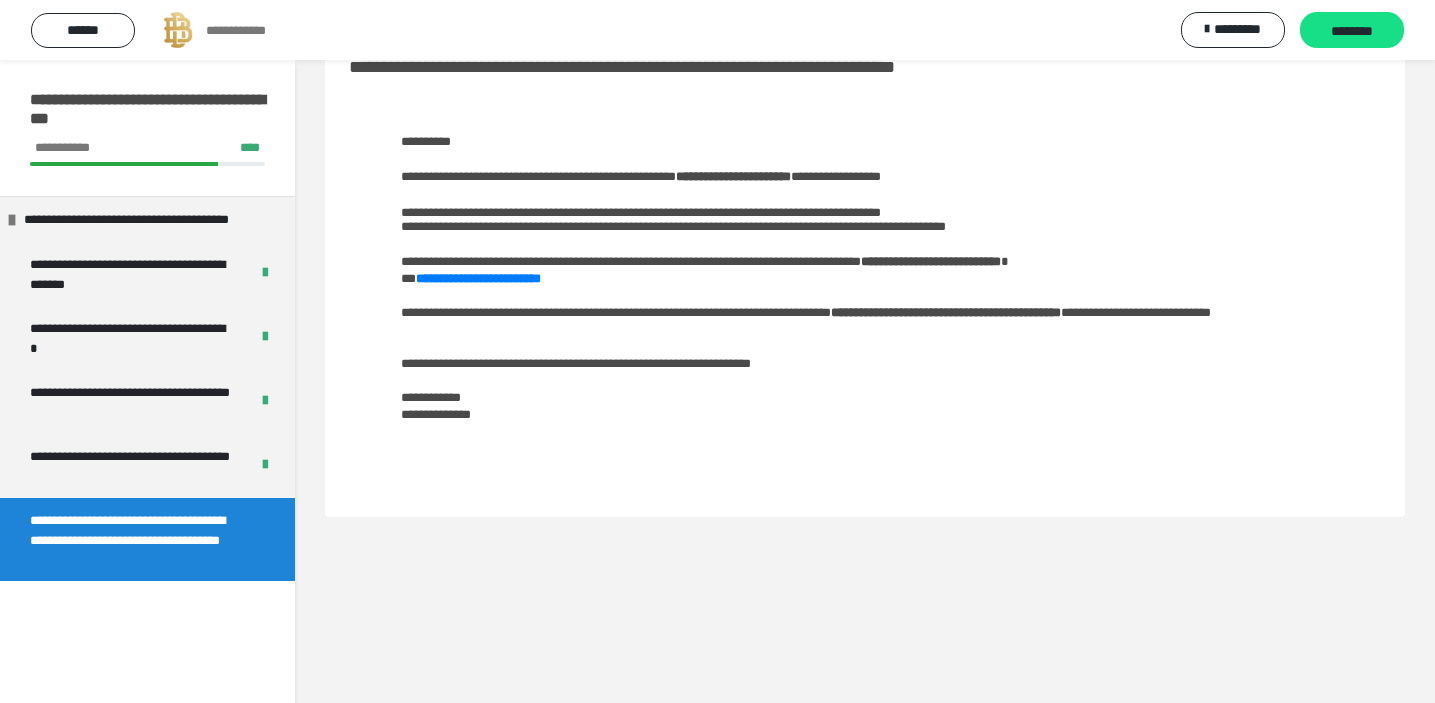 click on "**********" at bounding box center [717, 30] 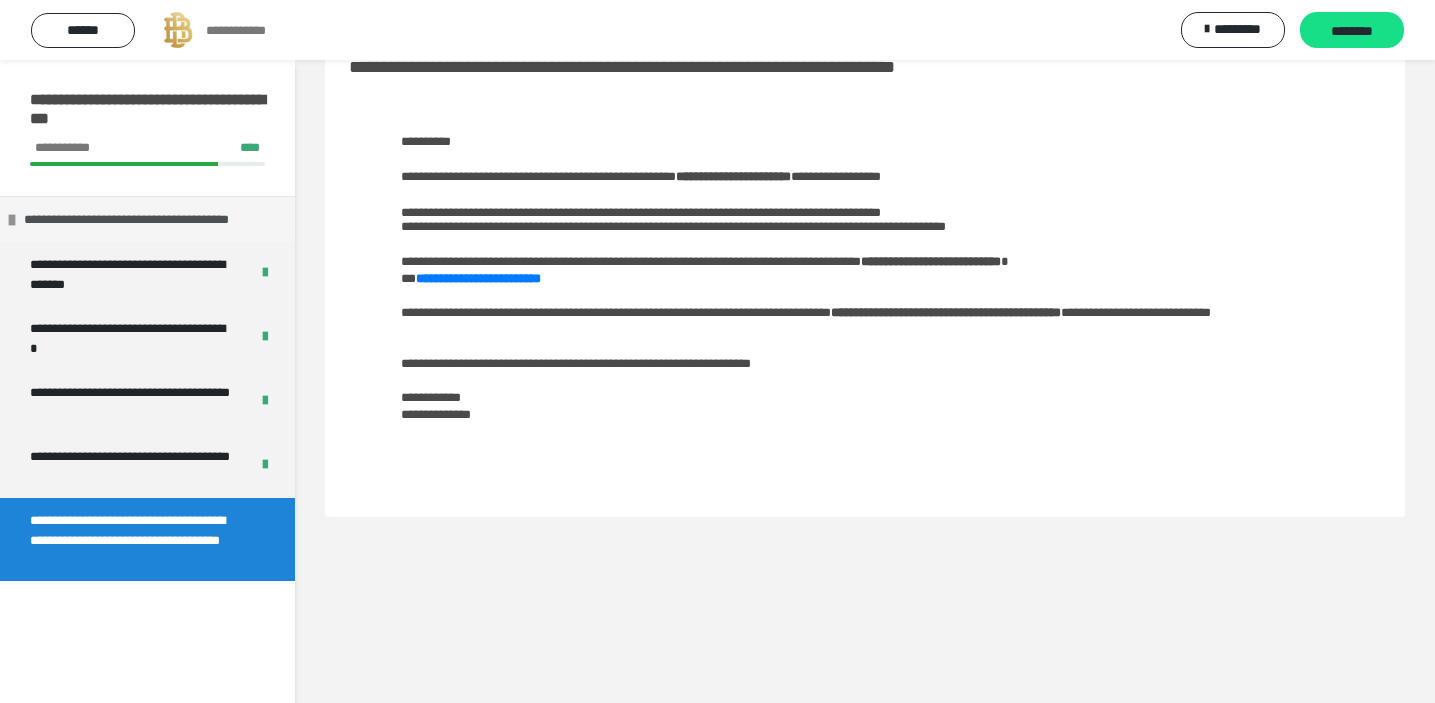 click on "**********" at bounding box center [150, 219] 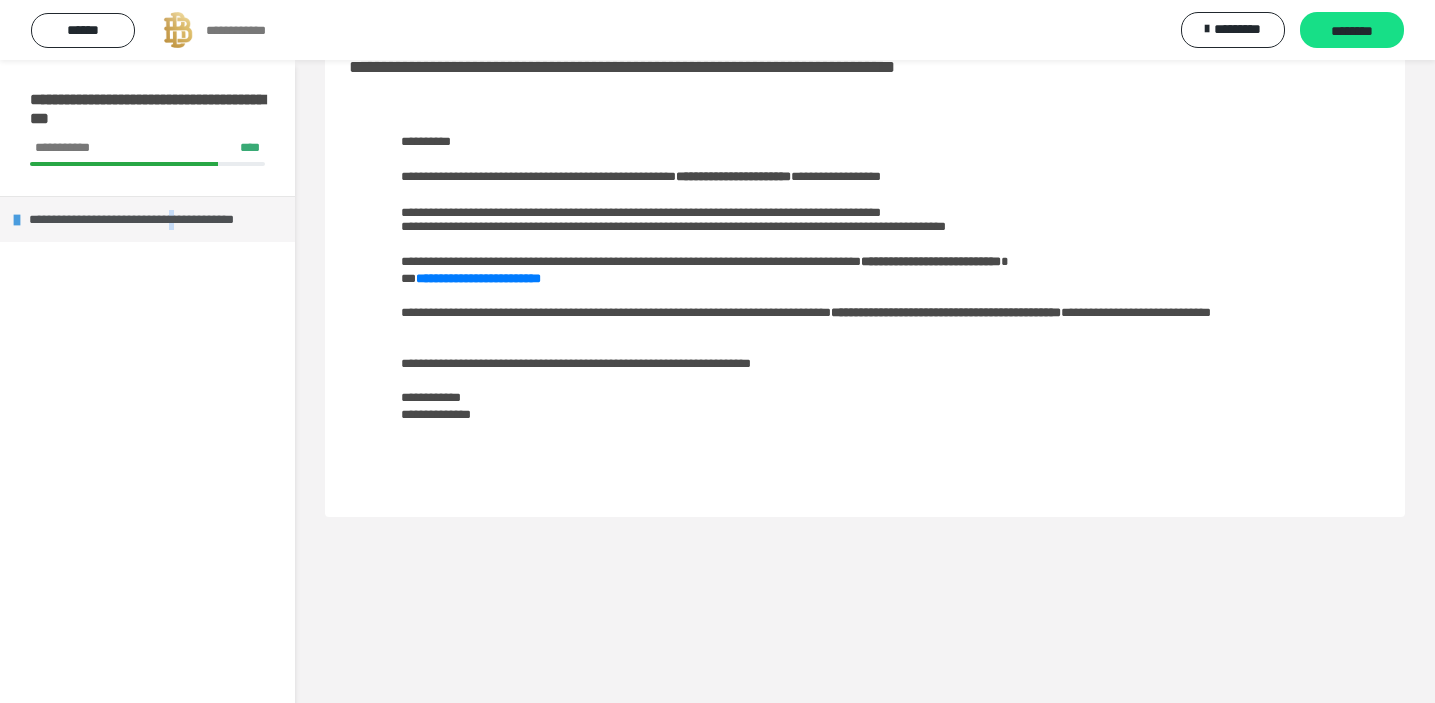click on "**********" at bounding box center (155, 219) 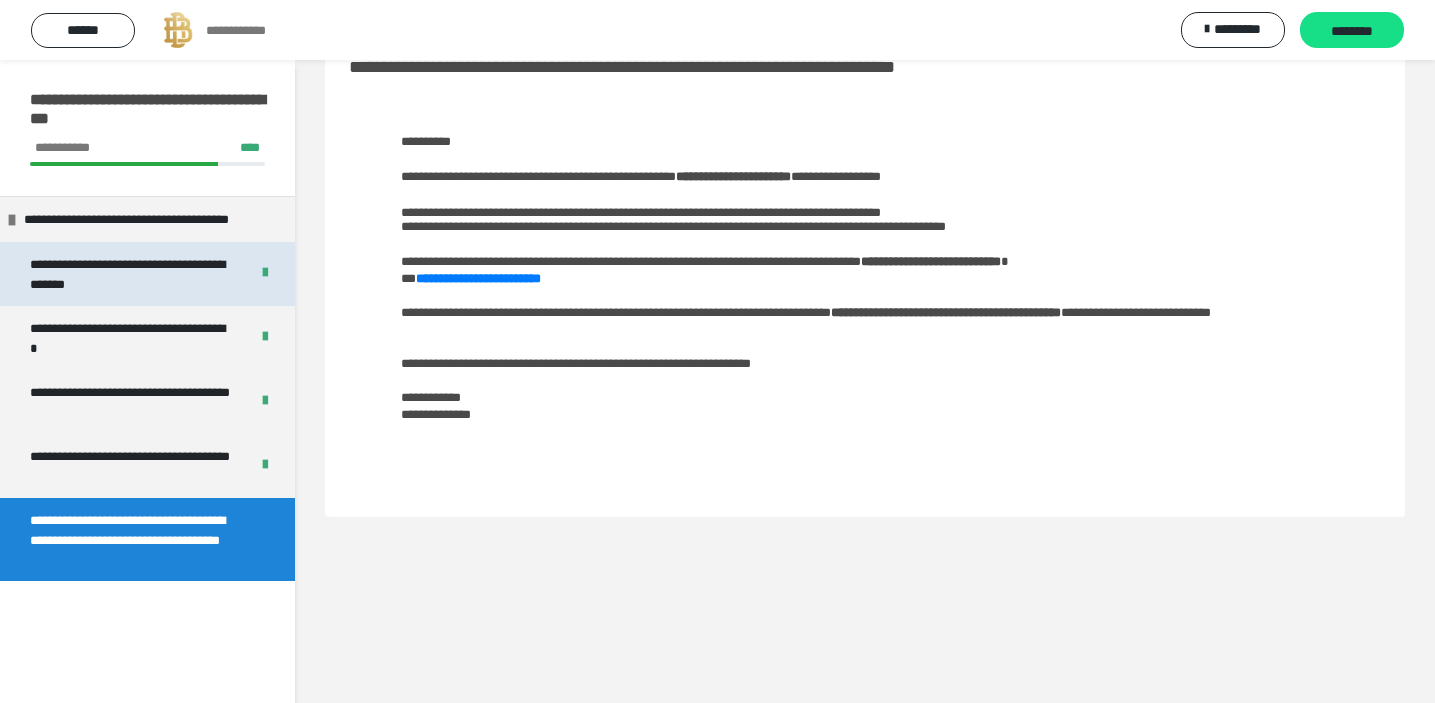 click on "**********" at bounding box center [131, 274] 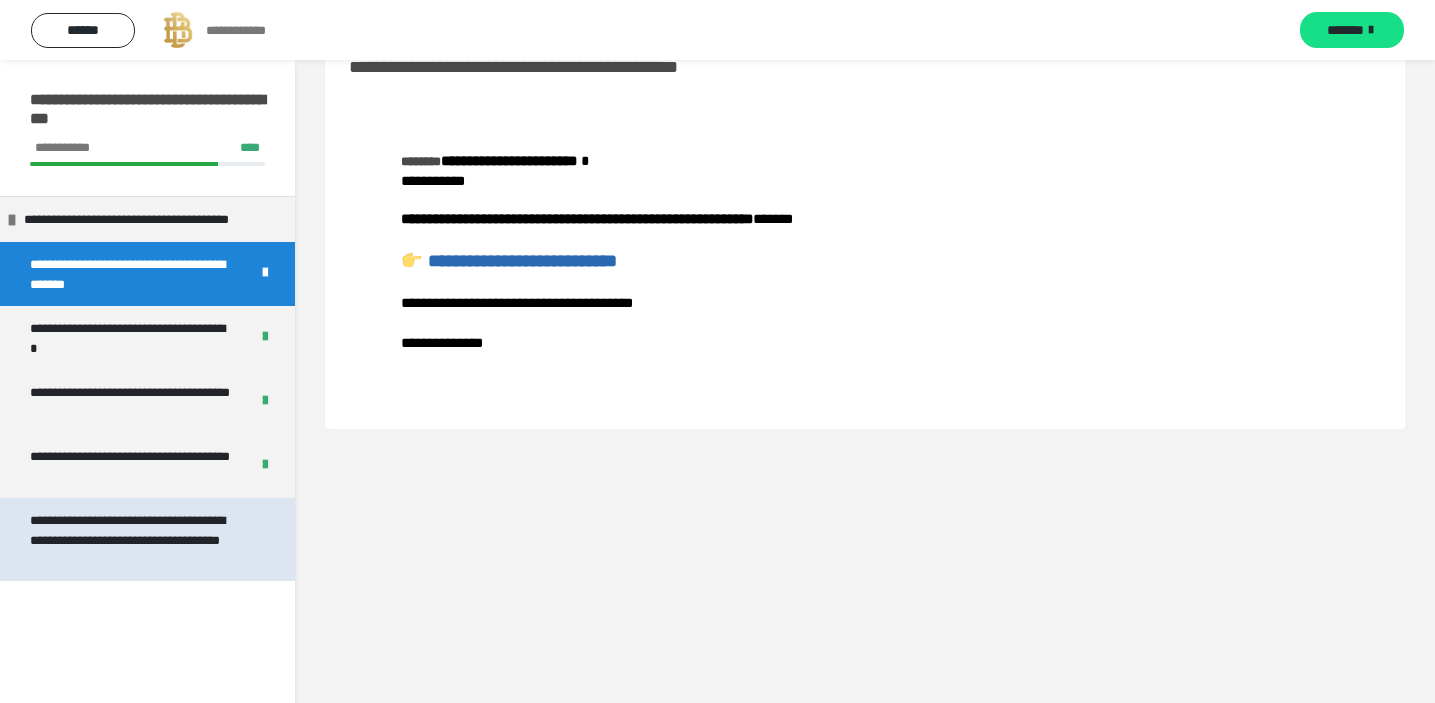 click on "**********" at bounding box center [139, 539] 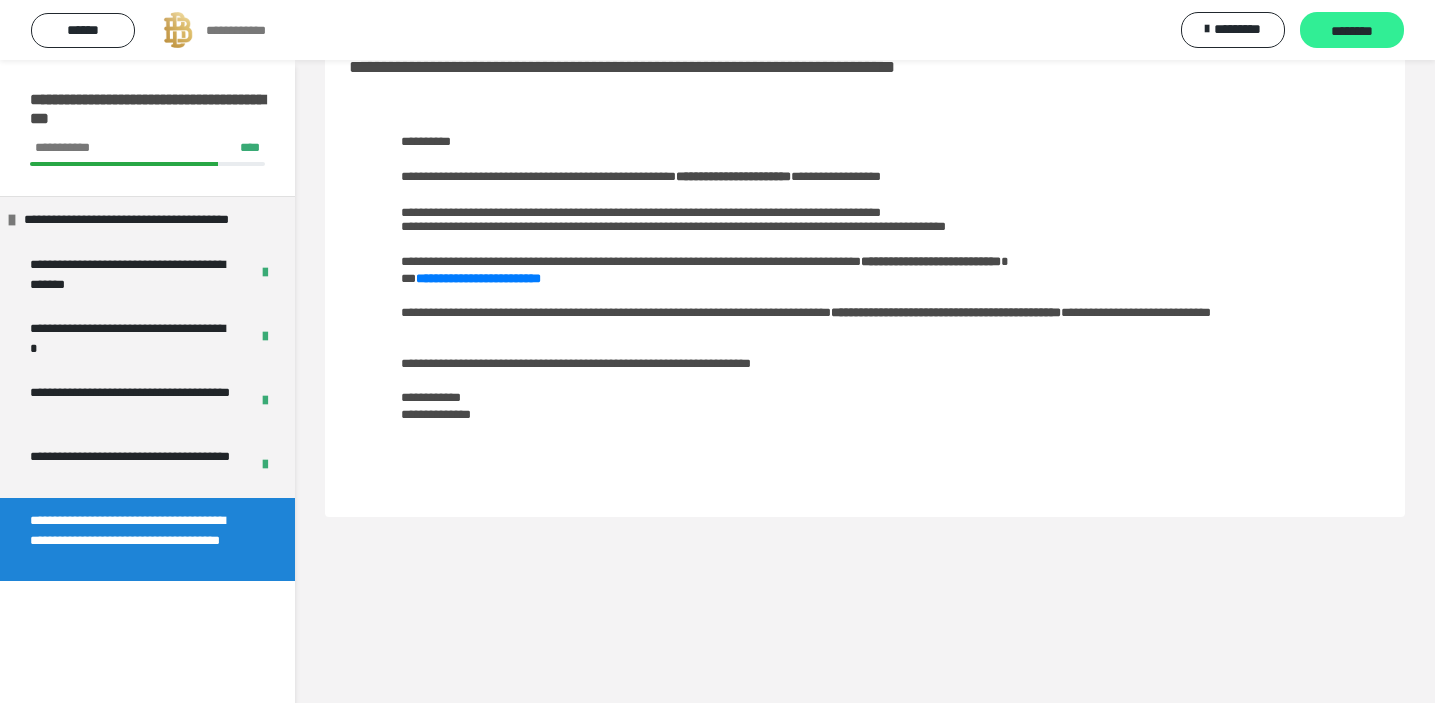 click on "********" at bounding box center [1352, 31] 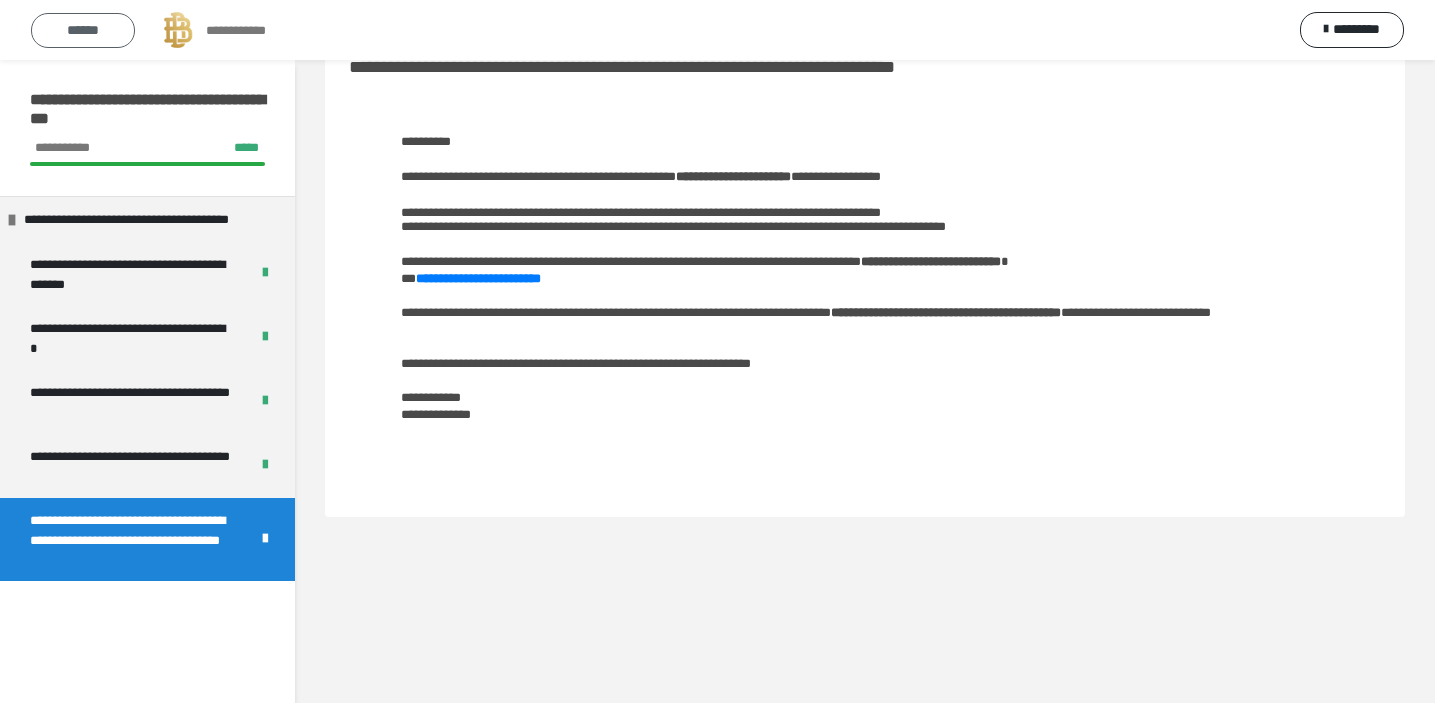 click on "******" at bounding box center [83, 30] 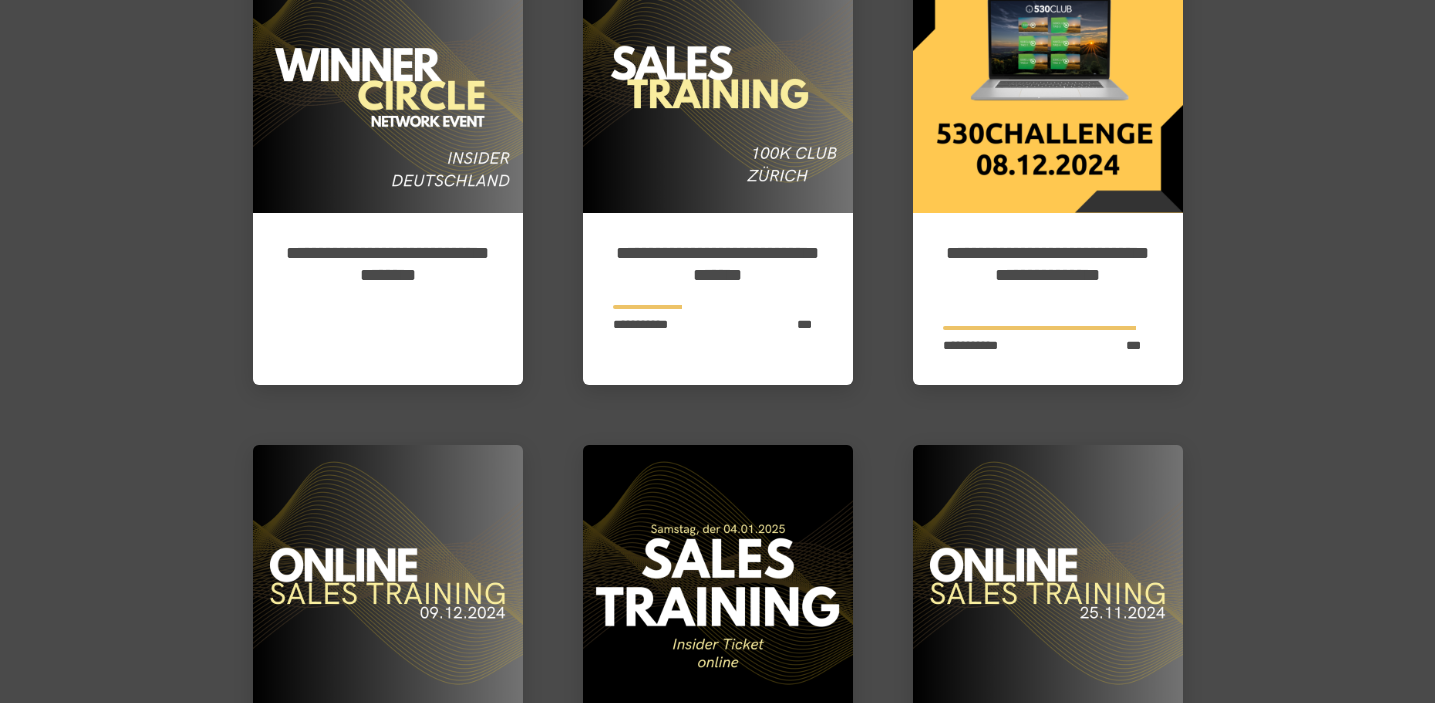 scroll, scrollTop: 2237, scrollLeft: 0, axis: vertical 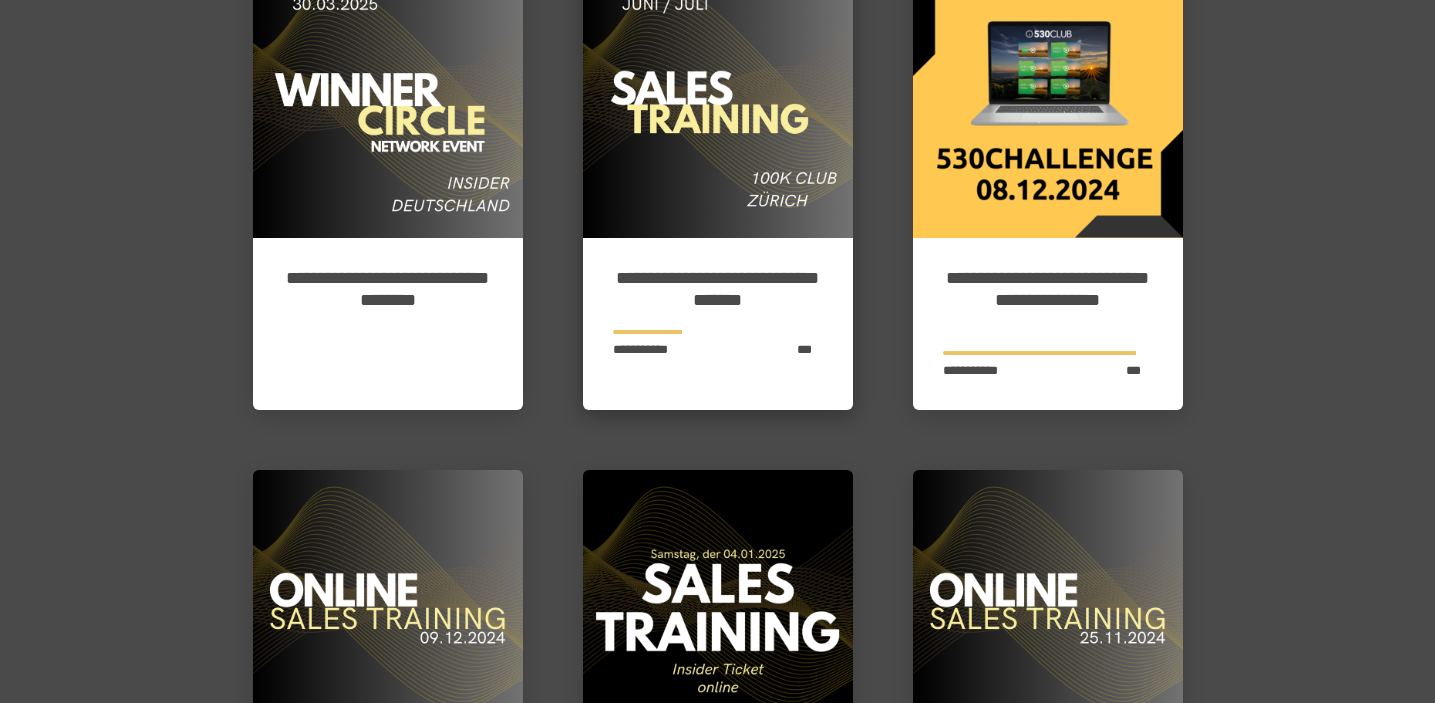 click on "**********" at bounding box center (718, 324) 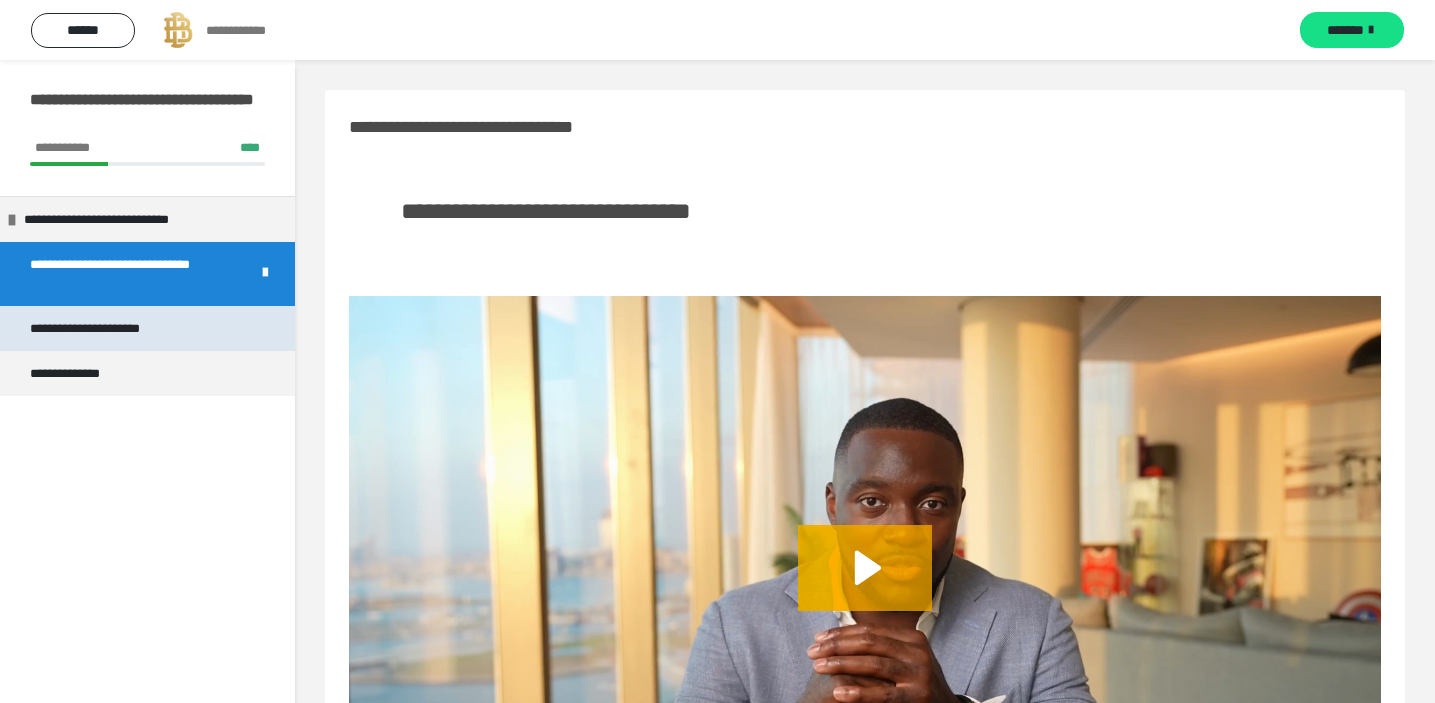click on "**********" at bounding box center (147, 328) 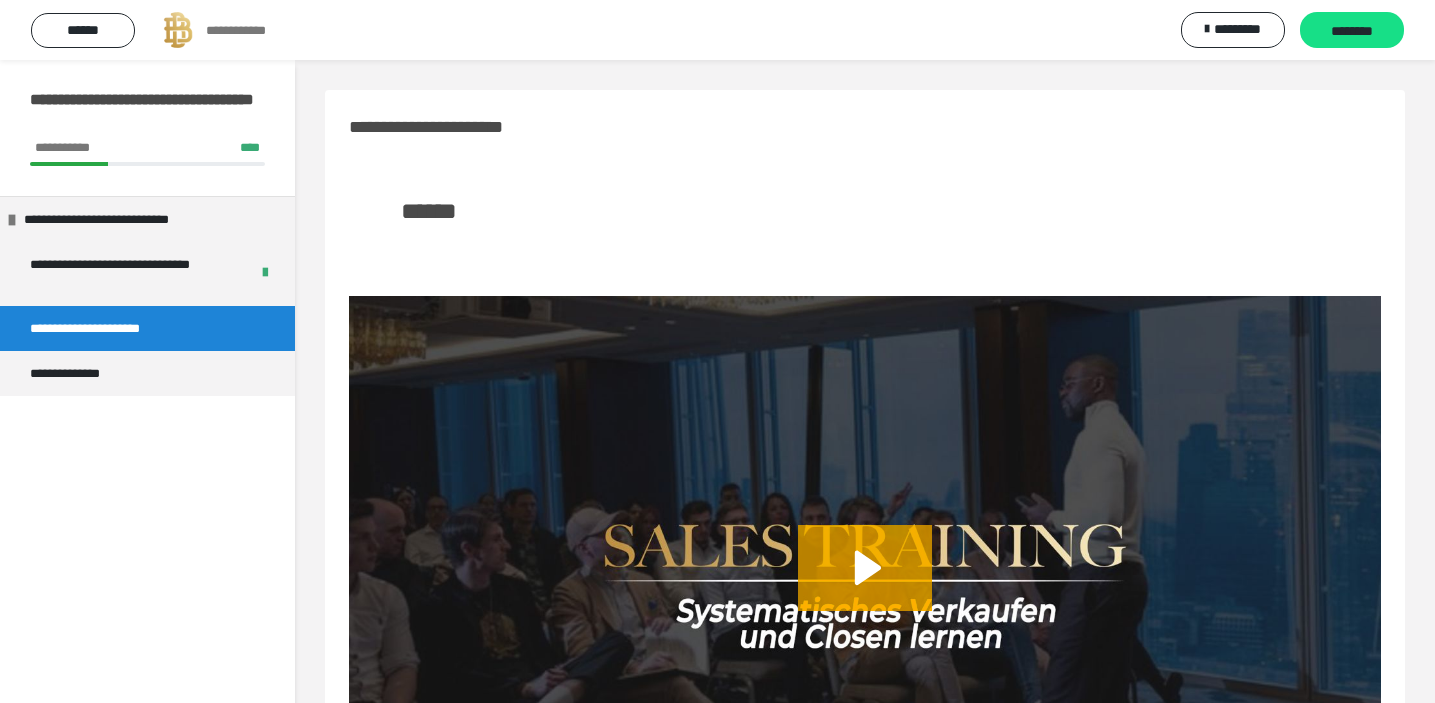 click at bounding box center (865, 586) 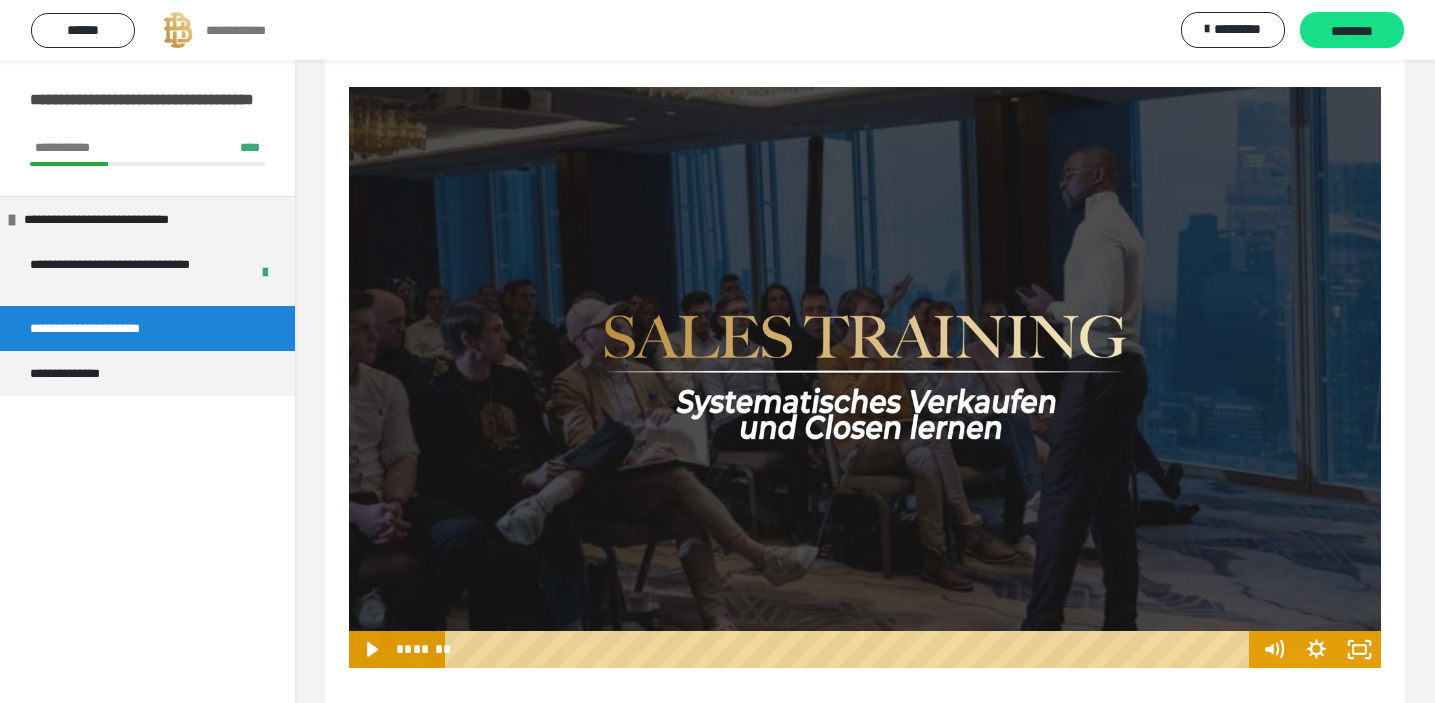 scroll, scrollTop: 246, scrollLeft: 0, axis: vertical 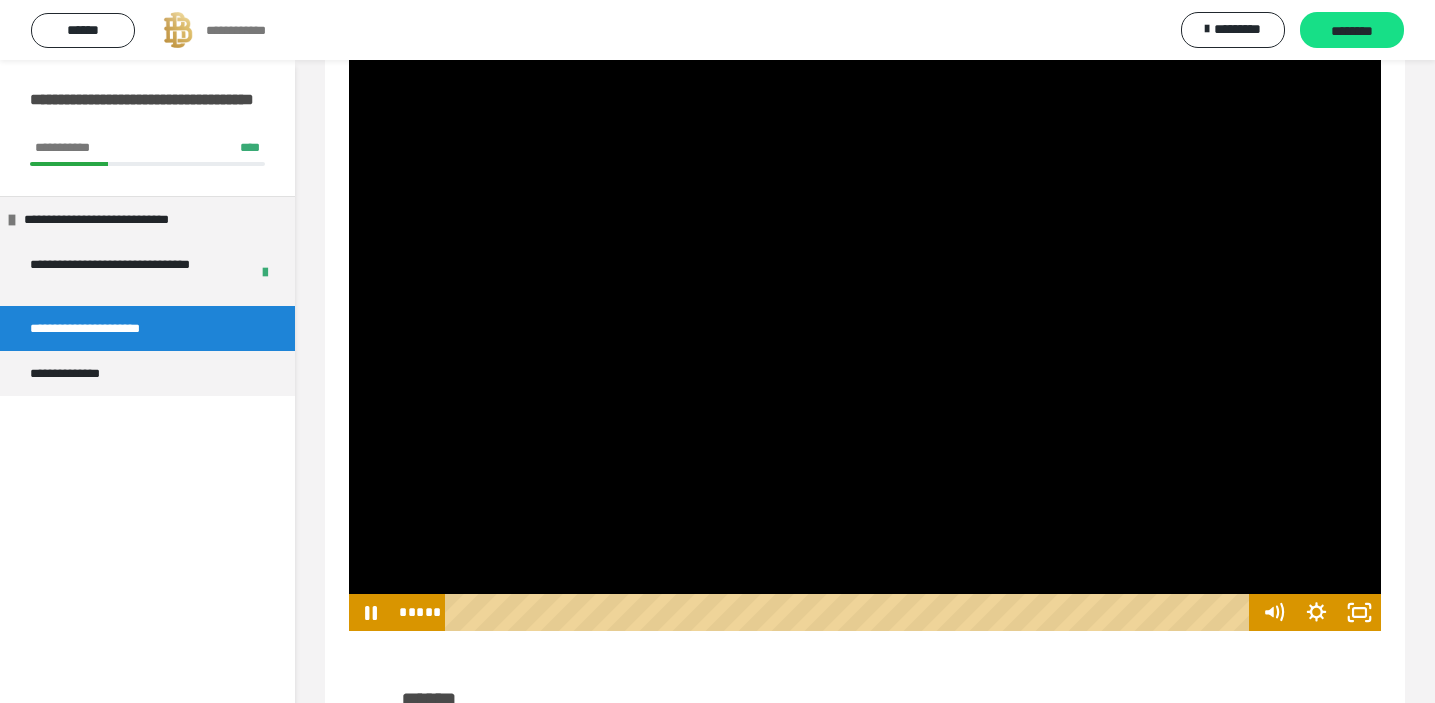 click at bounding box center [851, 612] 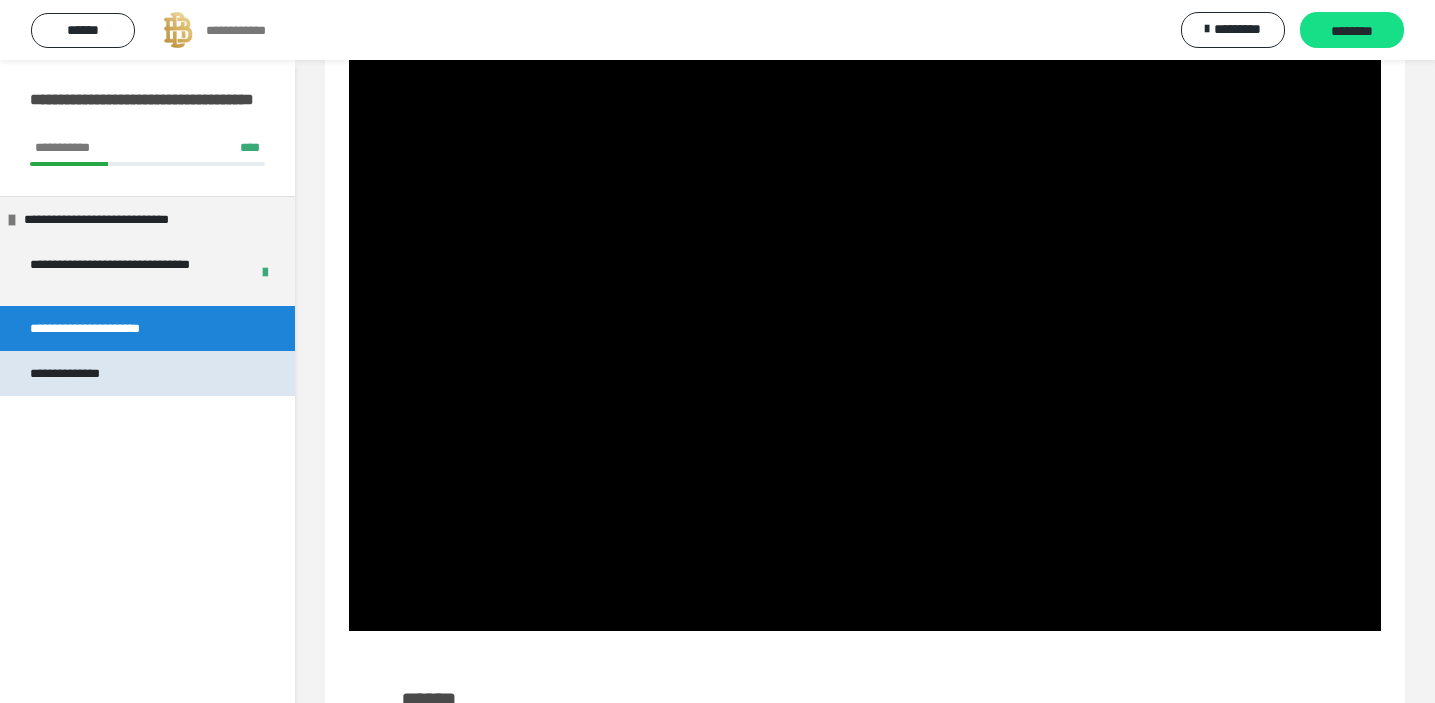 click on "**********" at bounding box center (147, 373) 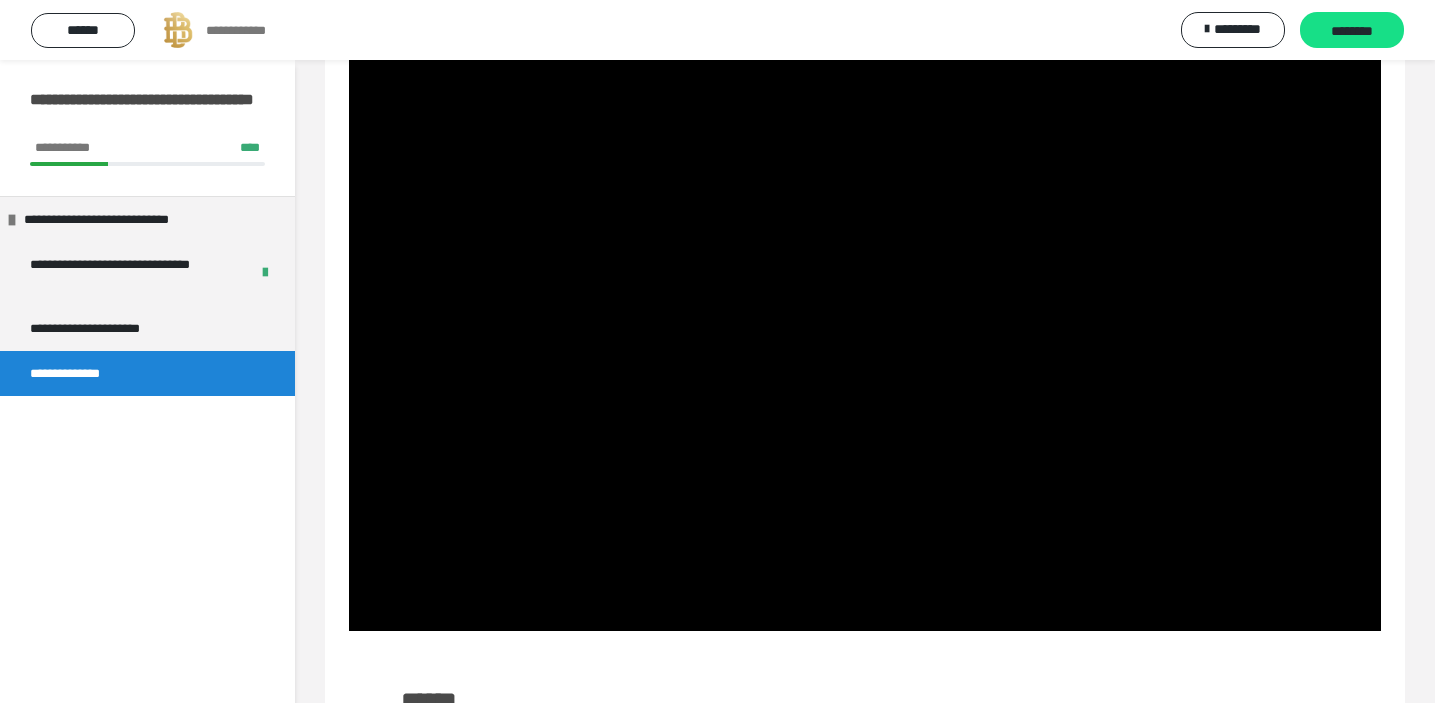 scroll, scrollTop: 60, scrollLeft: 0, axis: vertical 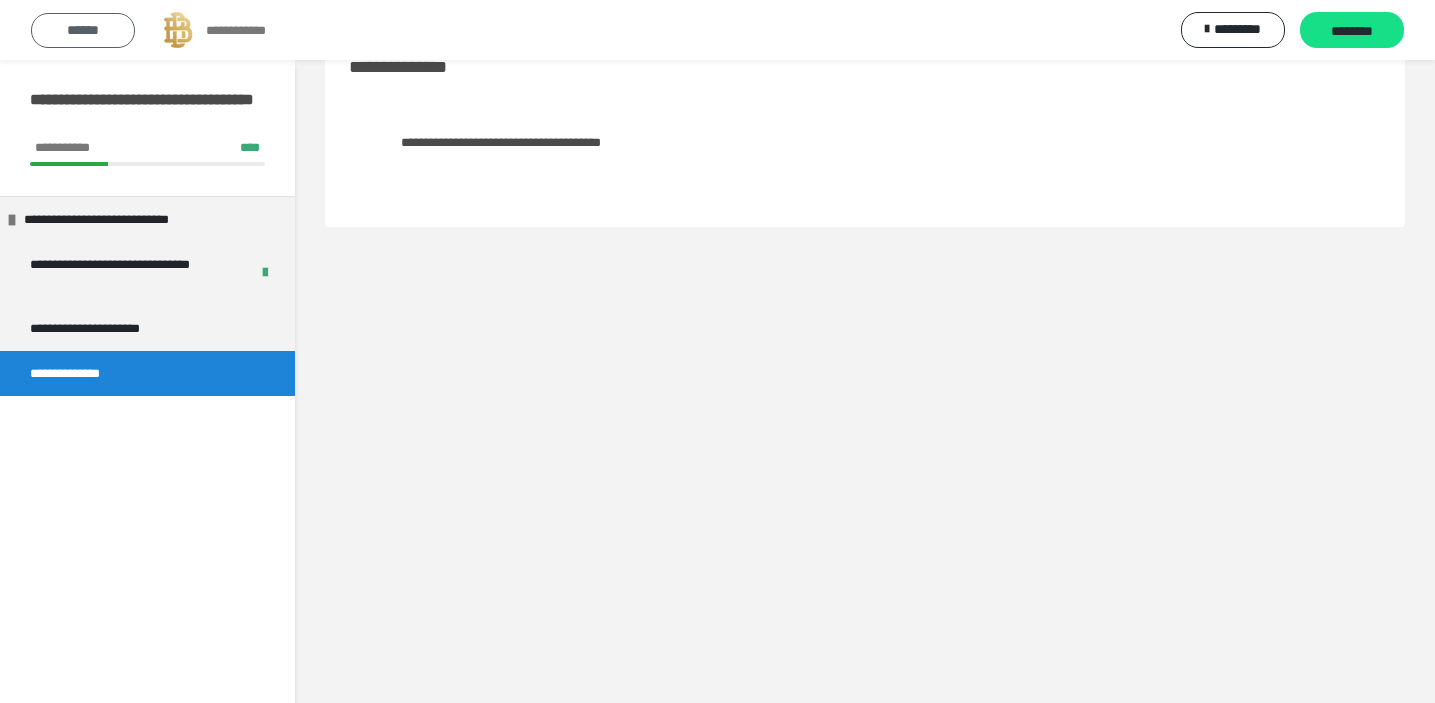 click on "******" at bounding box center [83, 30] 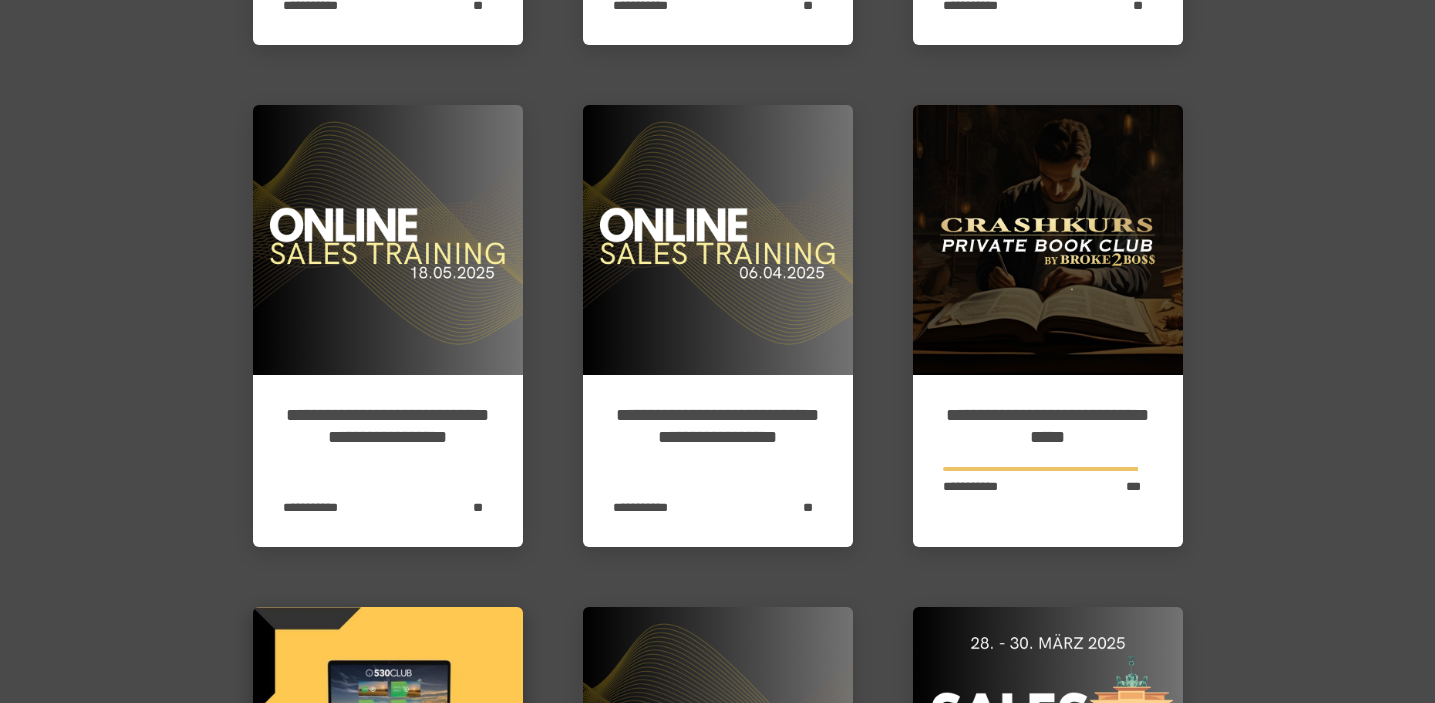 scroll, scrollTop: 1091, scrollLeft: 0, axis: vertical 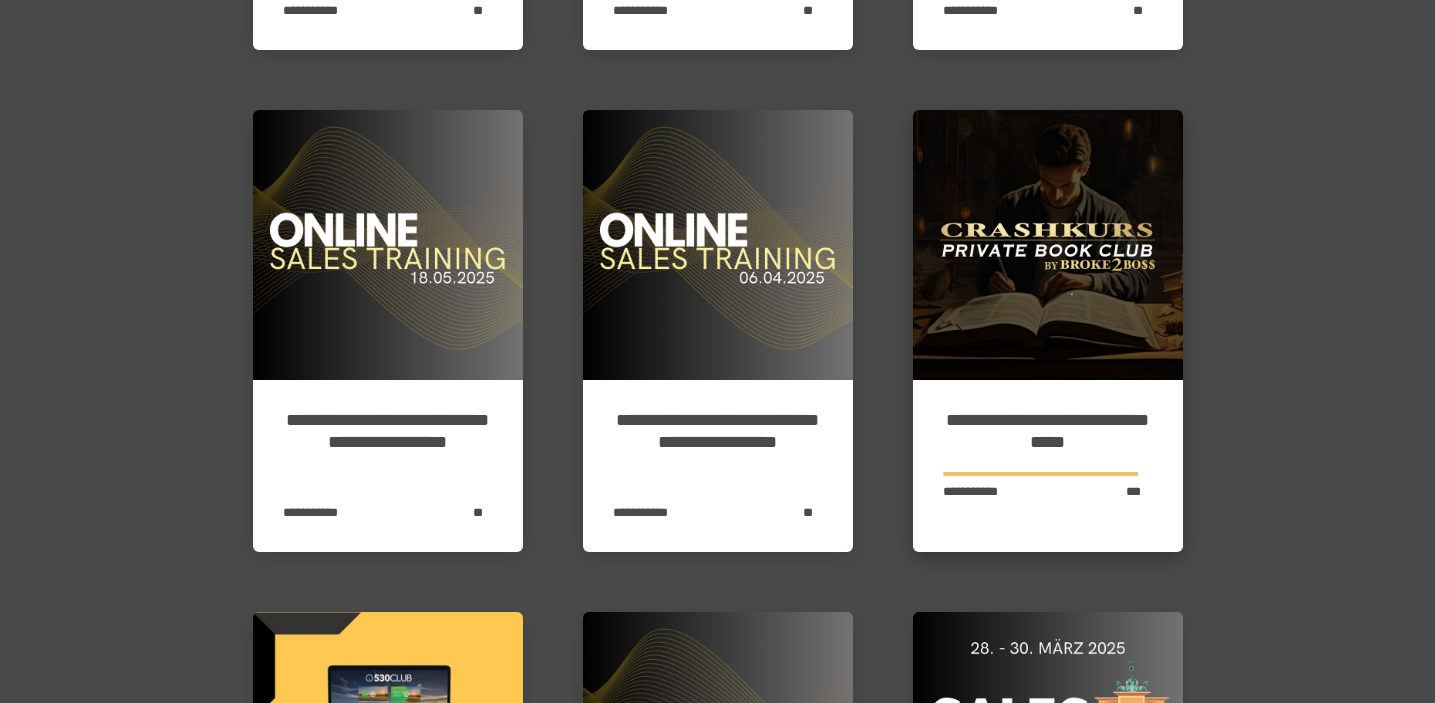 click at bounding box center (1048, 245) 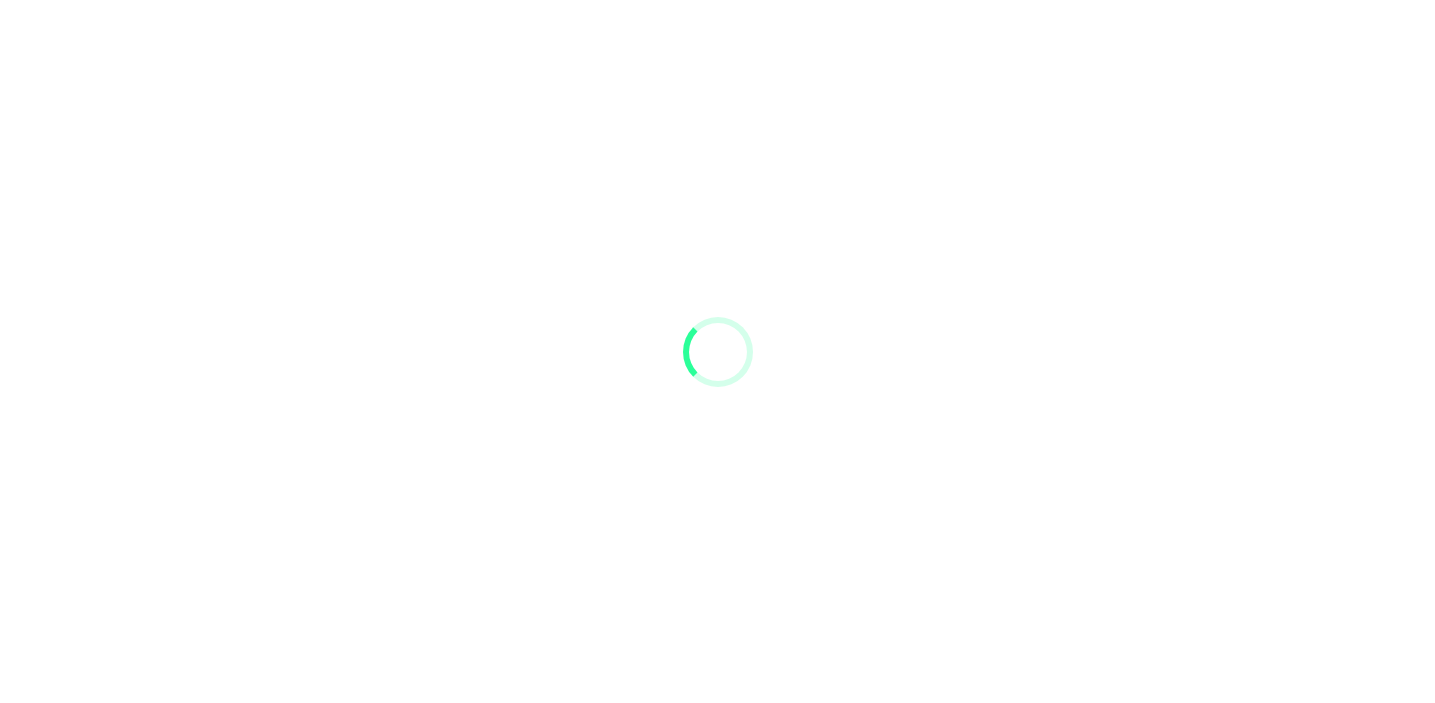 scroll, scrollTop: 0, scrollLeft: 0, axis: both 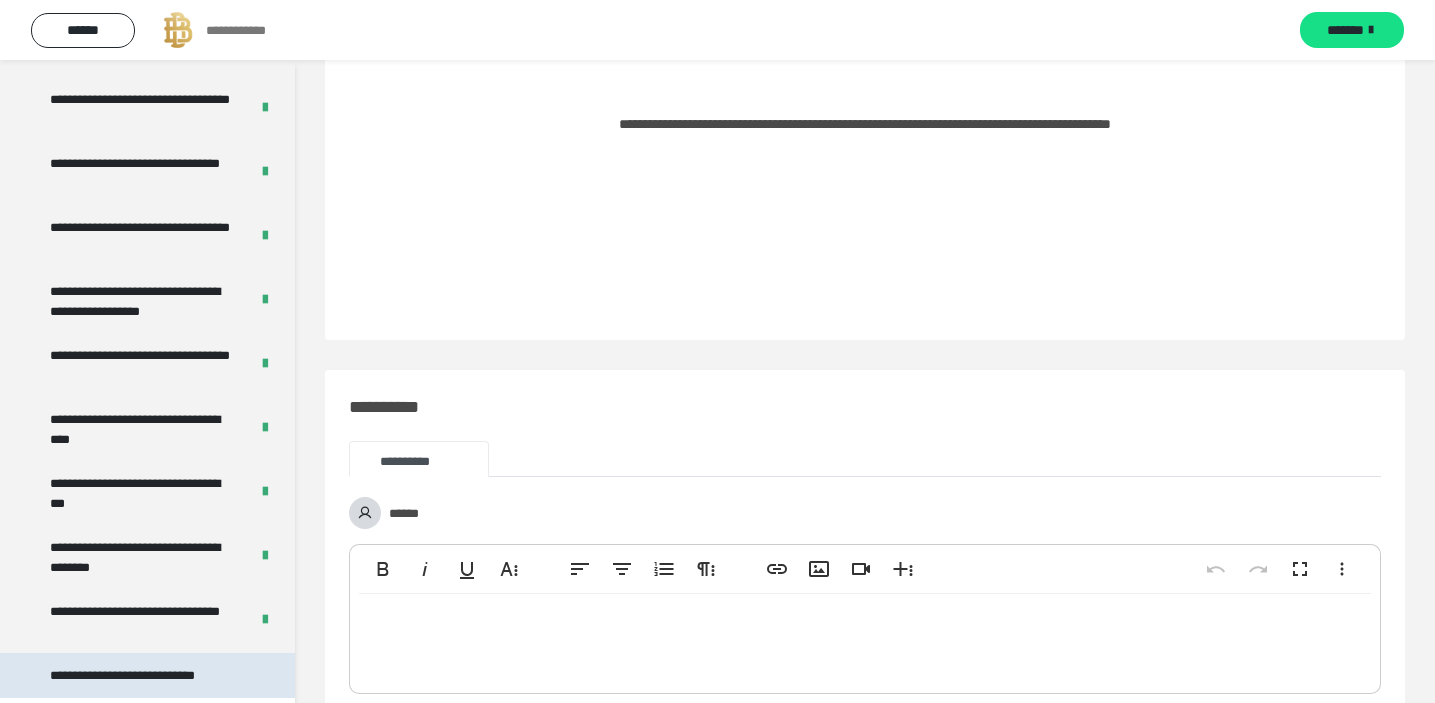 click on "**********" at bounding box center (147, 675) 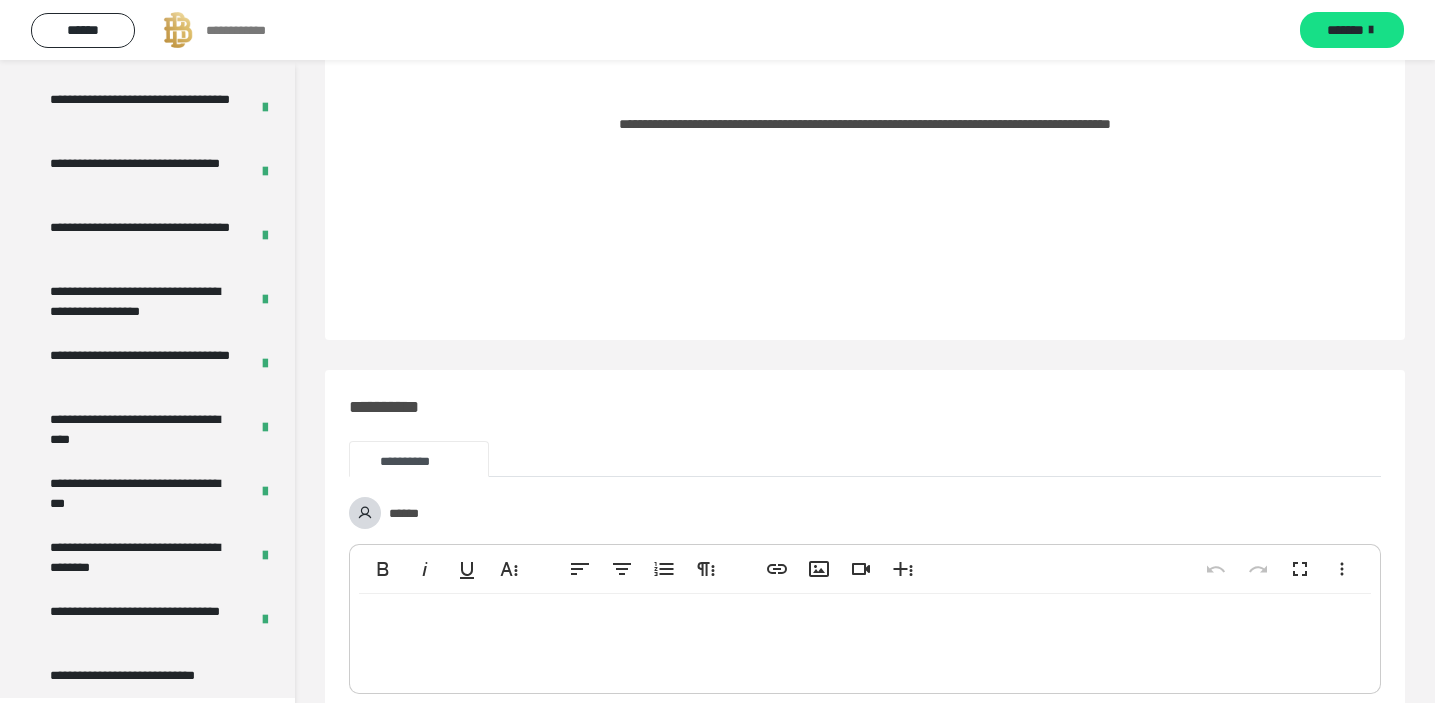 scroll, scrollTop: 60, scrollLeft: 0, axis: vertical 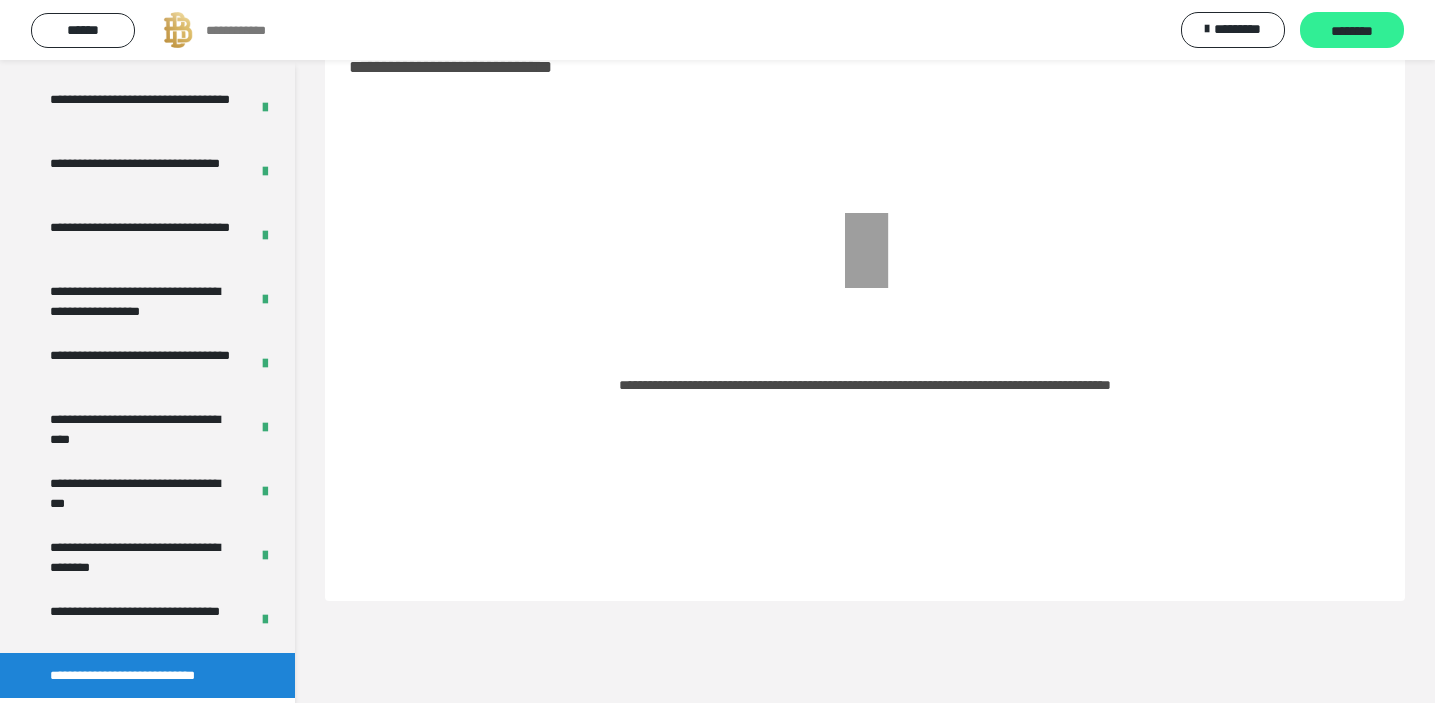 click on "********" at bounding box center (1352, 30) 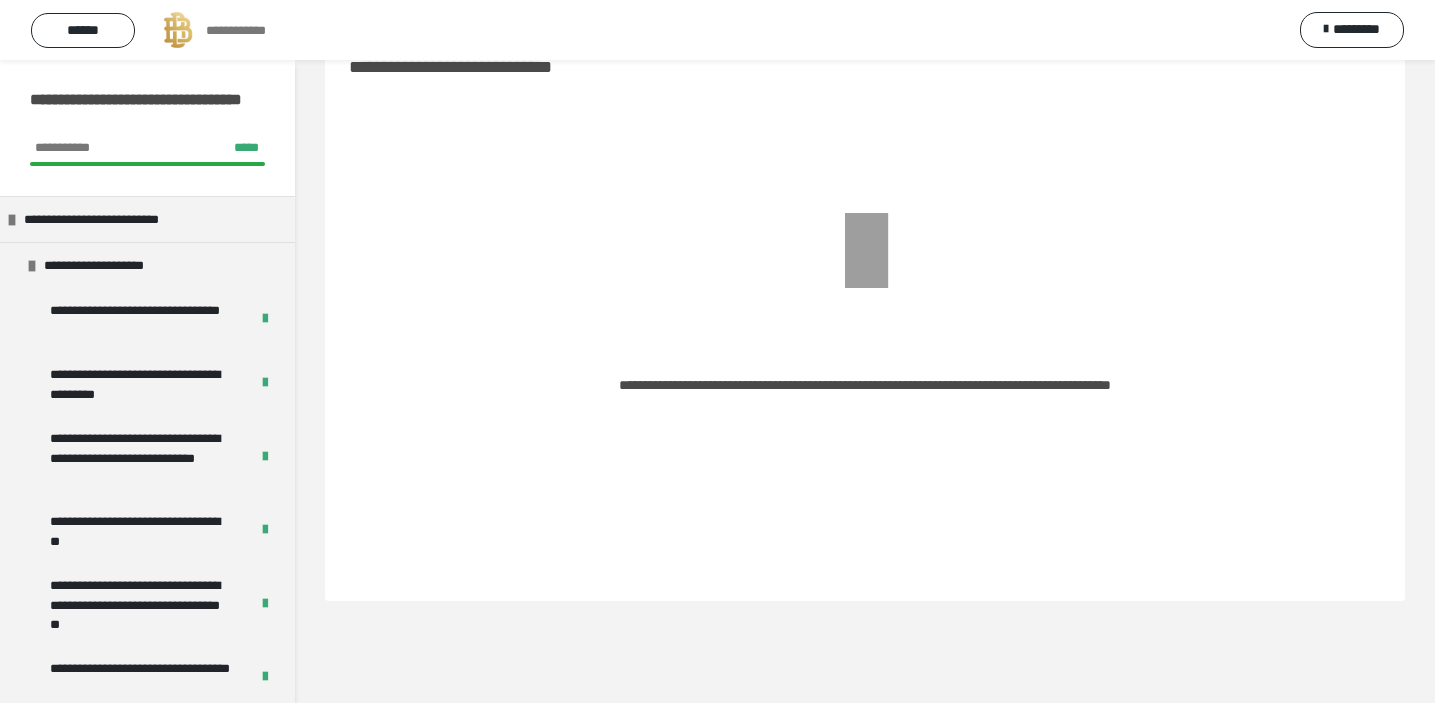 scroll, scrollTop: 0, scrollLeft: 0, axis: both 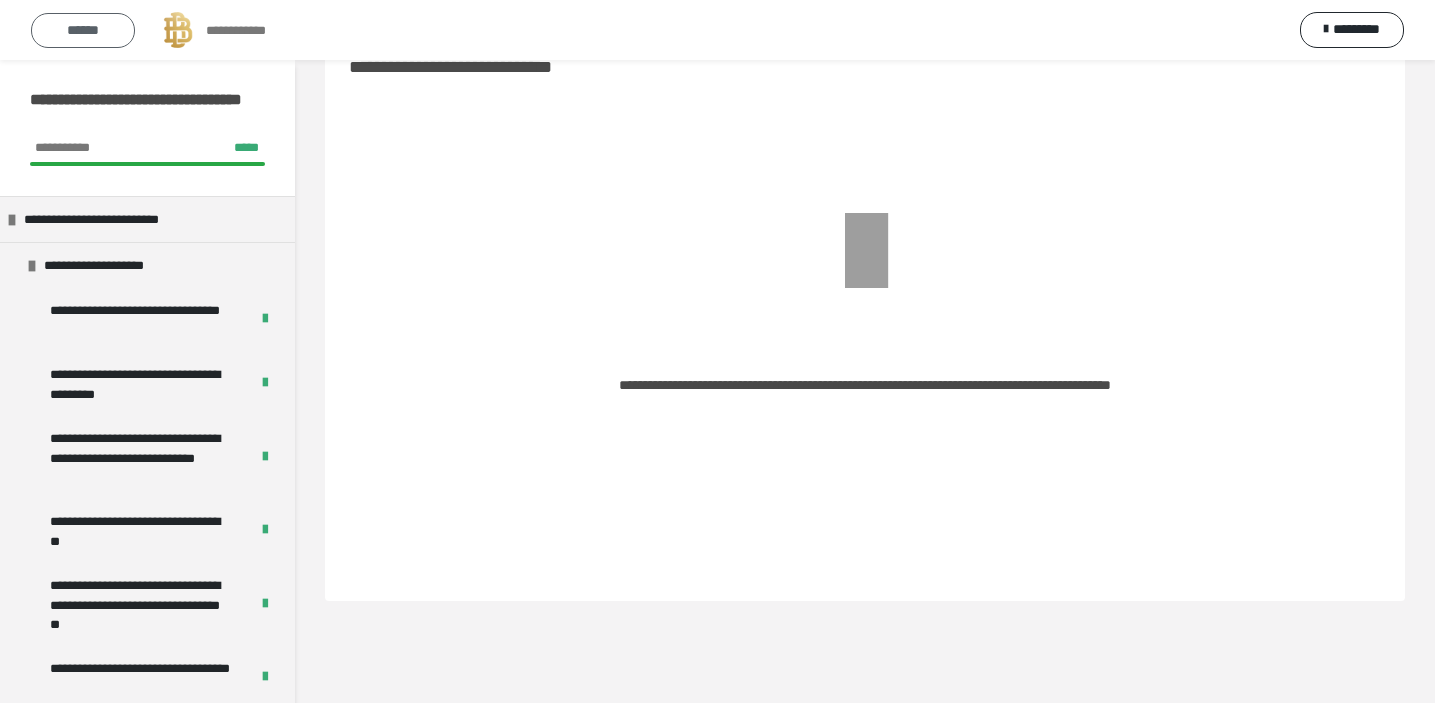 click on "******" at bounding box center (83, 30) 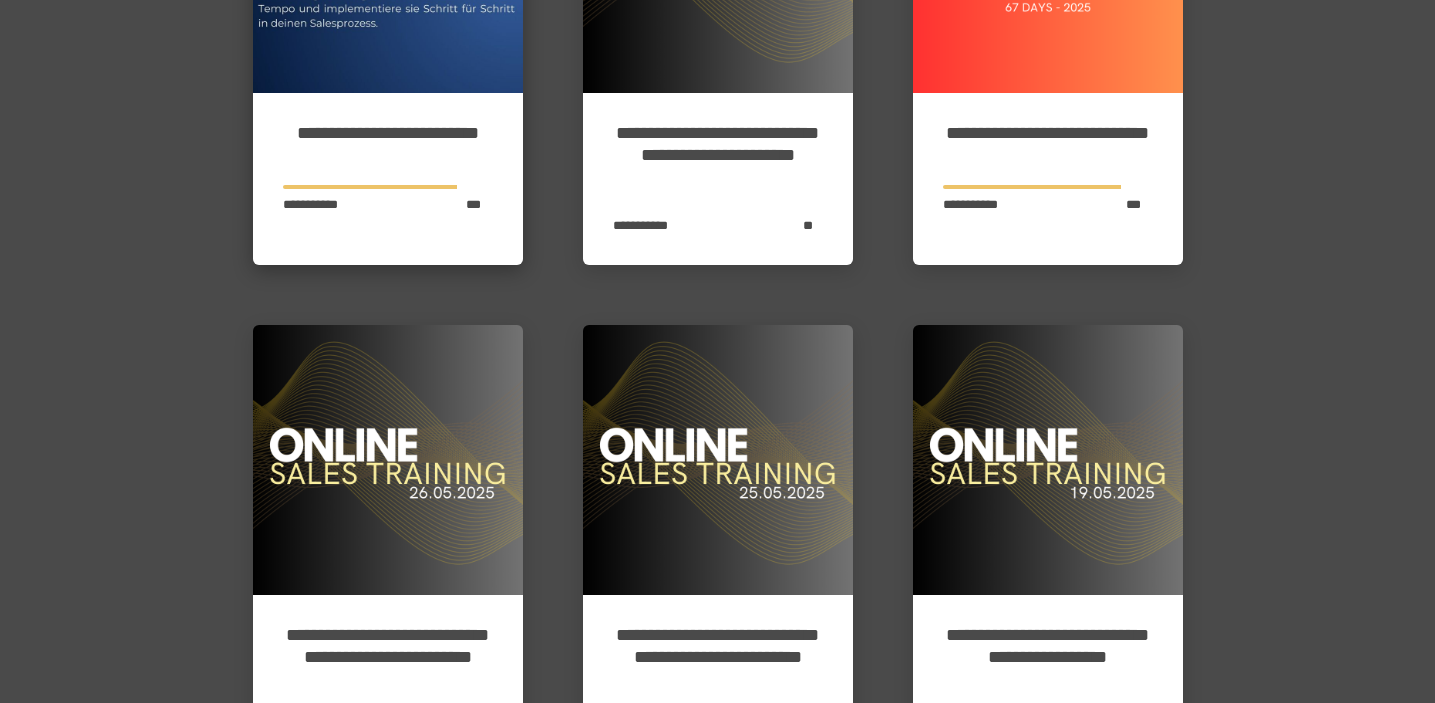 scroll, scrollTop: 1028, scrollLeft: 0, axis: vertical 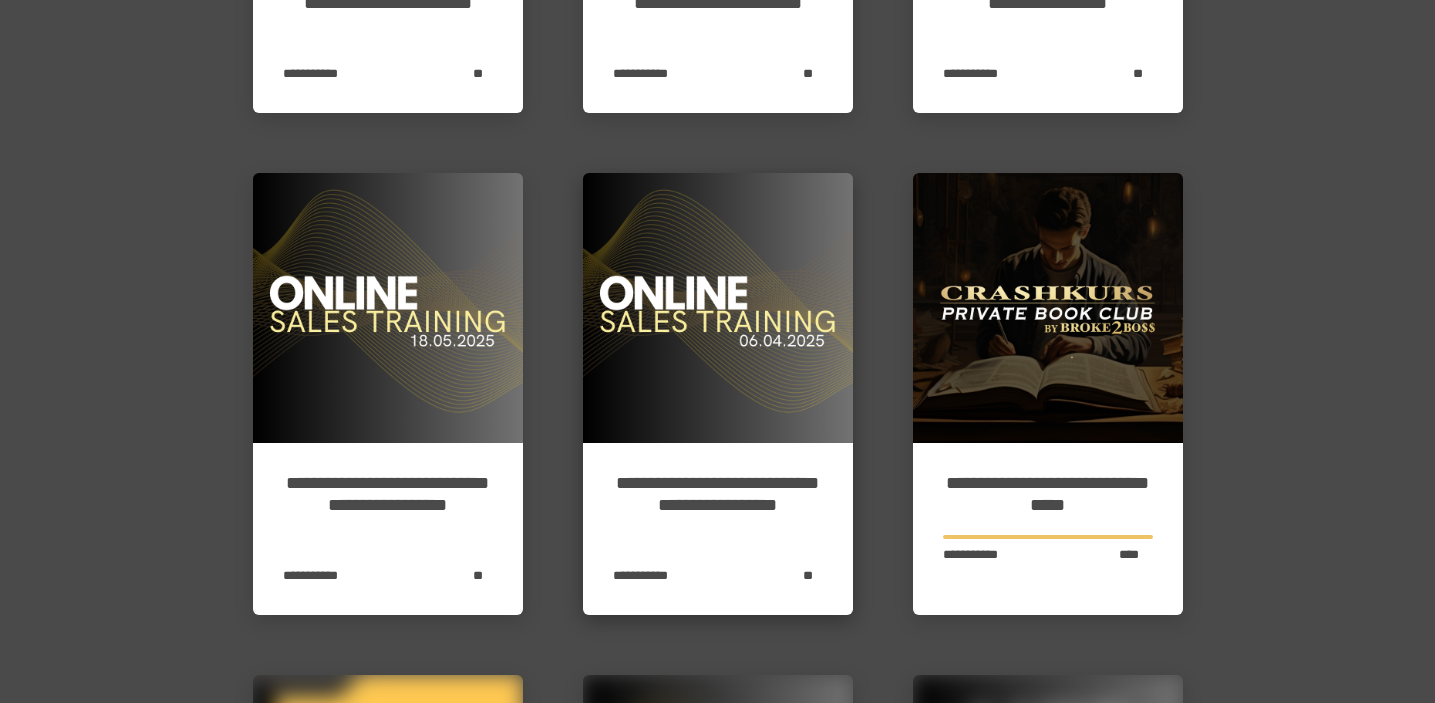 click at bounding box center (718, 308) 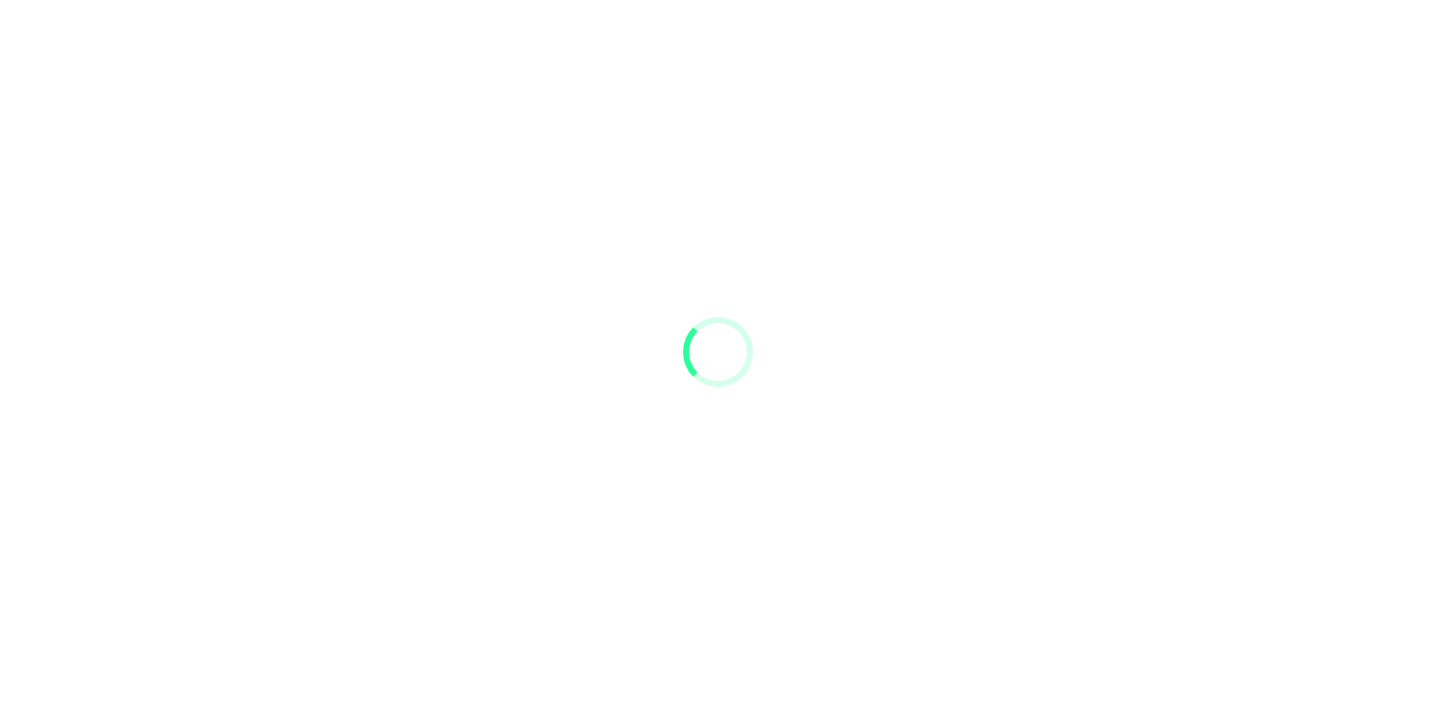 scroll, scrollTop: 0, scrollLeft: 0, axis: both 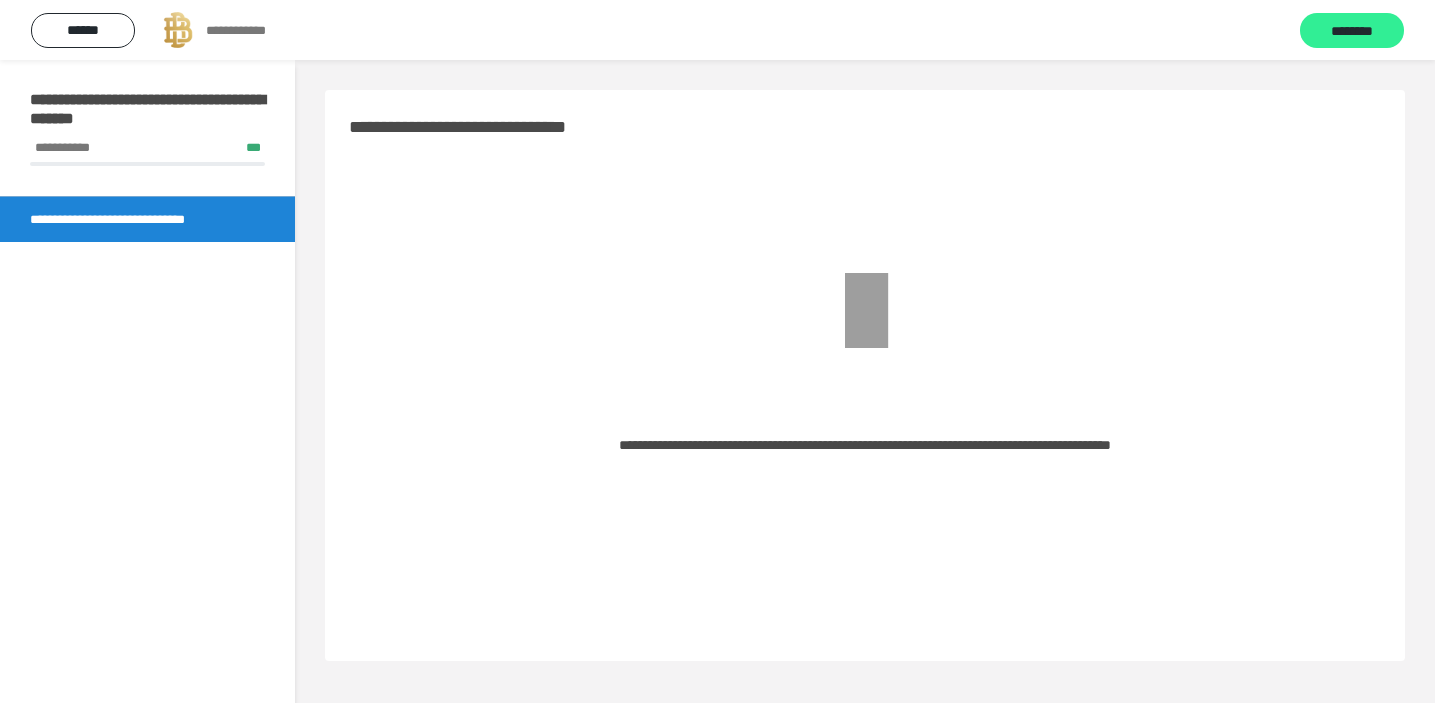 click on "********" at bounding box center (1352, 31) 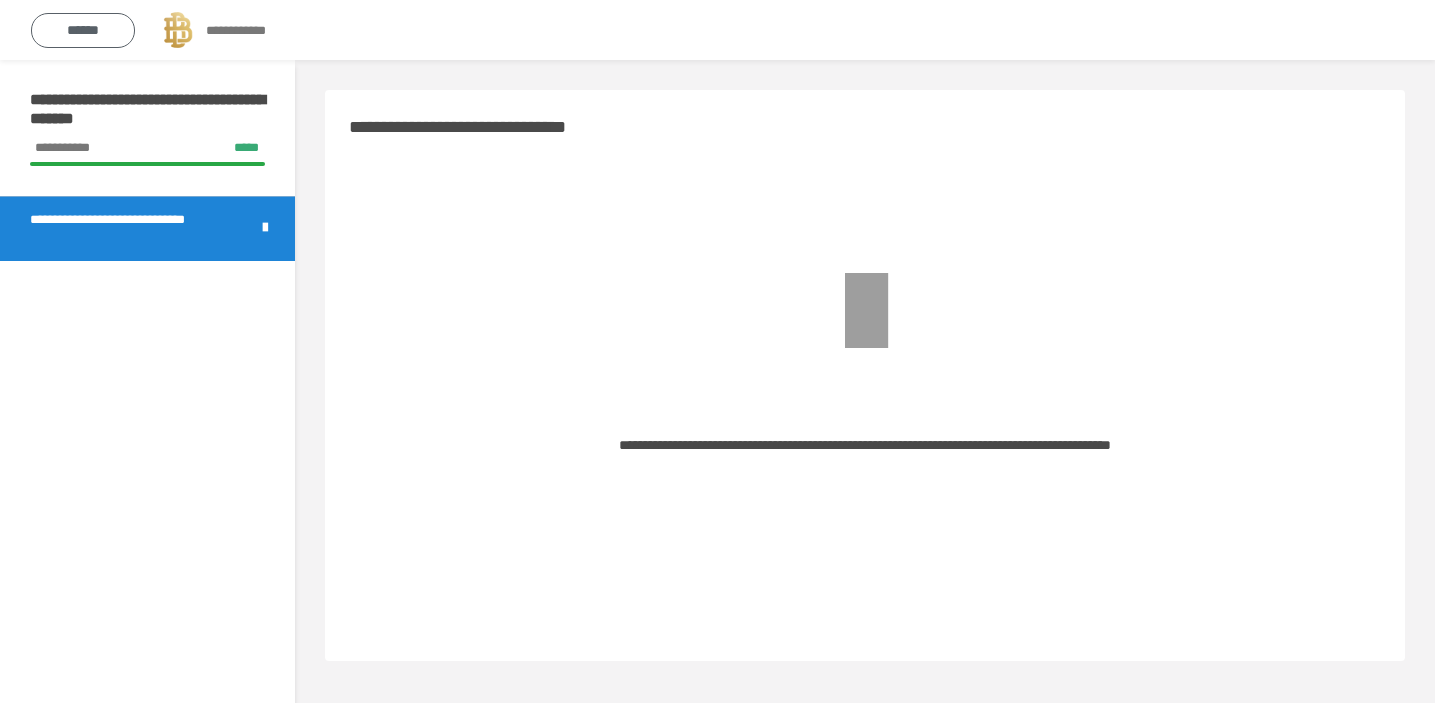 click on "******" at bounding box center (83, 30) 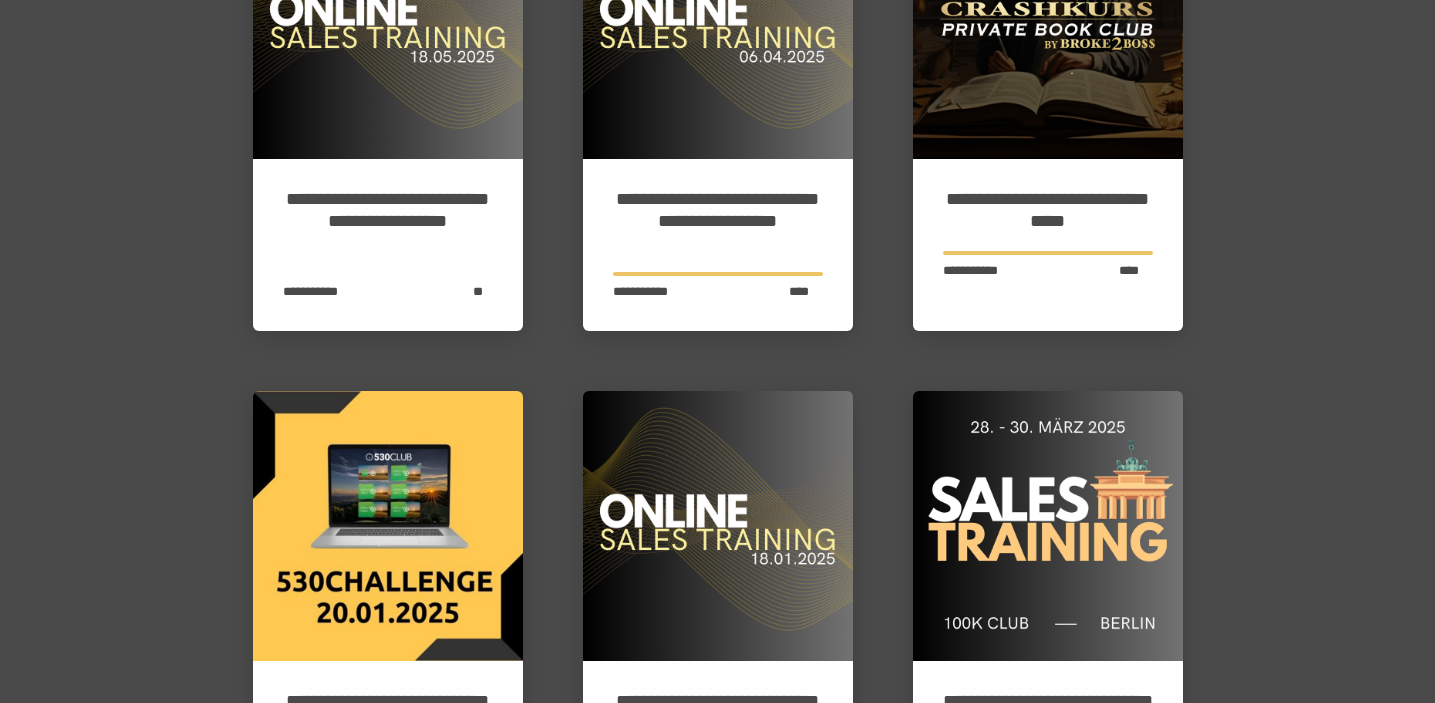 scroll, scrollTop: 1134, scrollLeft: 0, axis: vertical 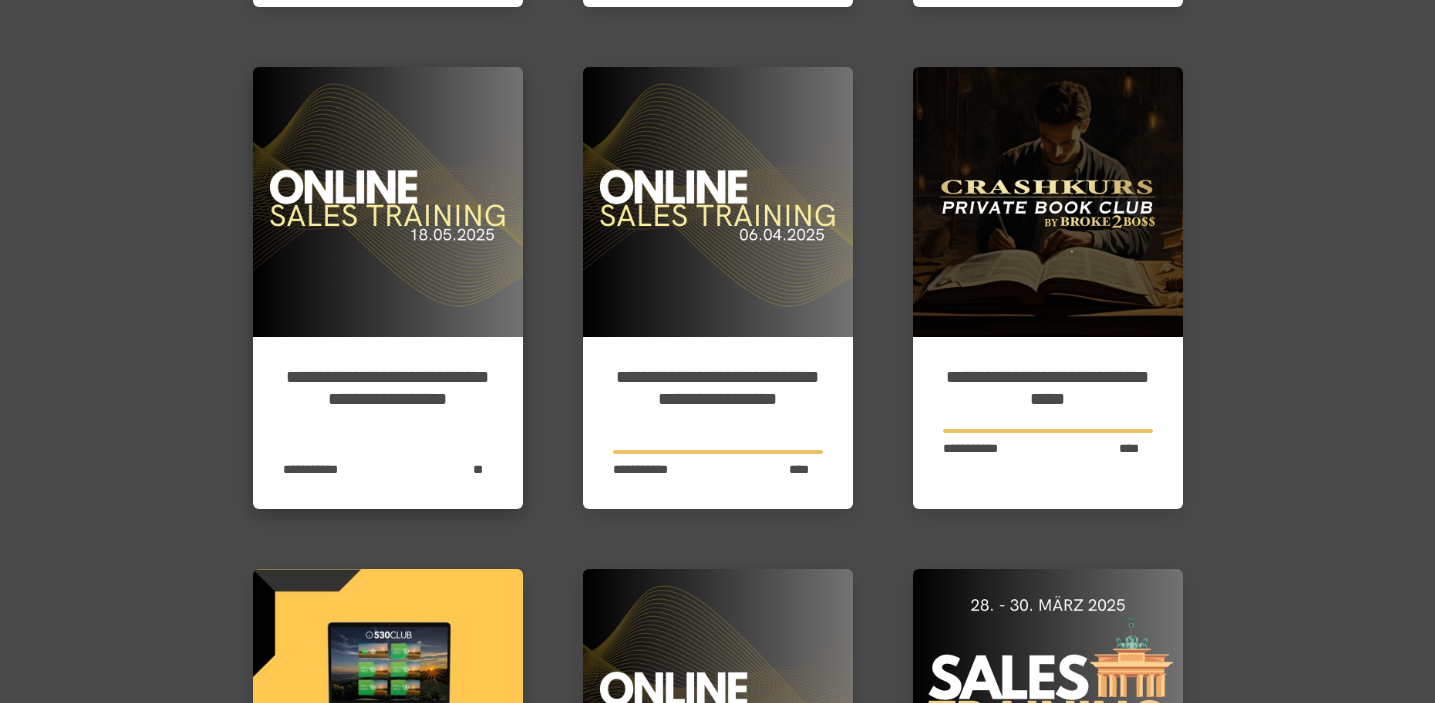 click at bounding box center (388, 202) 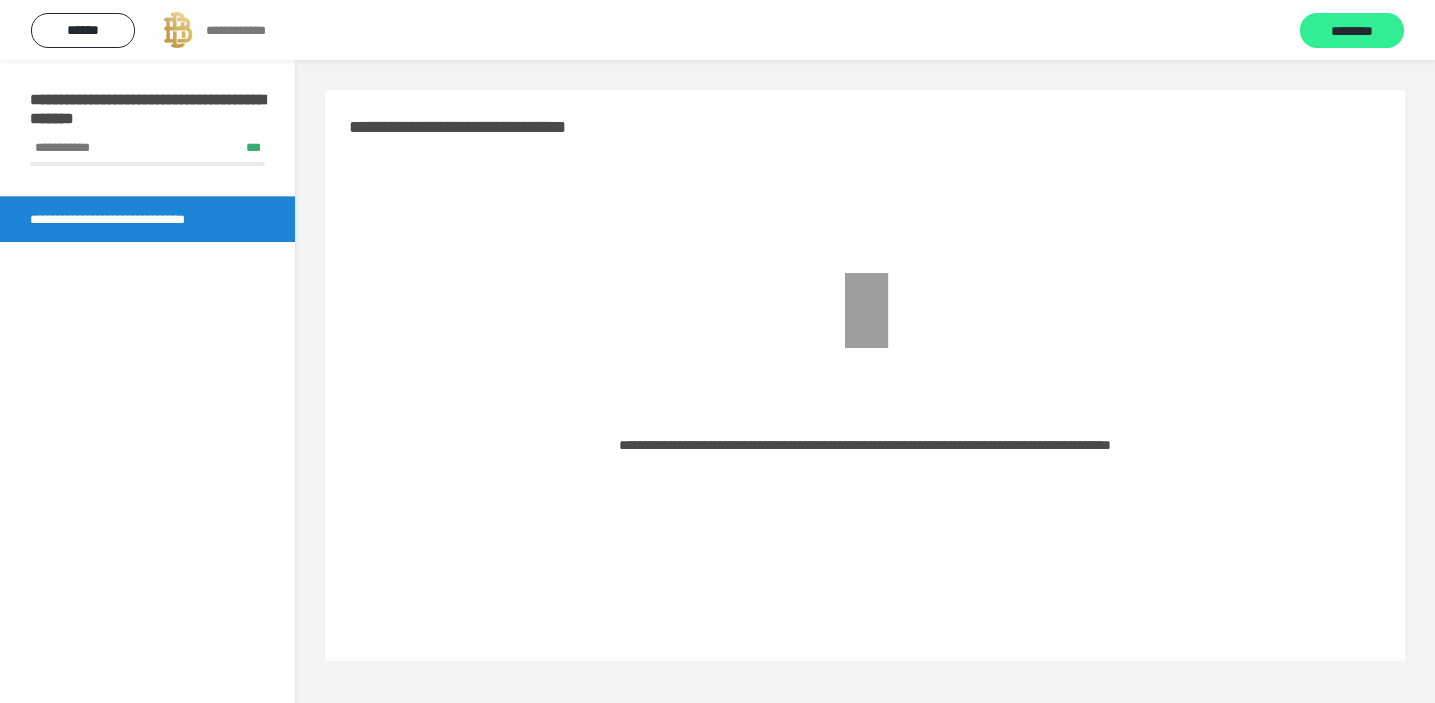 click on "********" at bounding box center (1352, 31) 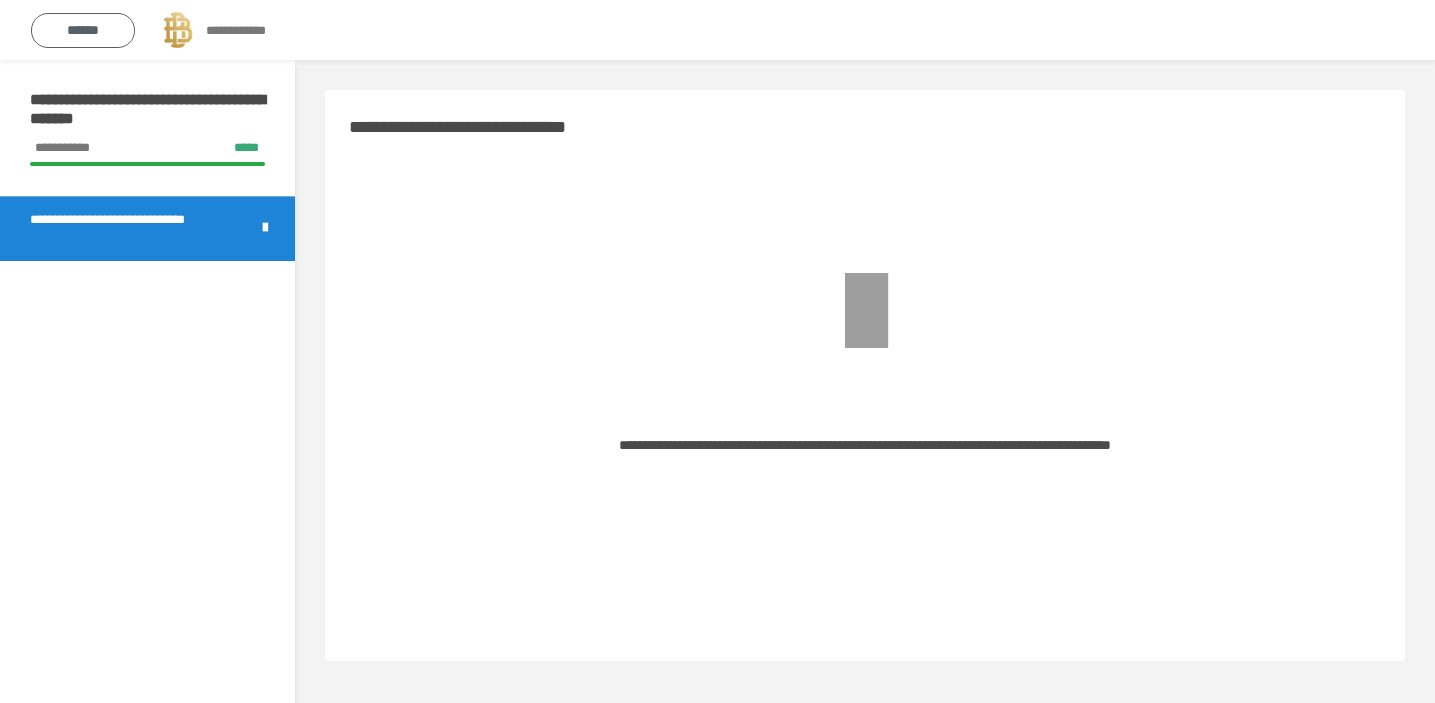 click on "******" at bounding box center (83, 30) 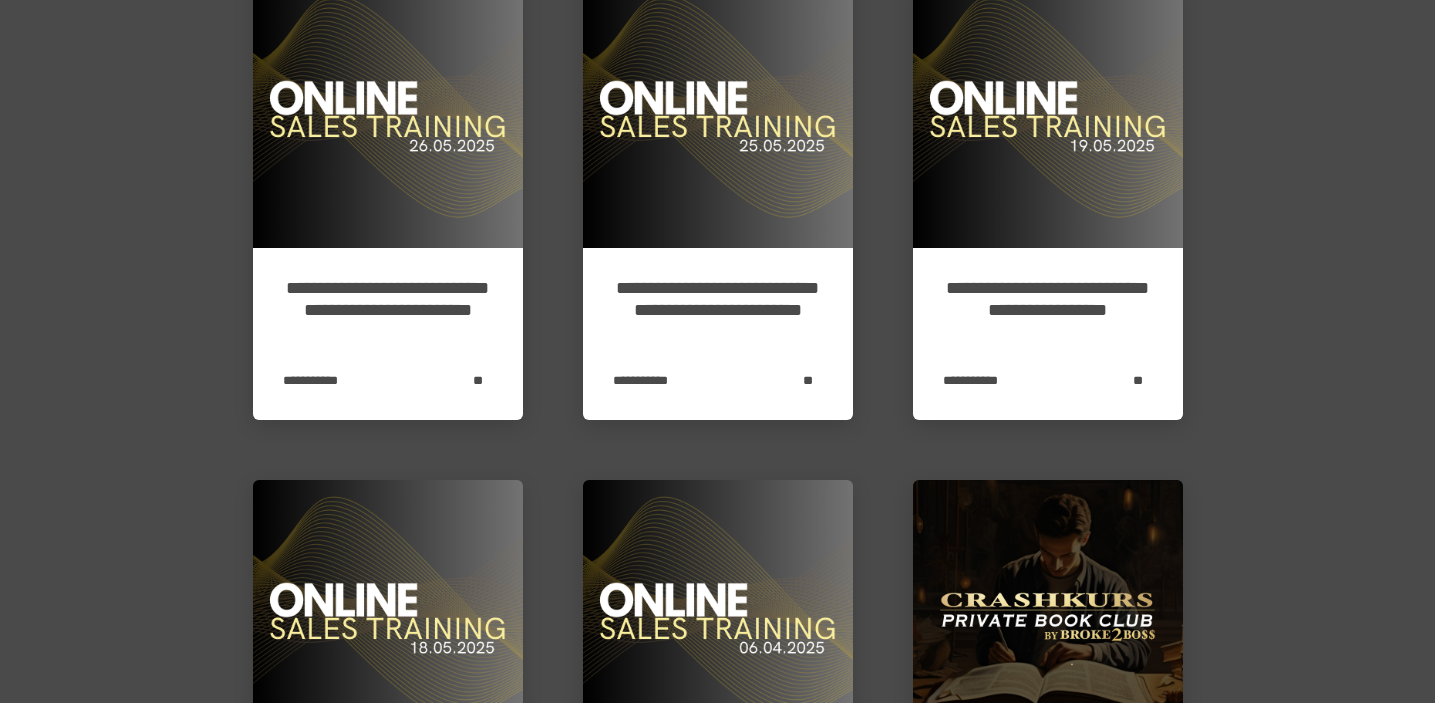 scroll, scrollTop: 607, scrollLeft: 0, axis: vertical 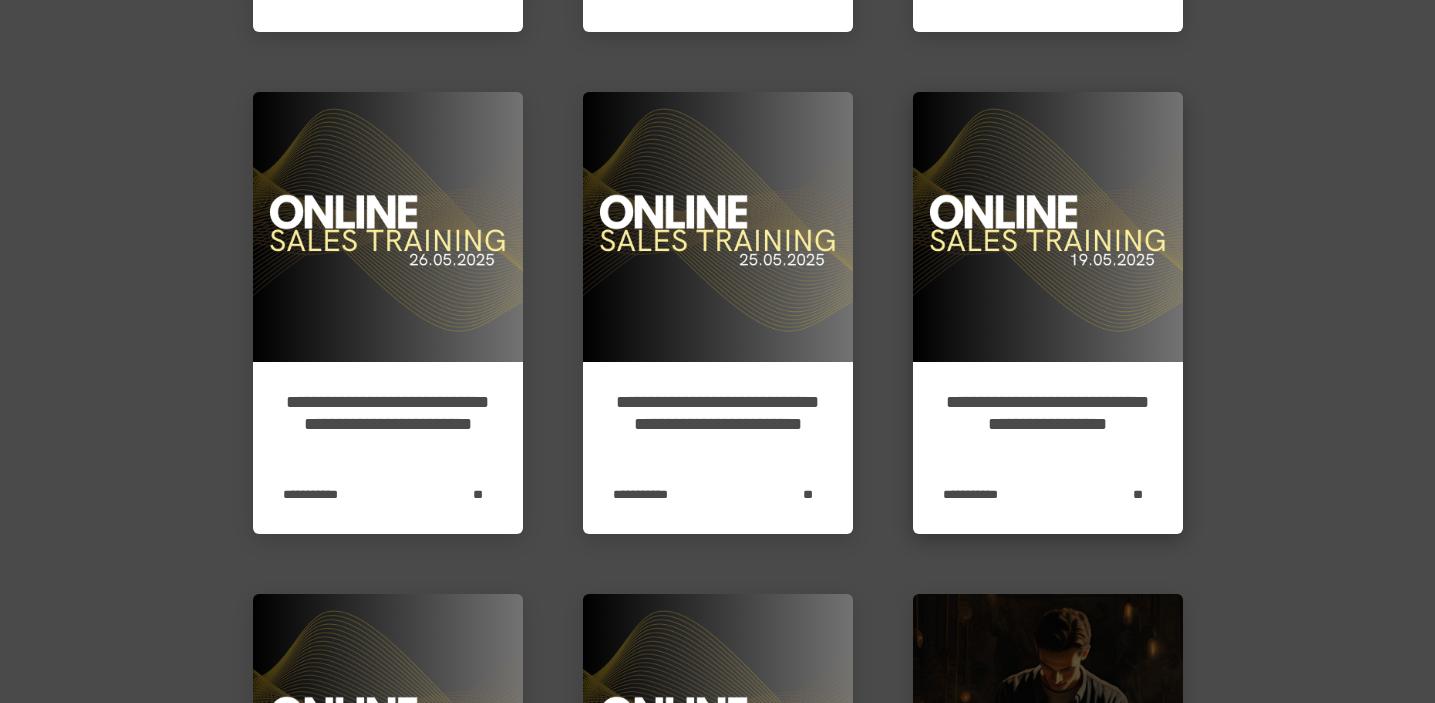 click at bounding box center [1048, 227] 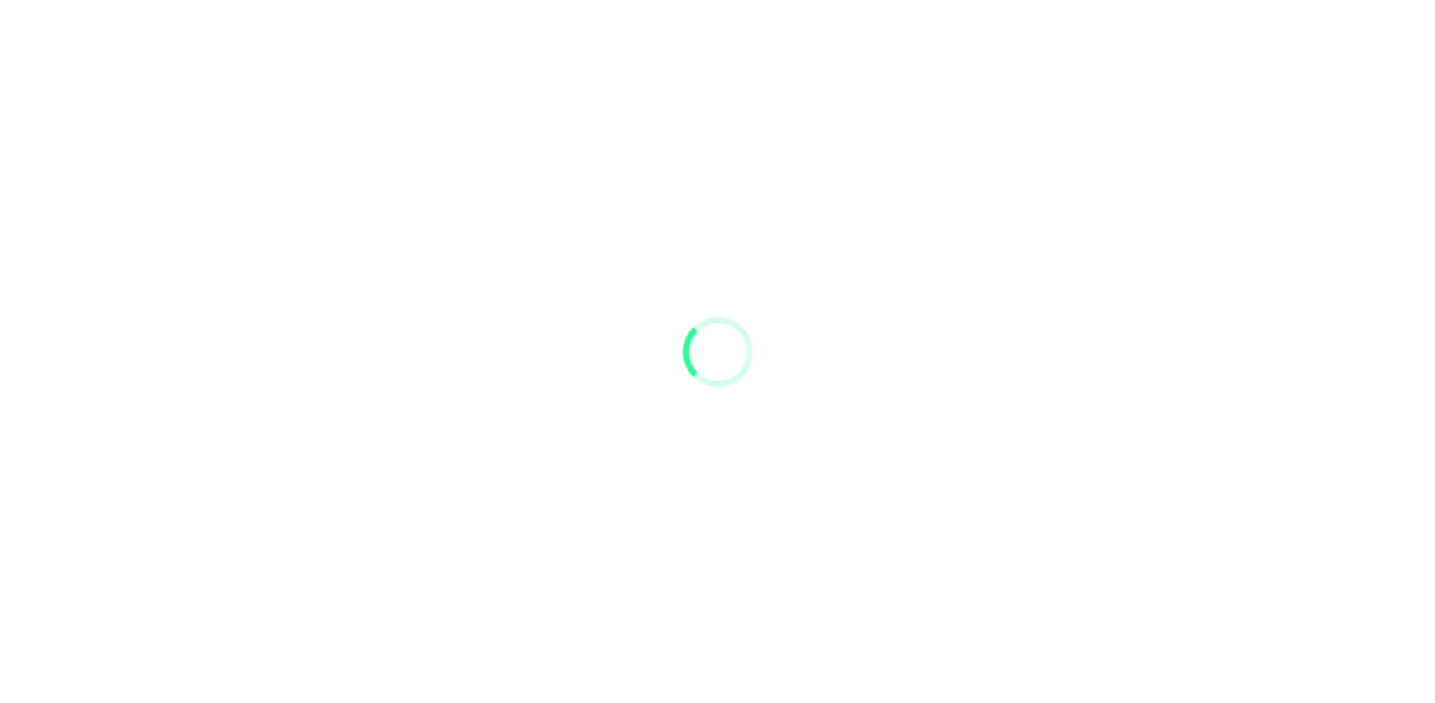 scroll, scrollTop: 0, scrollLeft: 0, axis: both 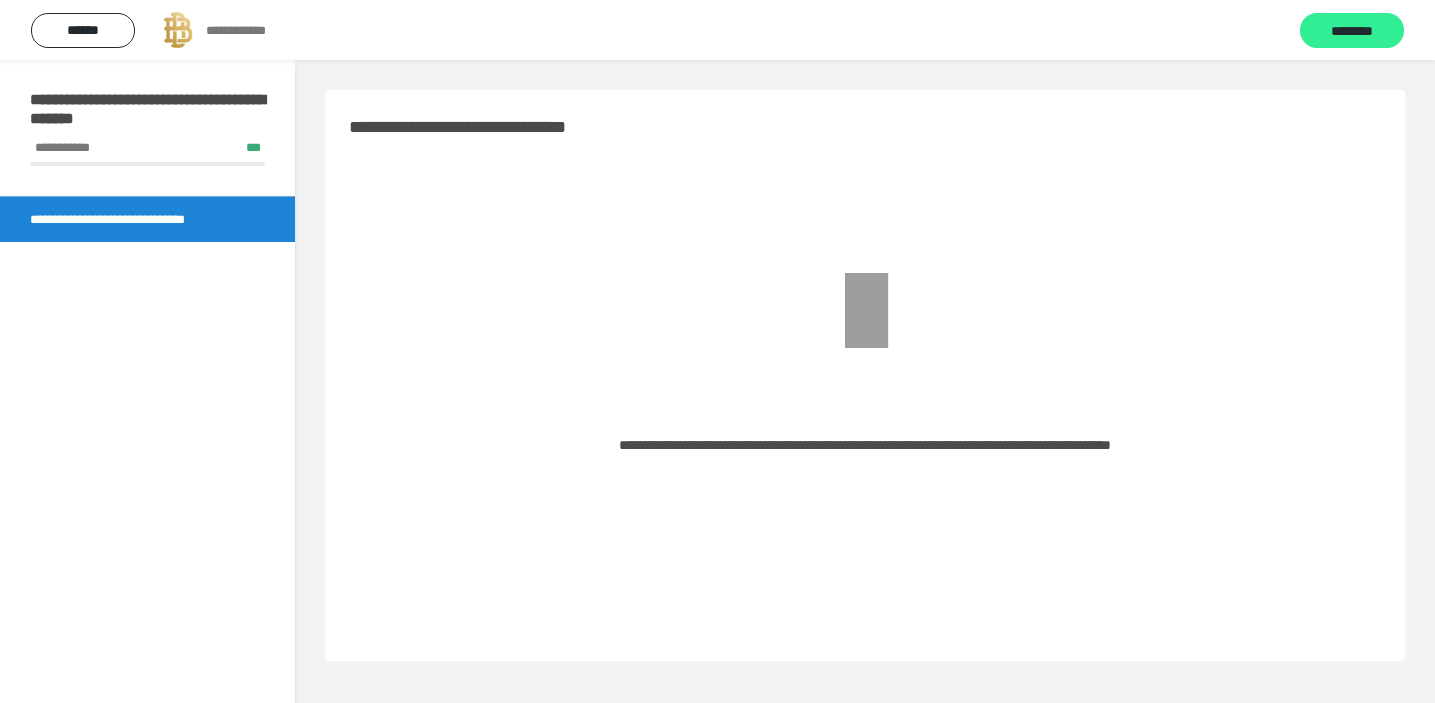 click on "********" at bounding box center [1352, 30] 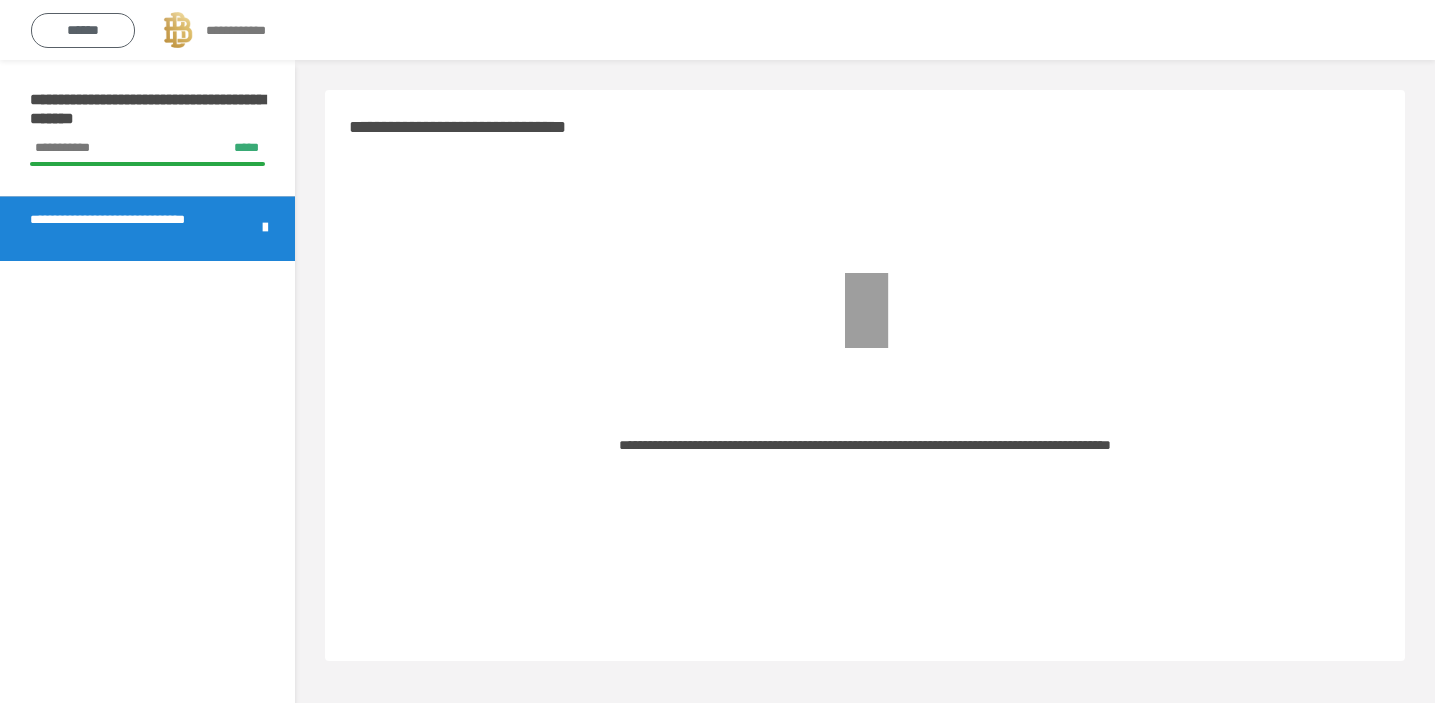 click on "******" at bounding box center [83, 30] 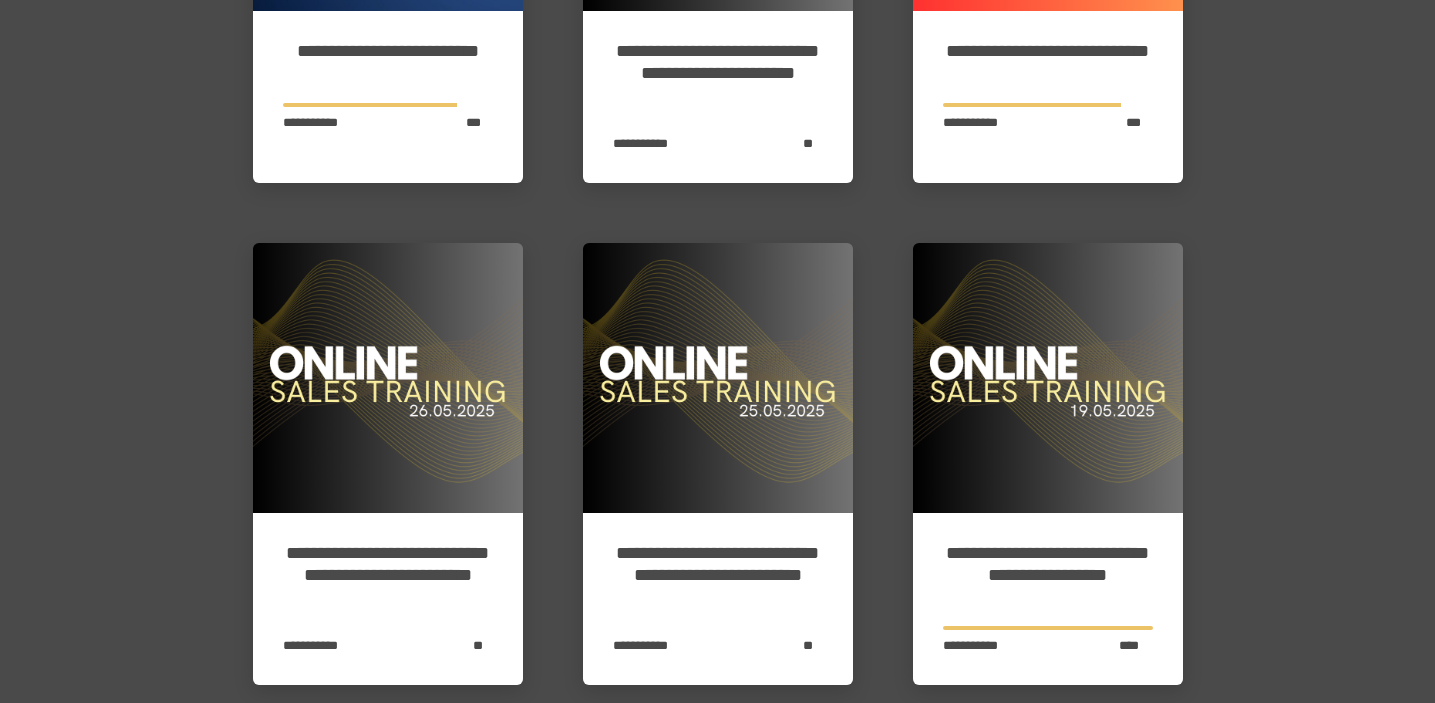 scroll, scrollTop: 504, scrollLeft: 0, axis: vertical 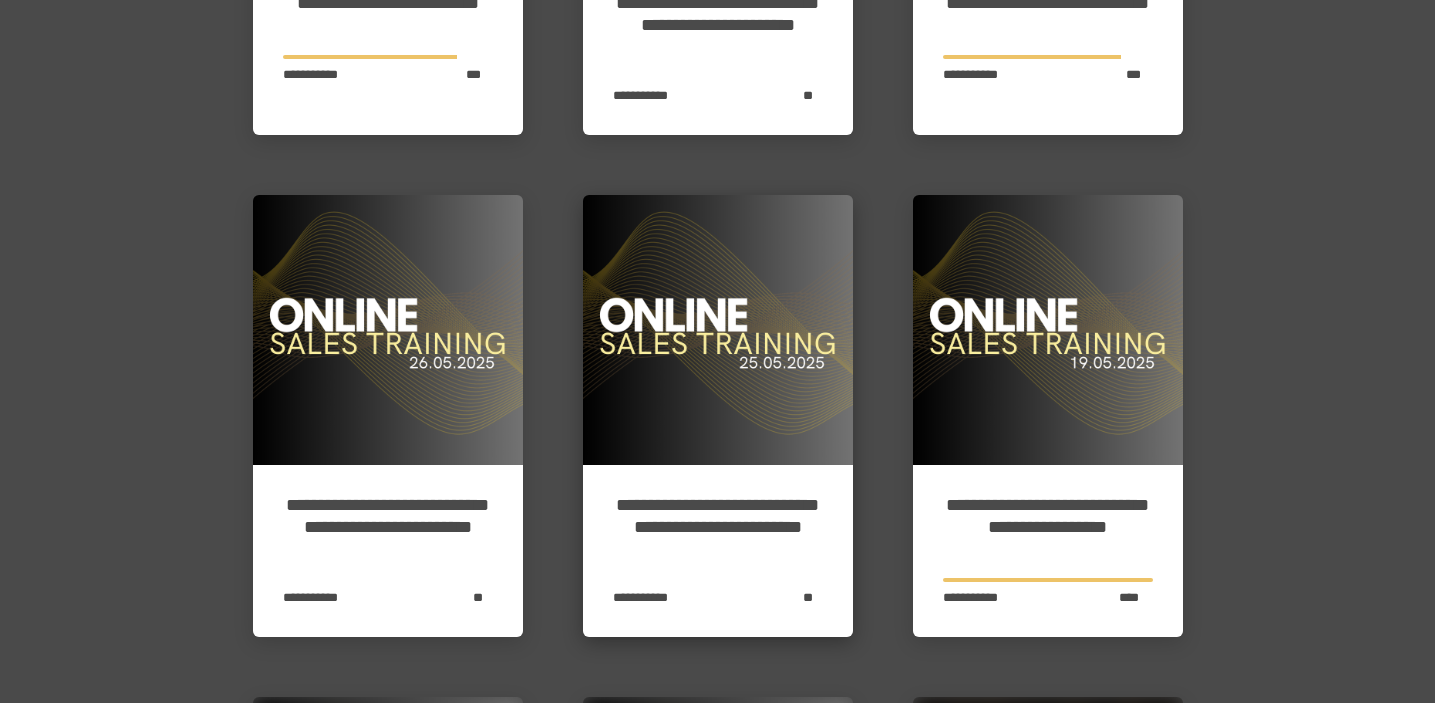click at bounding box center [718, 330] 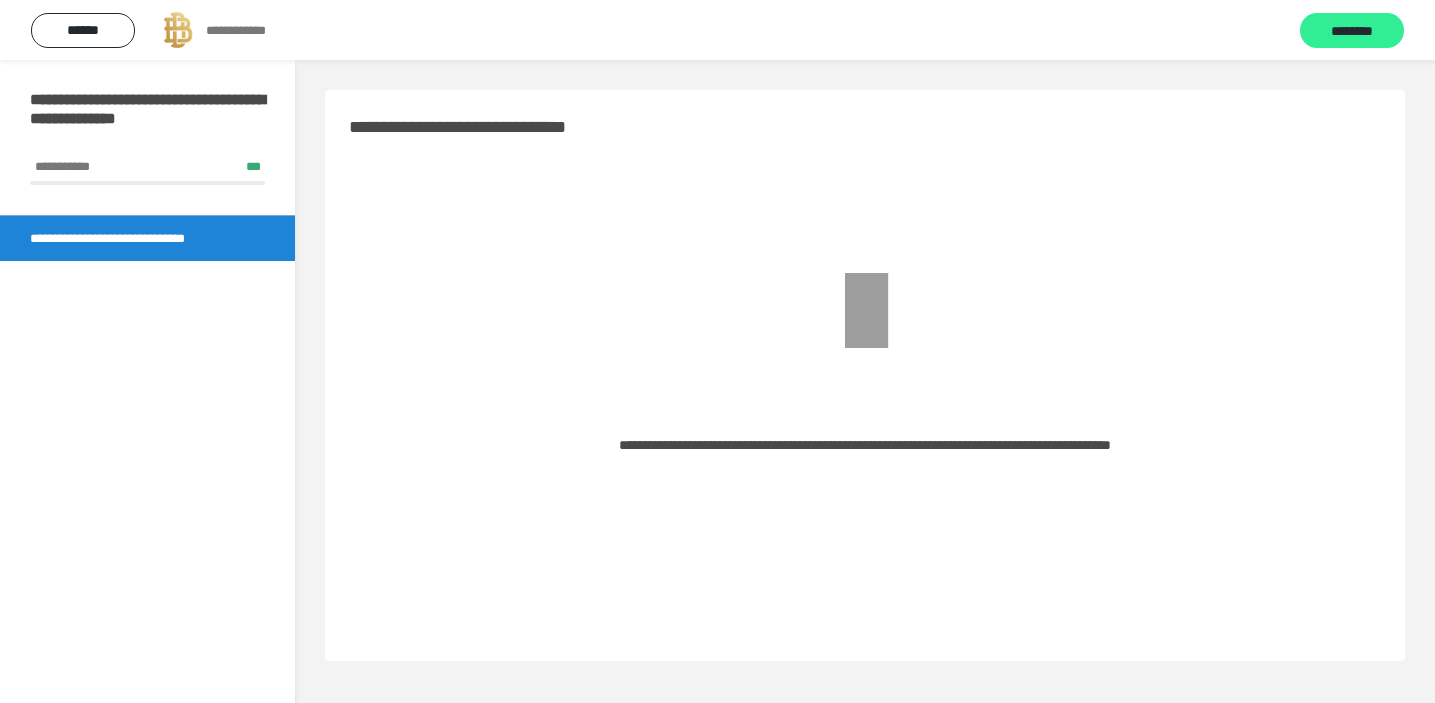 click on "********" at bounding box center (1352, 31) 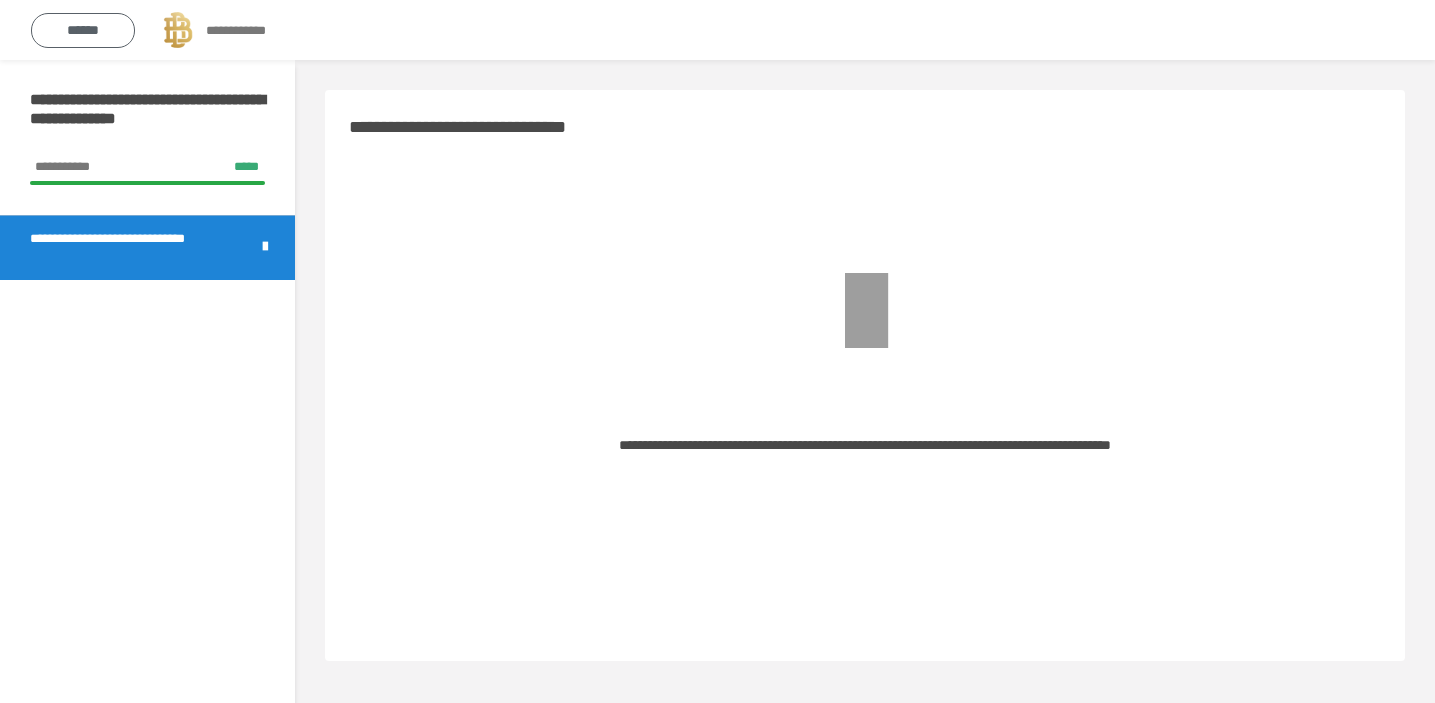 click on "******" at bounding box center (83, 30) 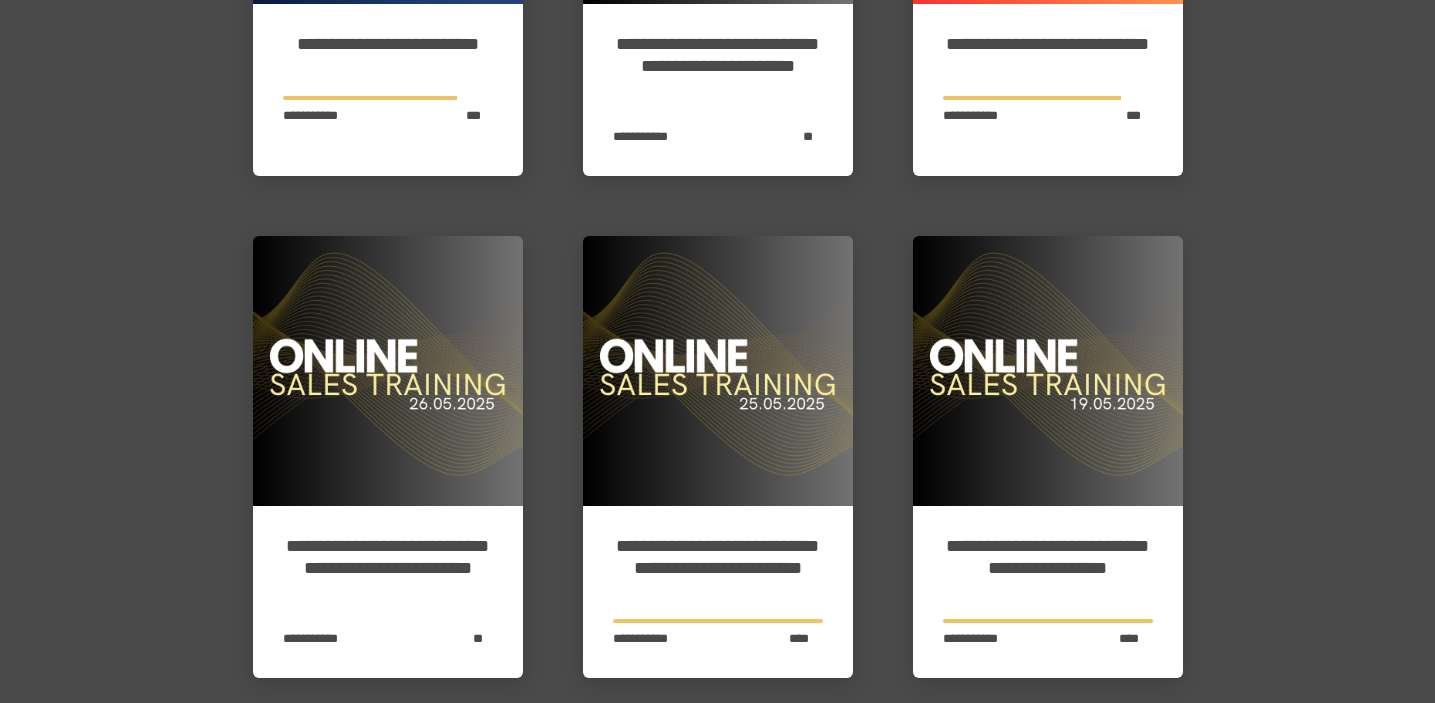 scroll, scrollTop: 724, scrollLeft: 0, axis: vertical 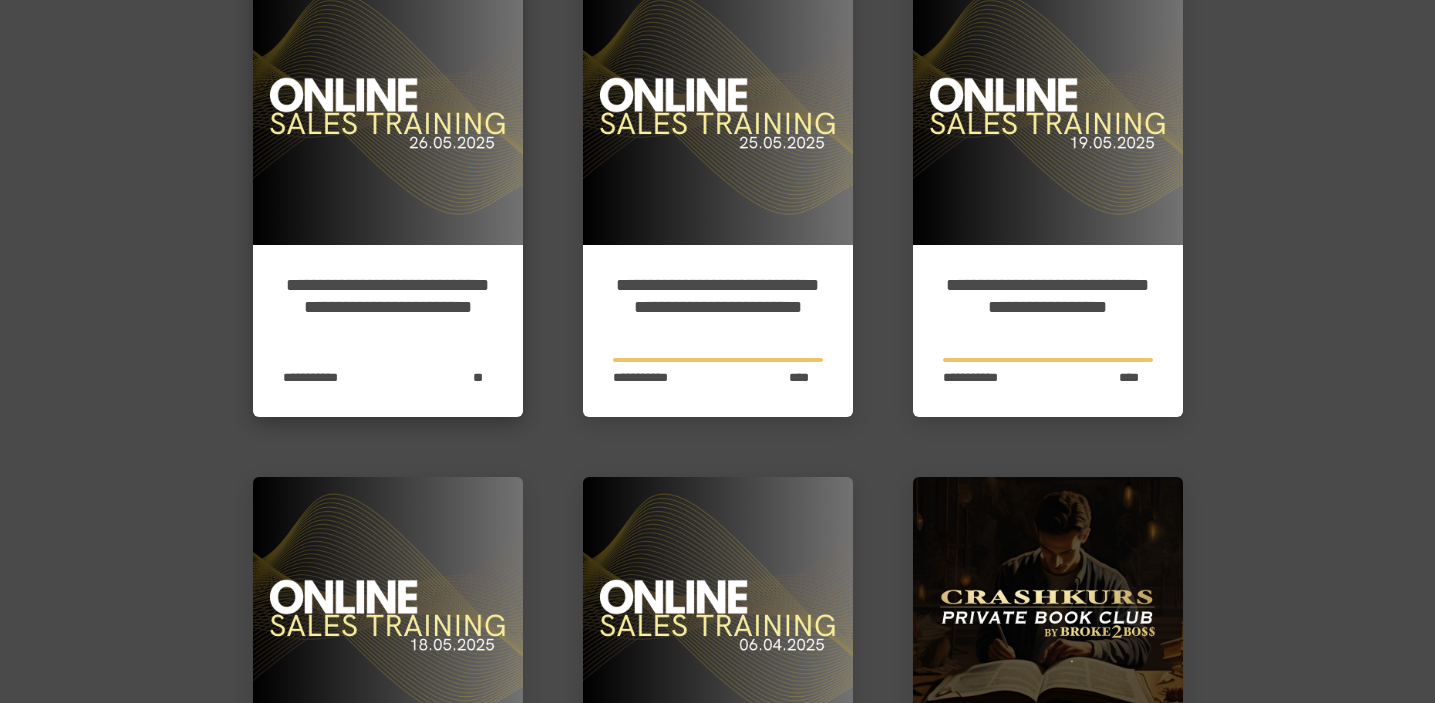 click at bounding box center [388, 110] 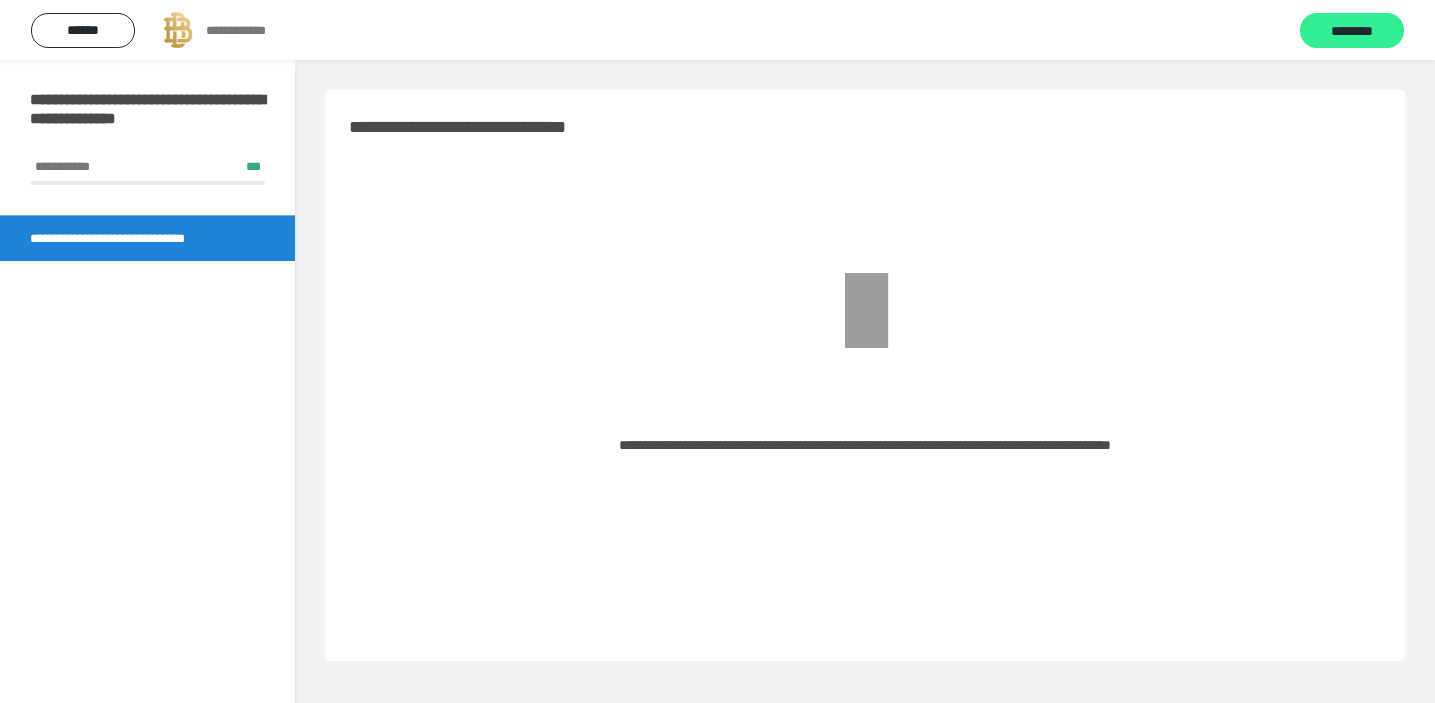 click on "********" at bounding box center [1352, 31] 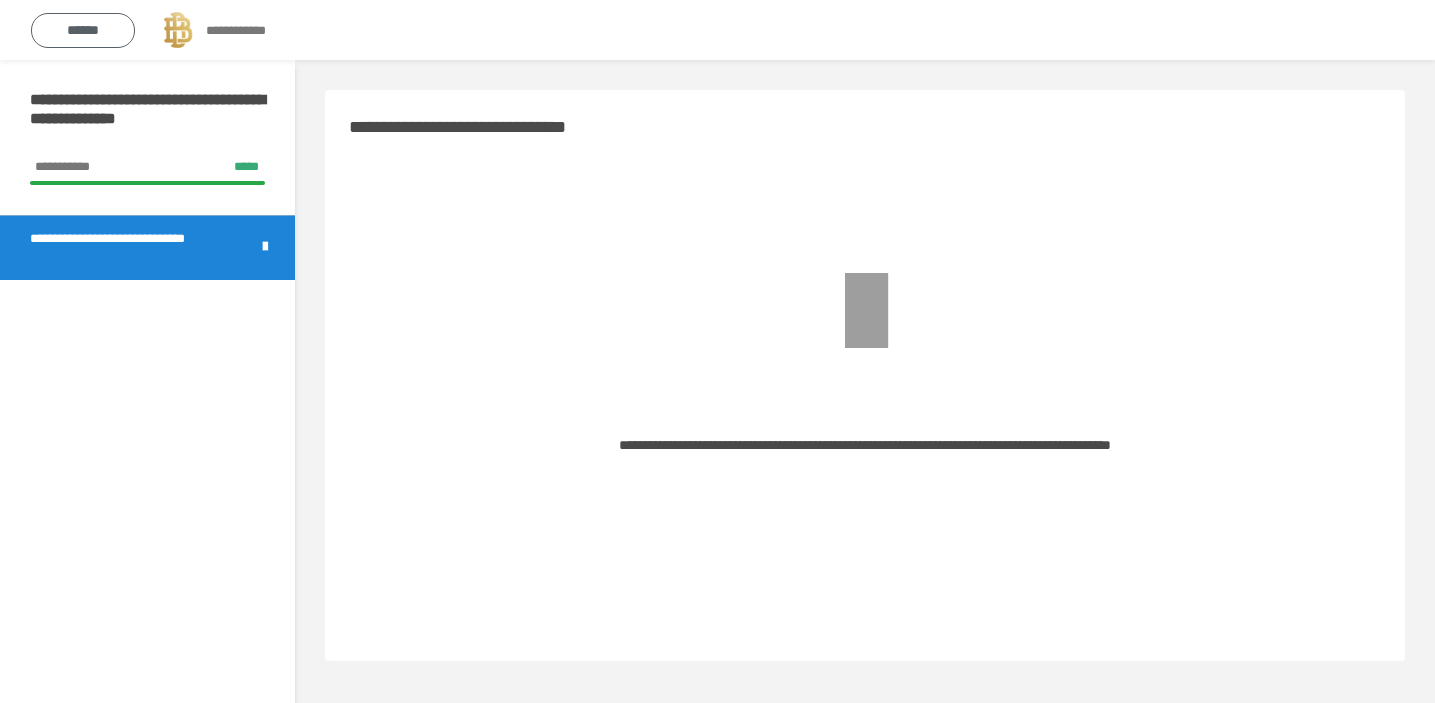 click on "******" at bounding box center (83, 30) 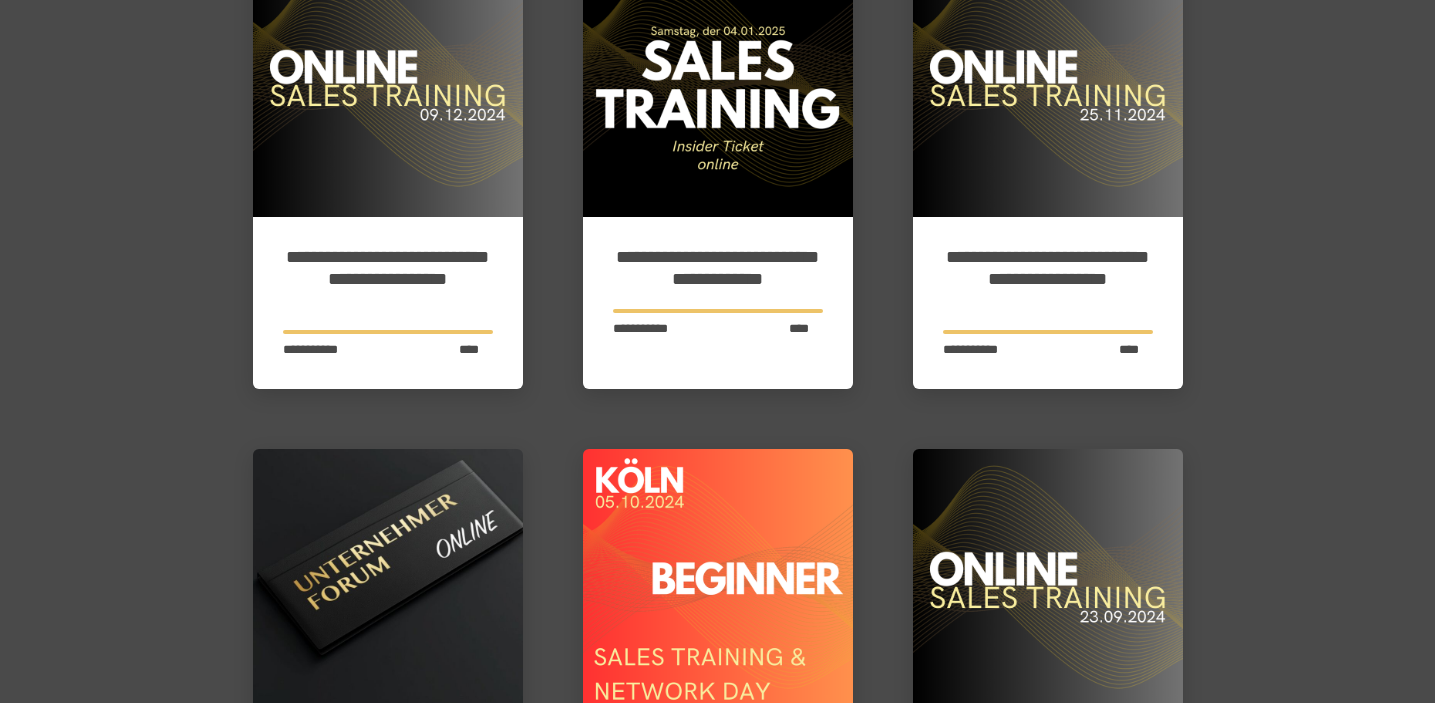 scroll, scrollTop: 3000, scrollLeft: 0, axis: vertical 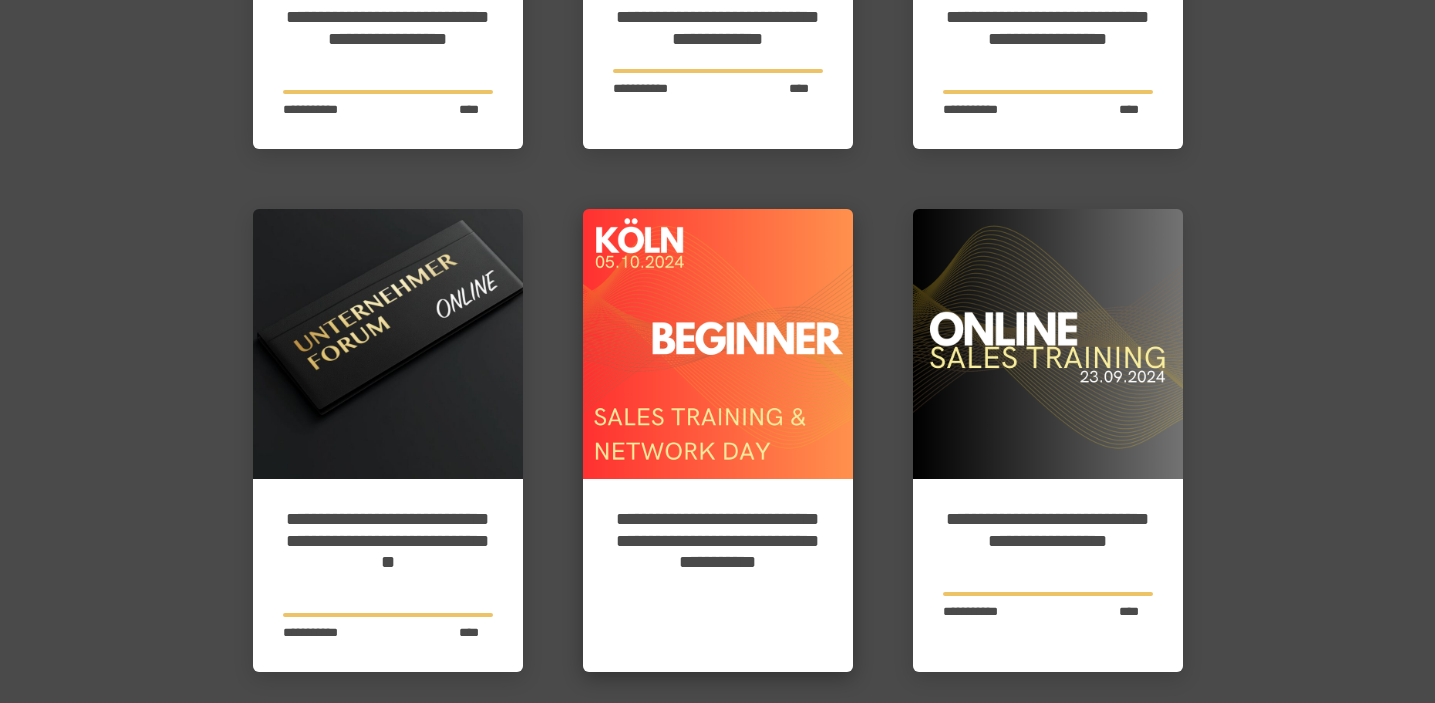 click on "**********" at bounding box center (718, 575) 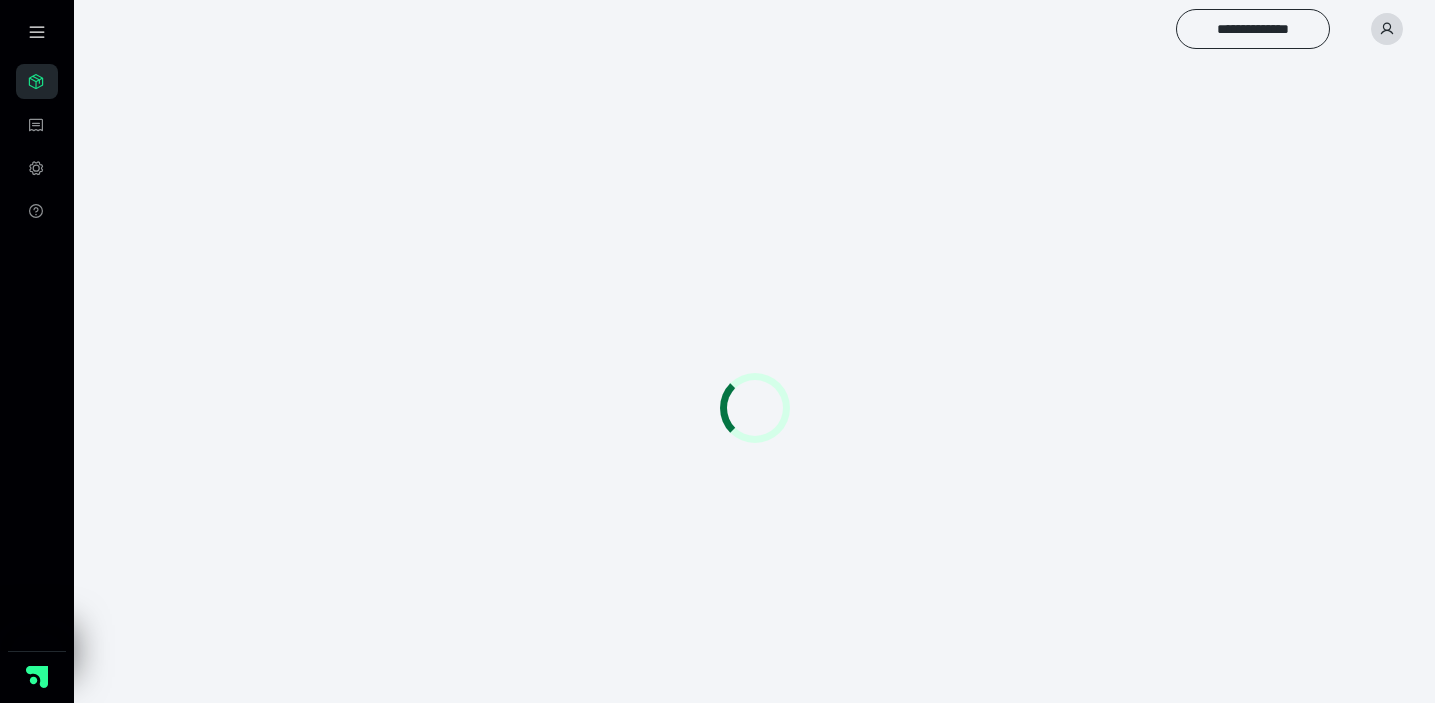 scroll, scrollTop: 0, scrollLeft: 0, axis: both 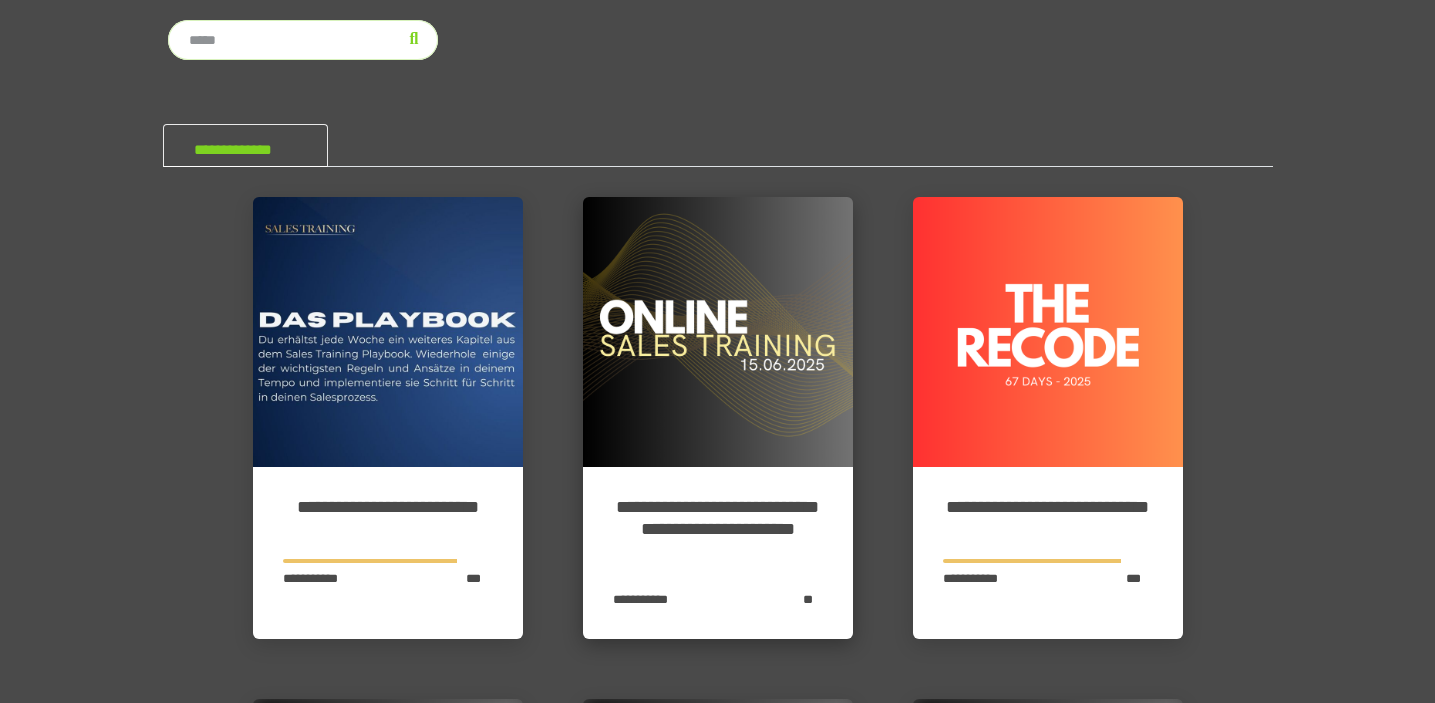 click at bounding box center [718, 332] 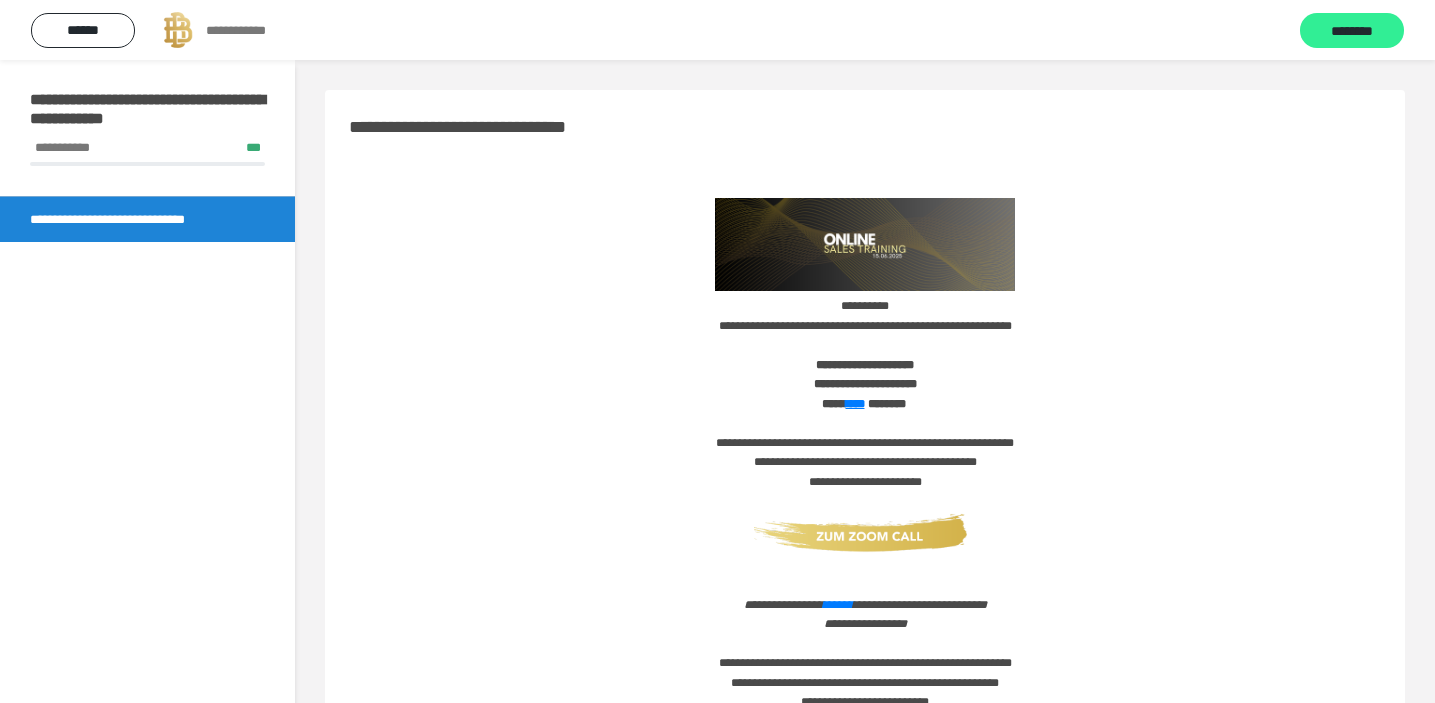 click on "********" at bounding box center [1352, 31] 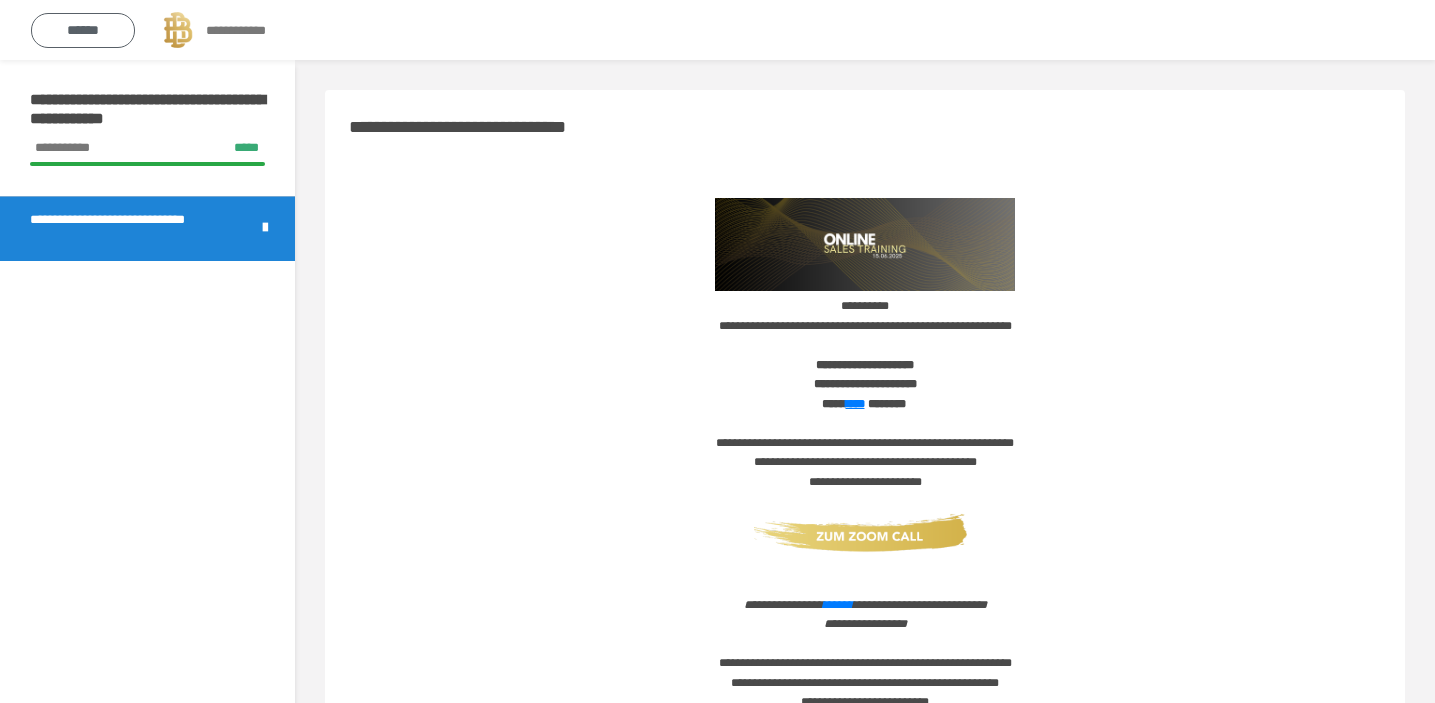 click on "******" at bounding box center [83, 30] 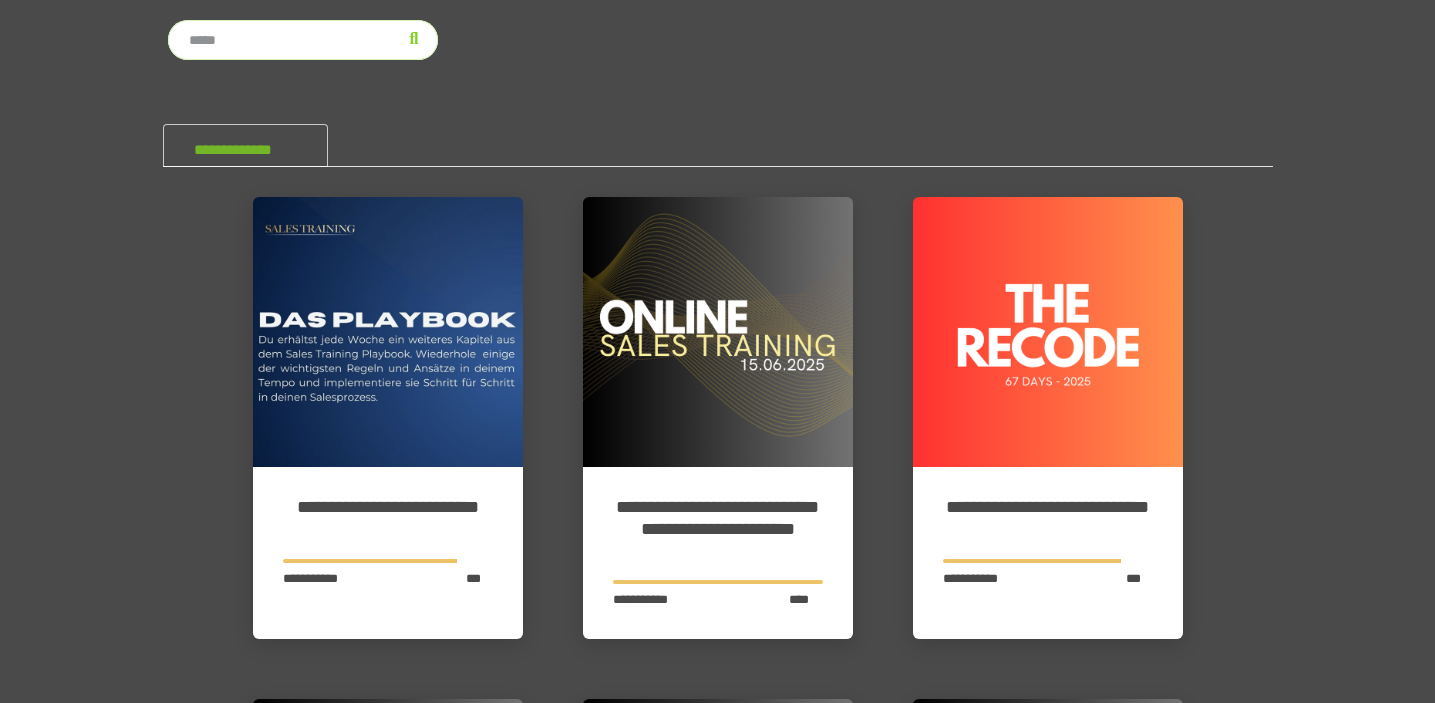 scroll, scrollTop: 0, scrollLeft: 0, axis: both 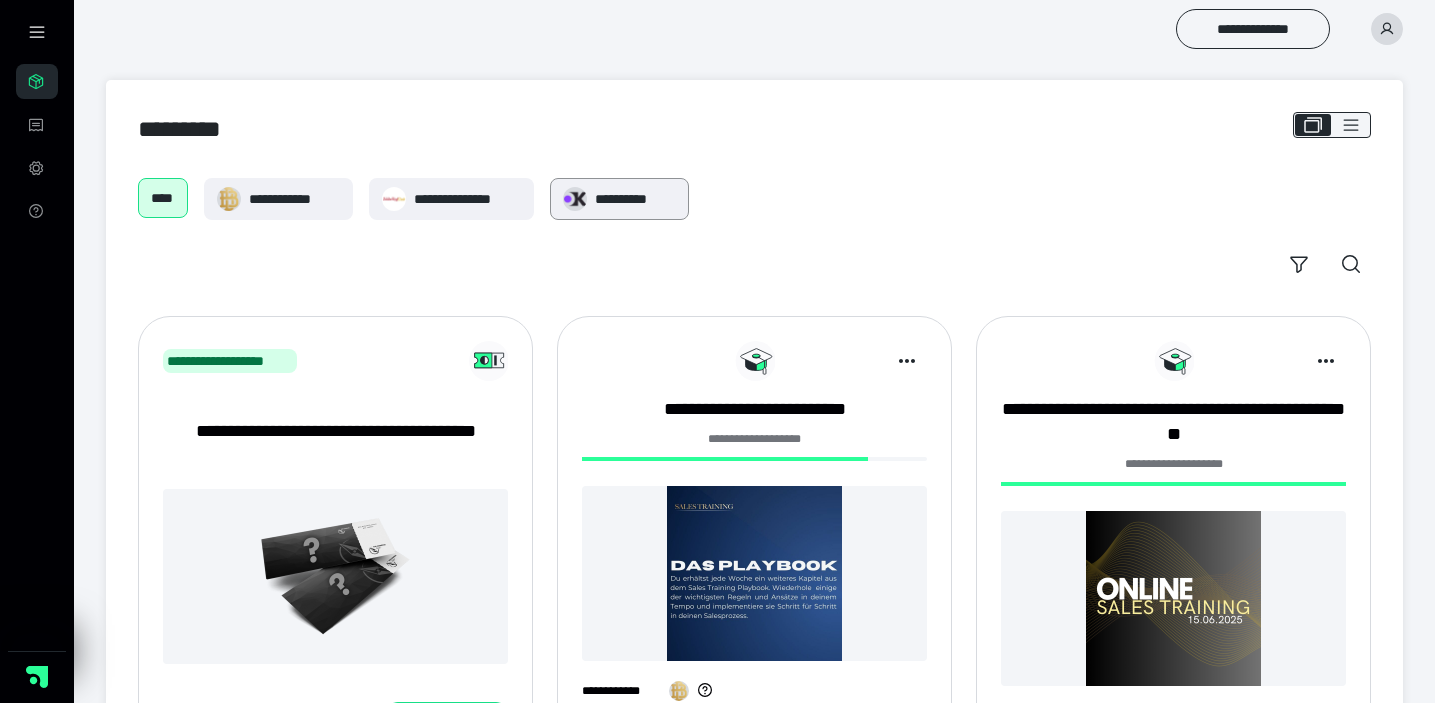 click on "**********" at bounding box center (635, 199) 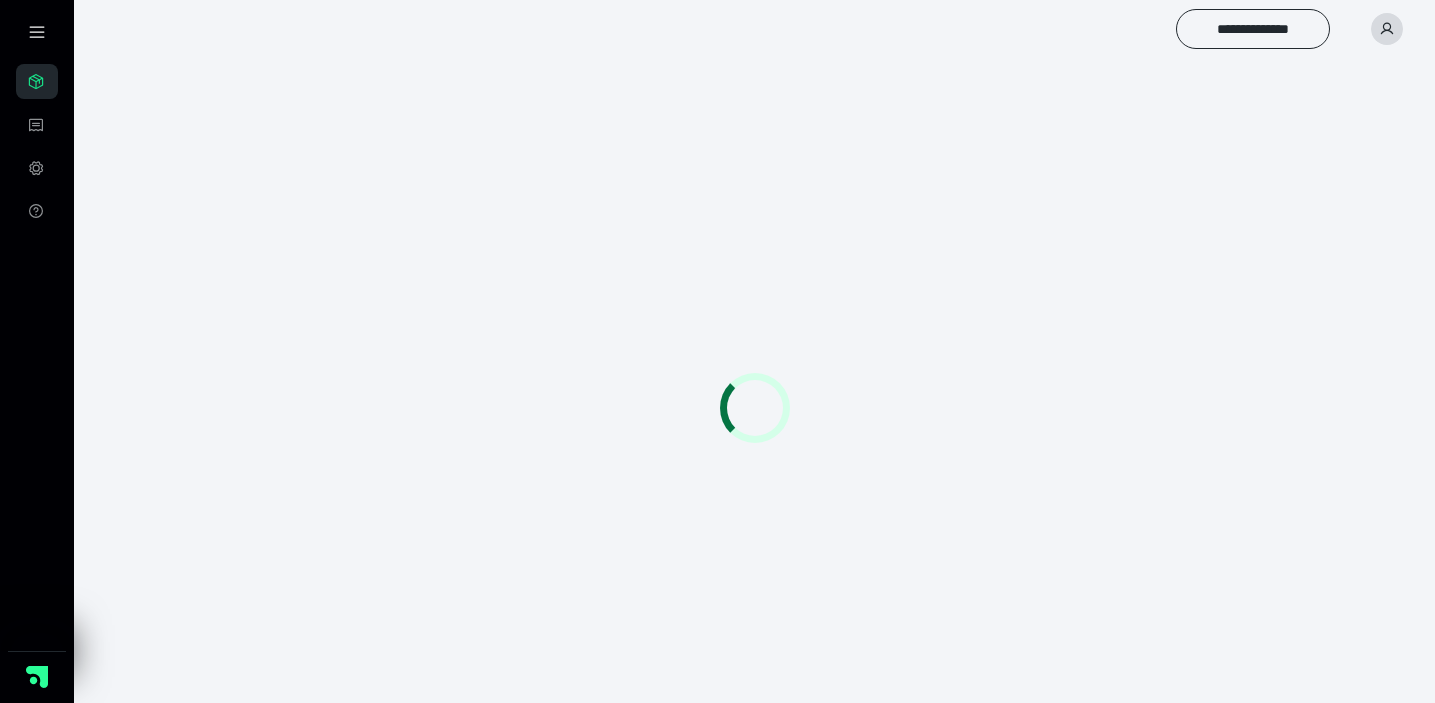 scroll, scrollTop: 0, scrollLeft: 0, axis: both 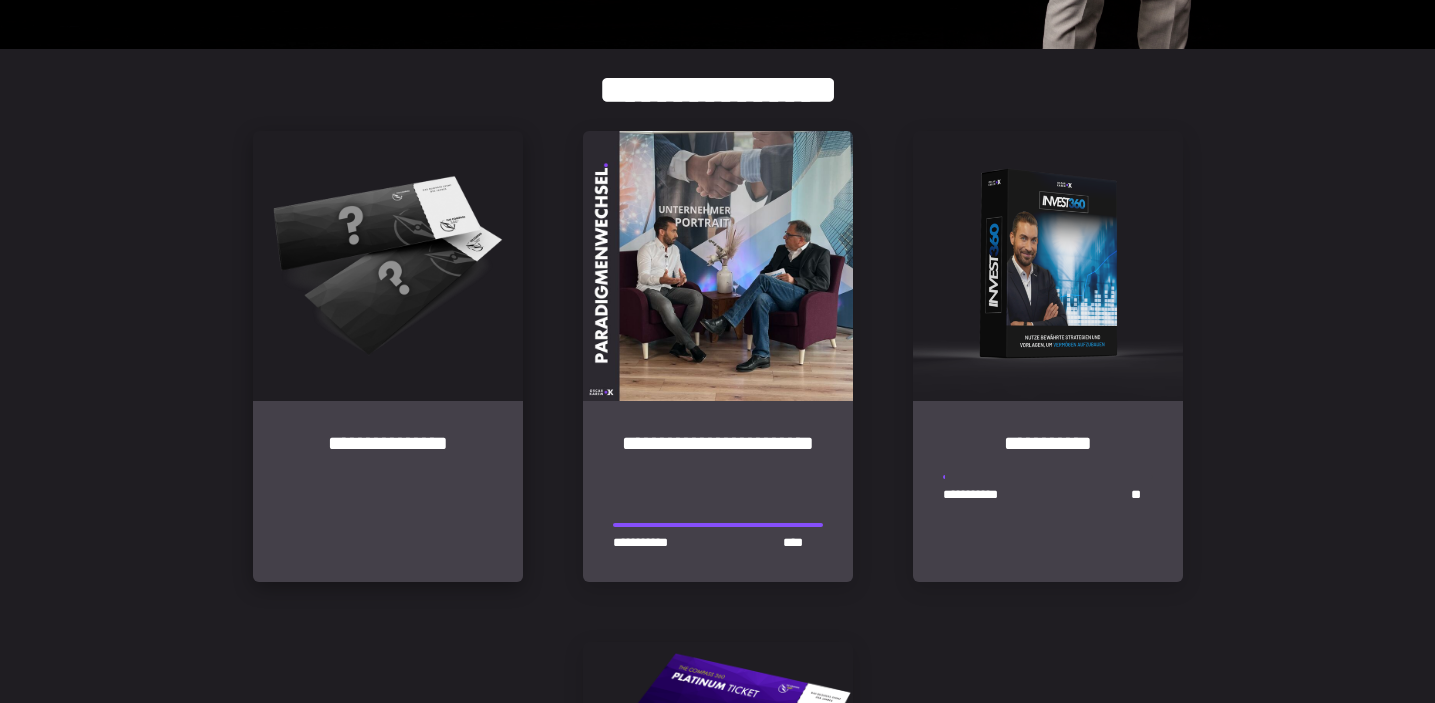 click at bounding box center [388, 266] 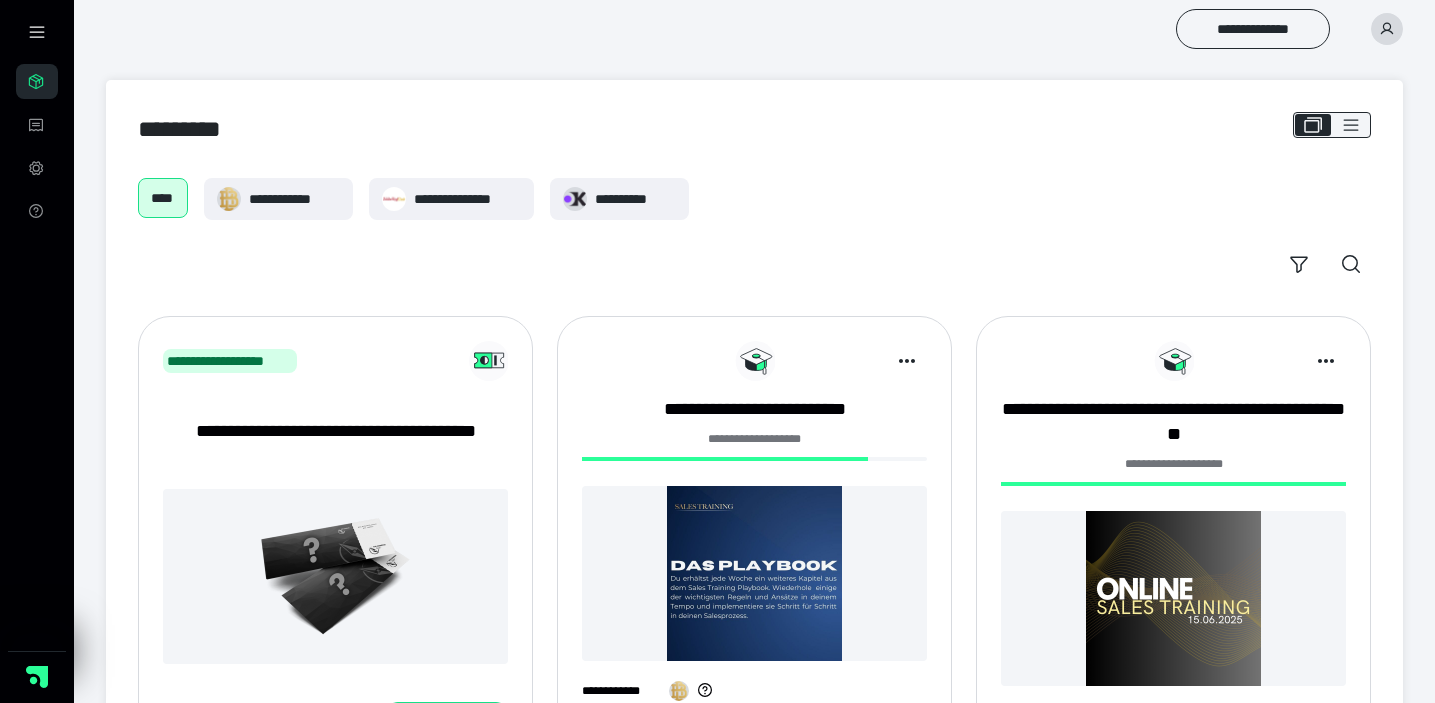 scroll, scrollTop: 0, scrollLeft: 0, axis: both 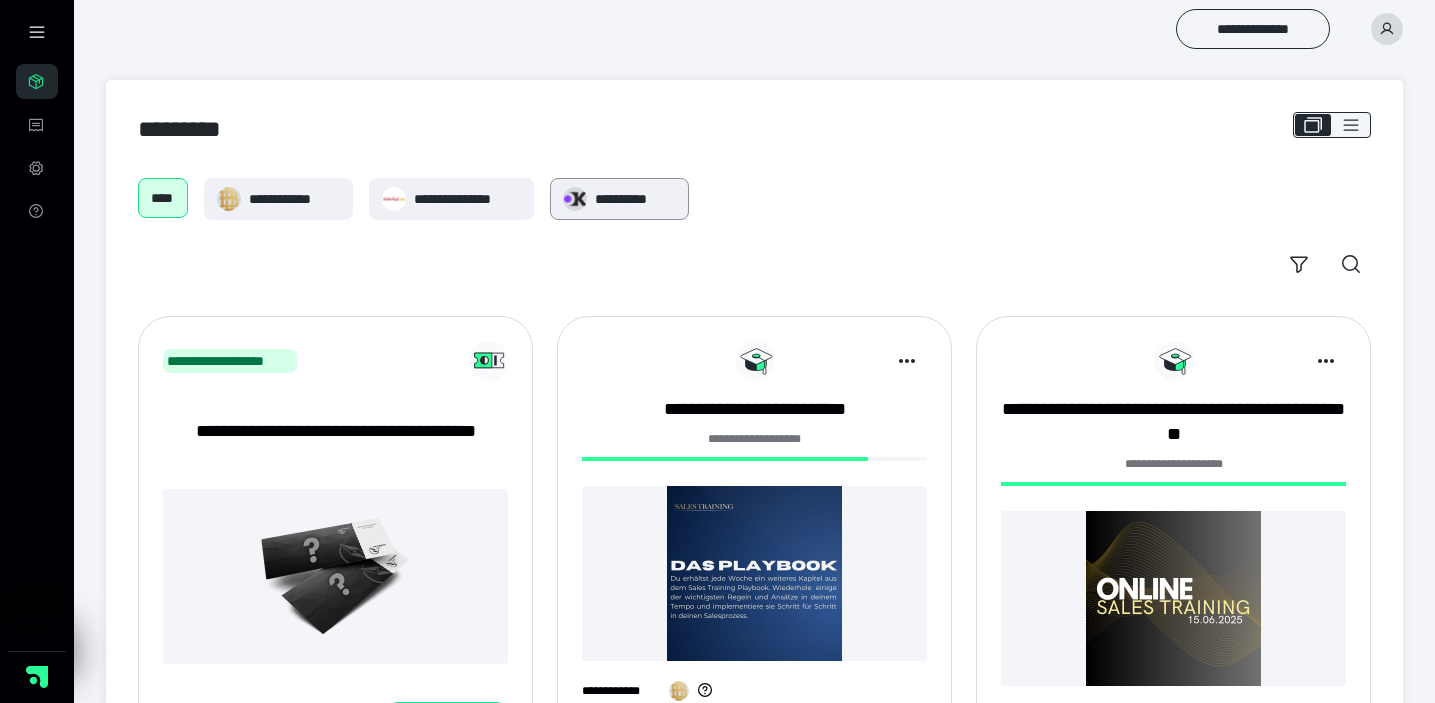 click on "**********" at bounding box center [635, 199] 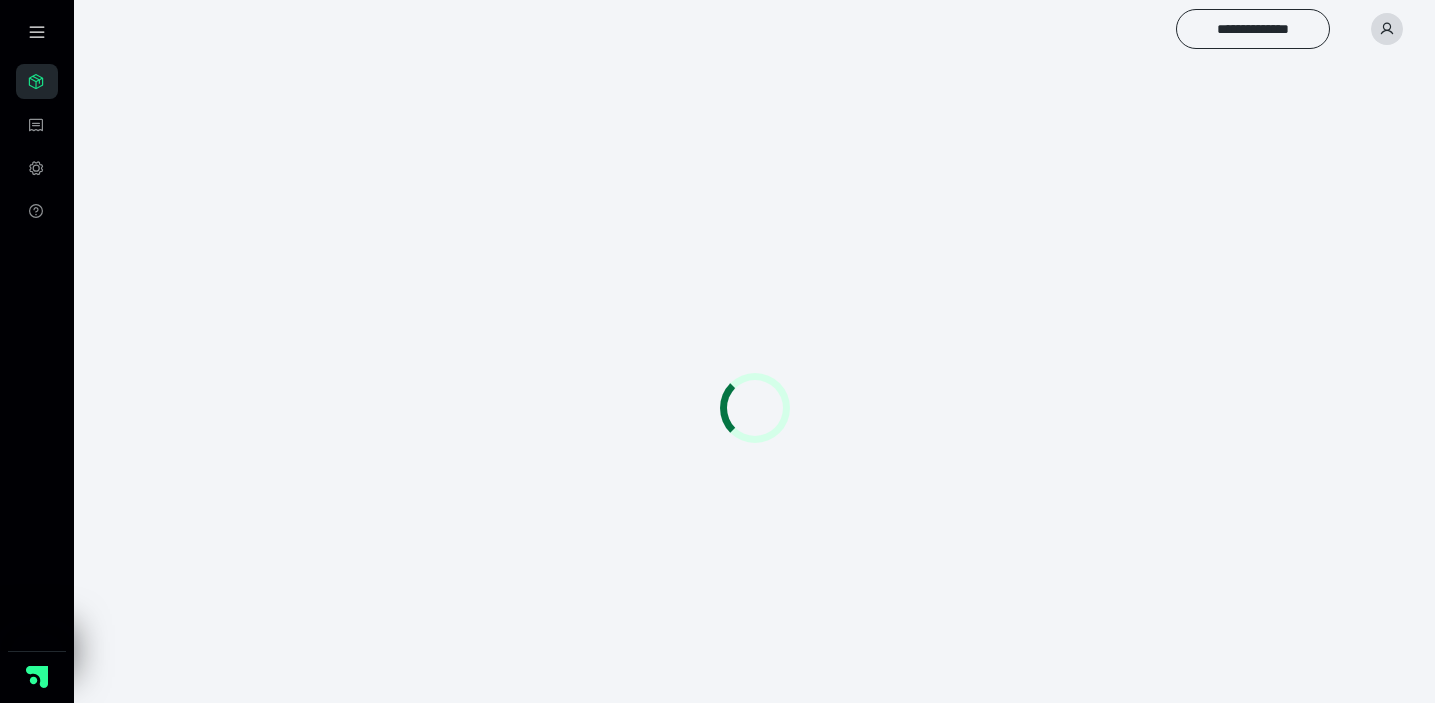scroll, scrollTop: 0, scrollLeft: 0, axis: both 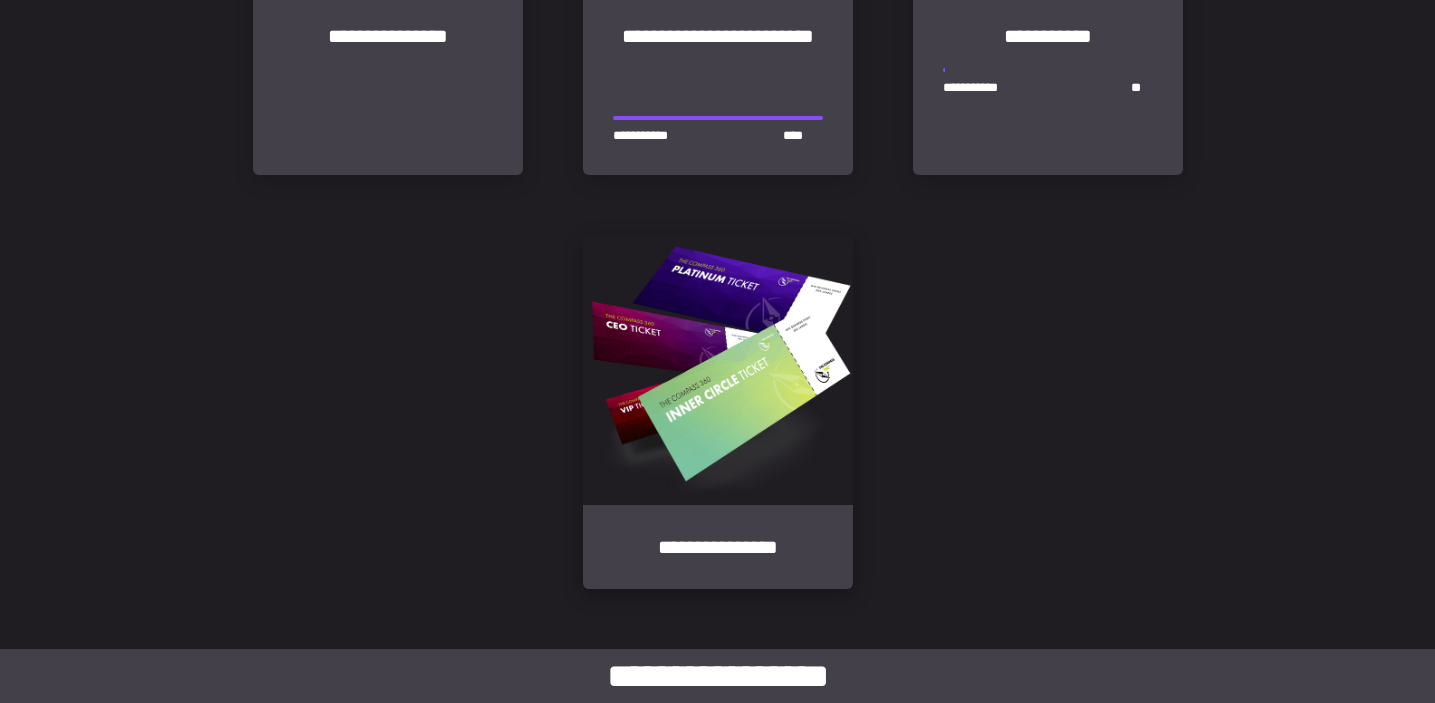 click at bounding box center [718, 370] 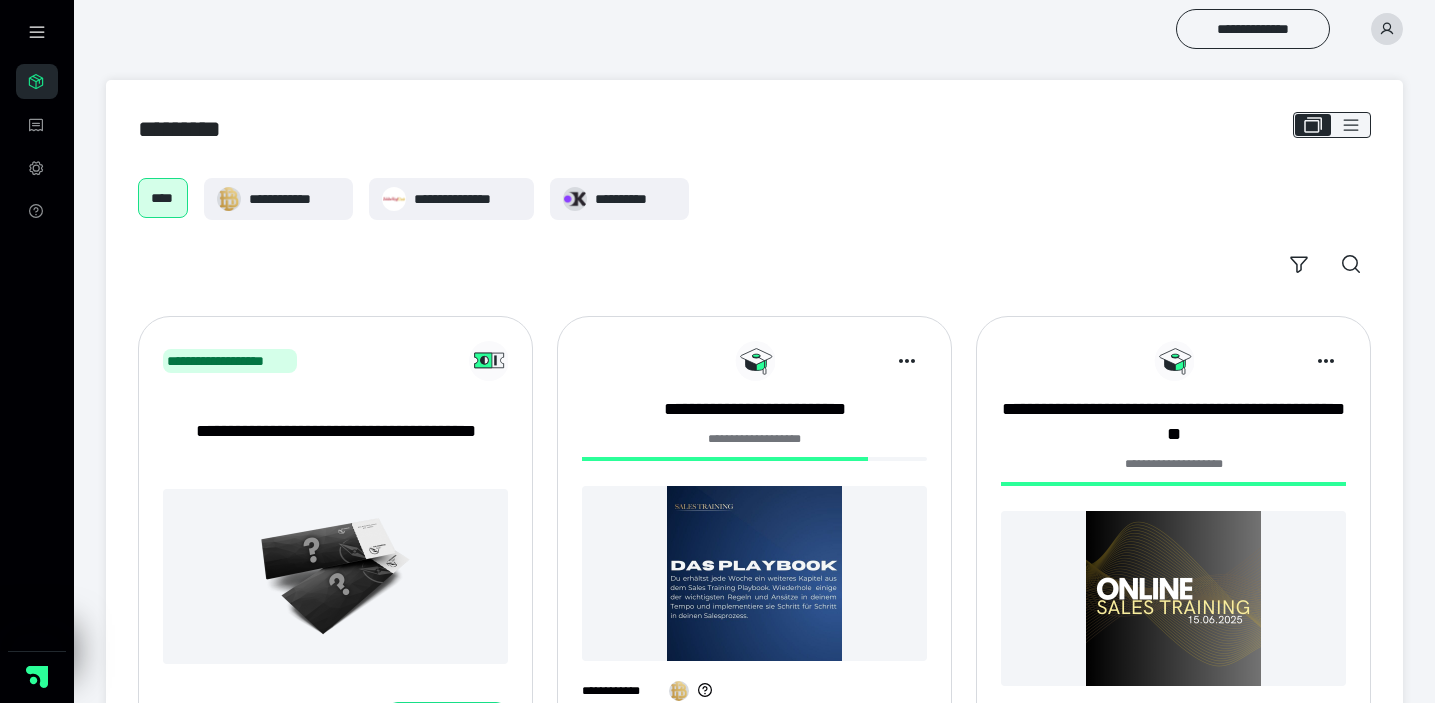 scroll, scrollTop: 0, scrollLeft: 0, axis: both 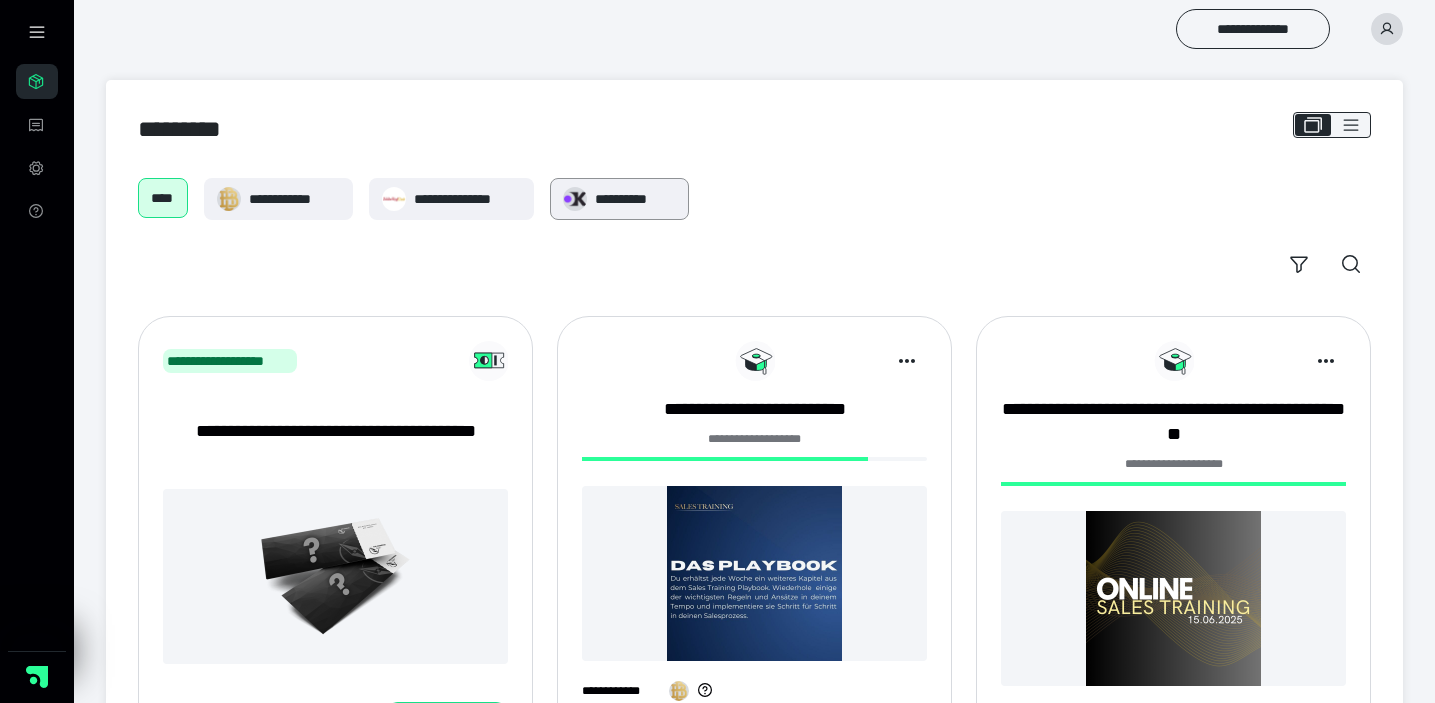 click on "**********" at bounding box center [619, 199] 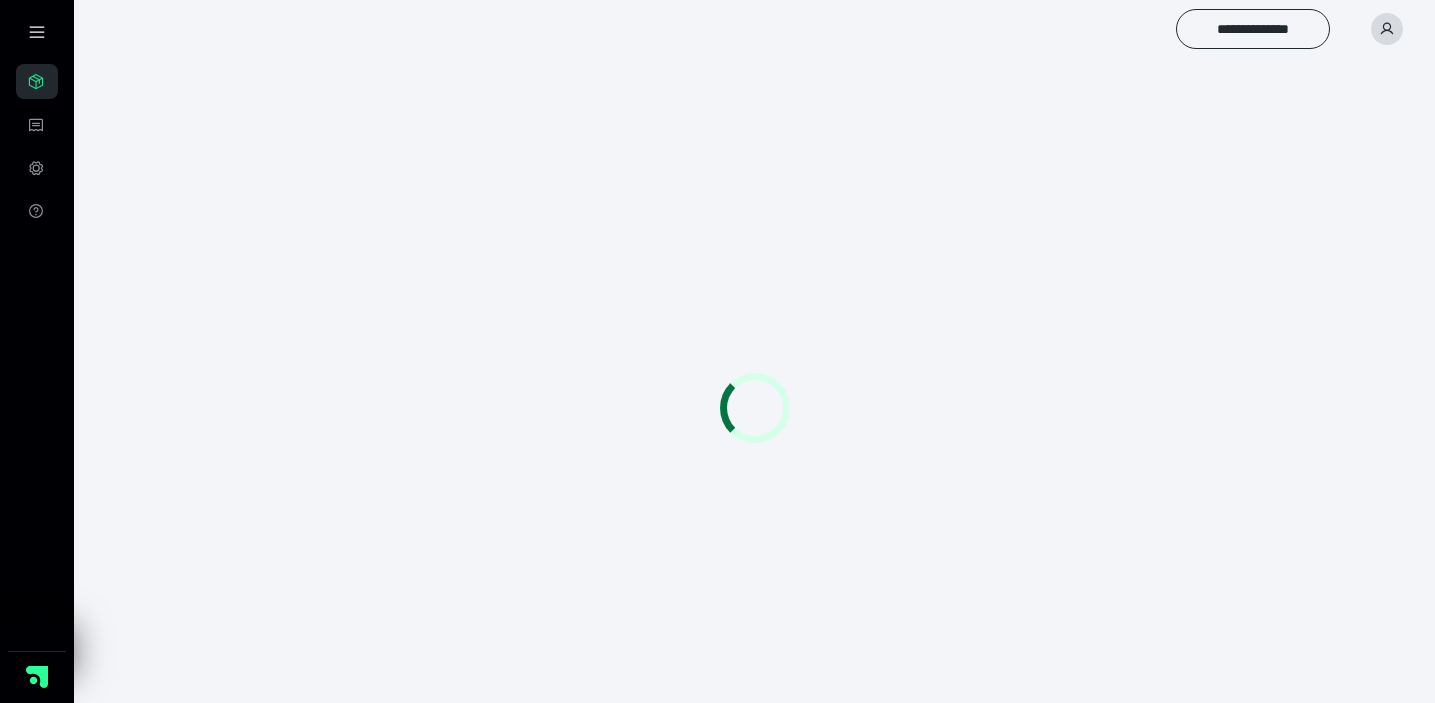 scroll, scrollTop: 0, scrollLeft: 0, axis: both 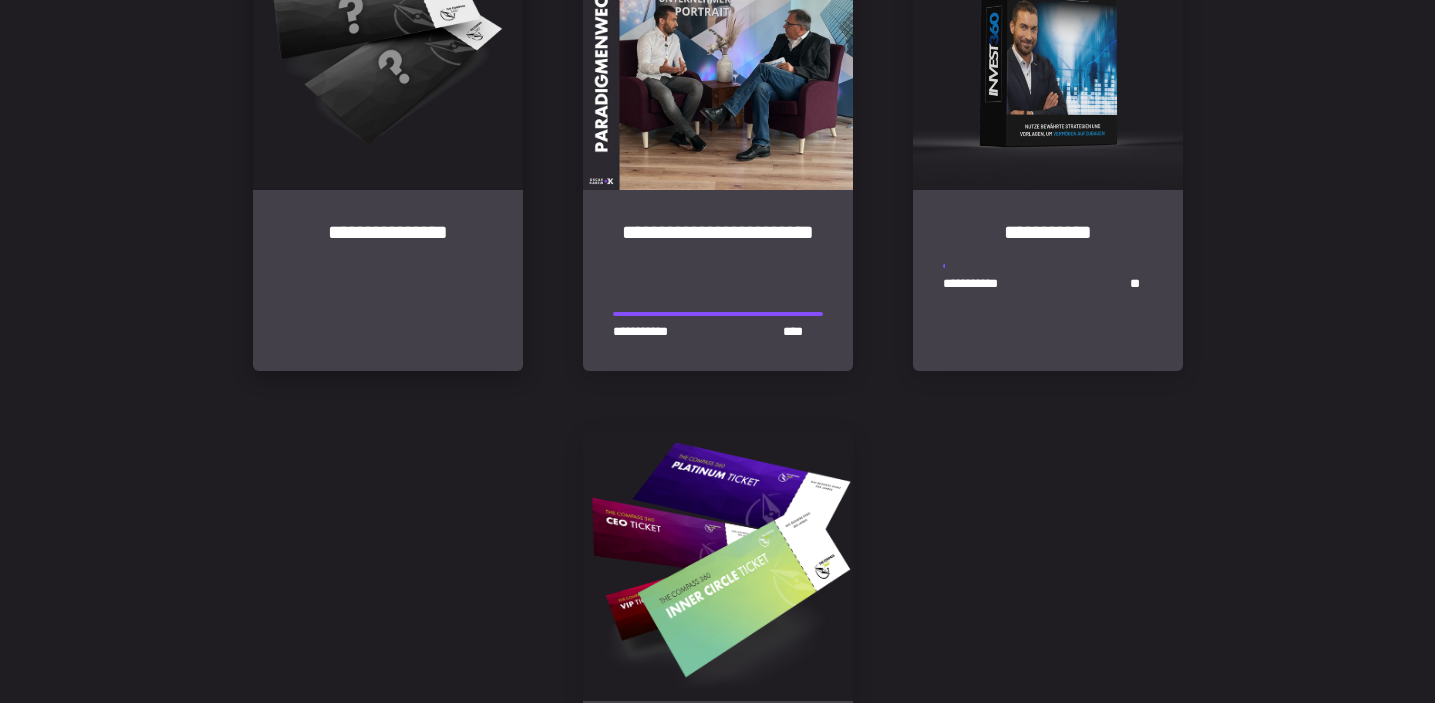 click on "**********" at bounding box center (388, 280) 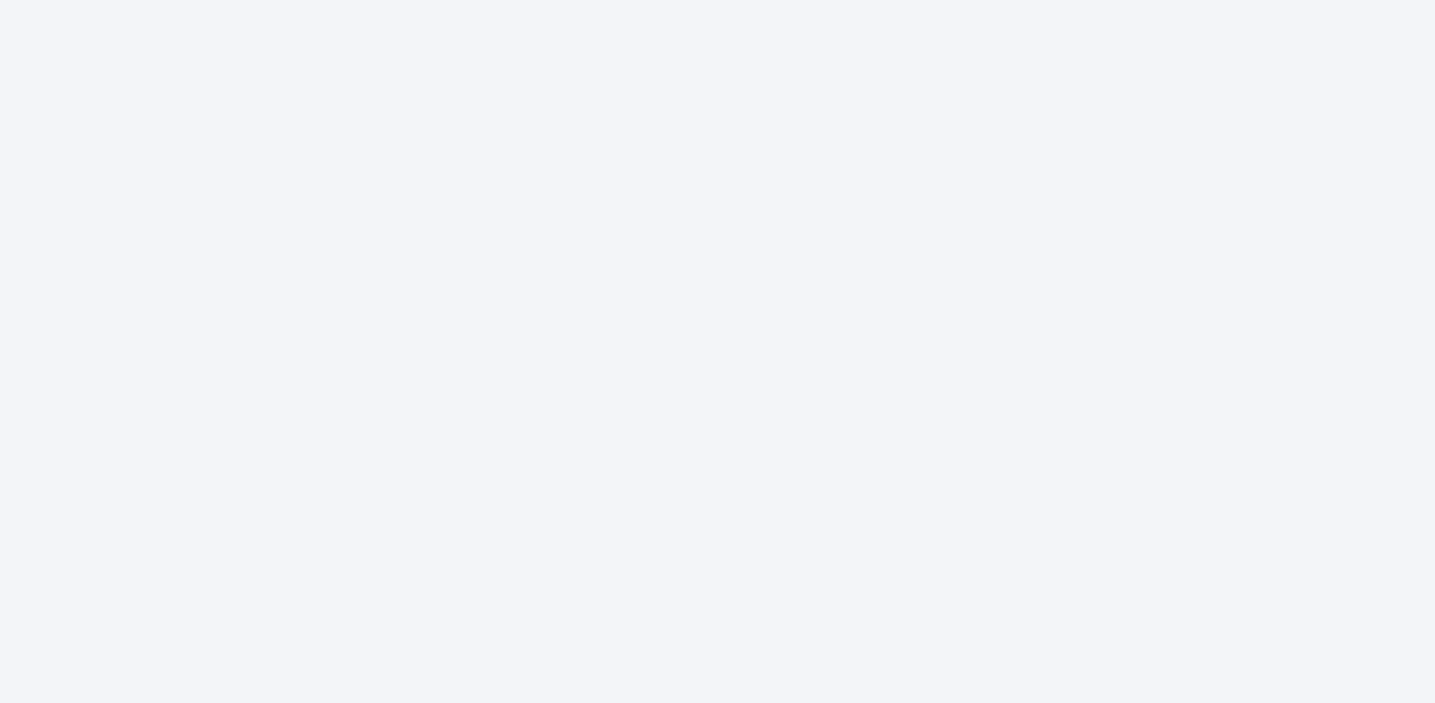 scroll, scrollTop: 0, scrollLeft: 0, axis: both 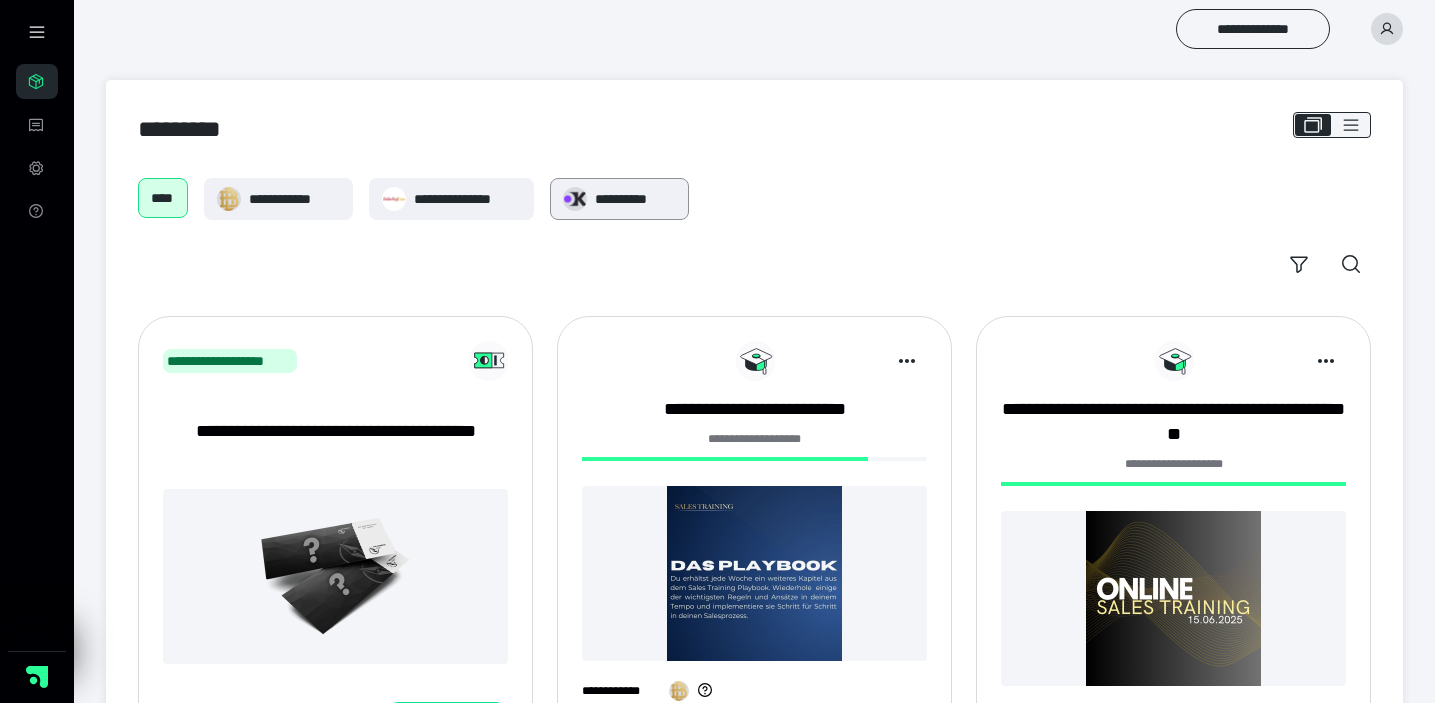 click on "**********" at bounding box center [635, 199] 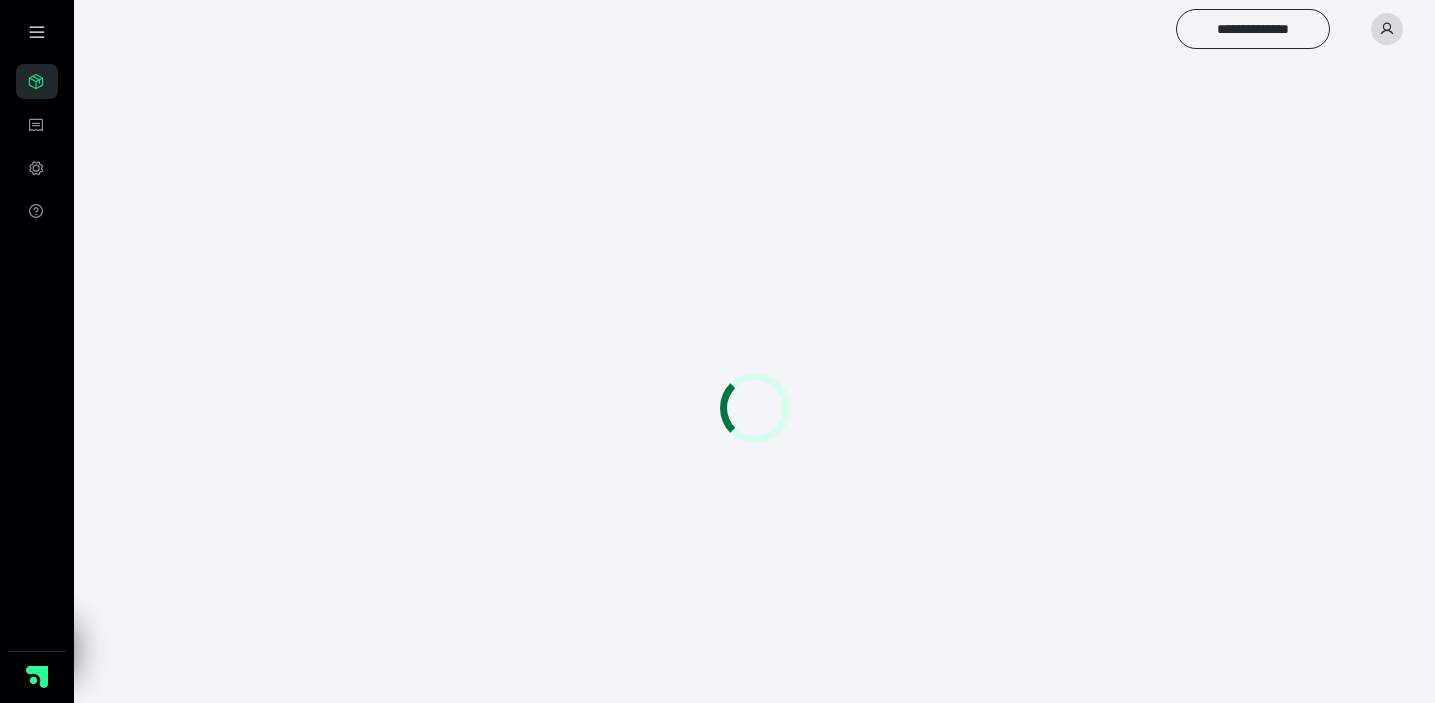 scroll, scrollTop: 0, scrollLeft: 0, axis: both 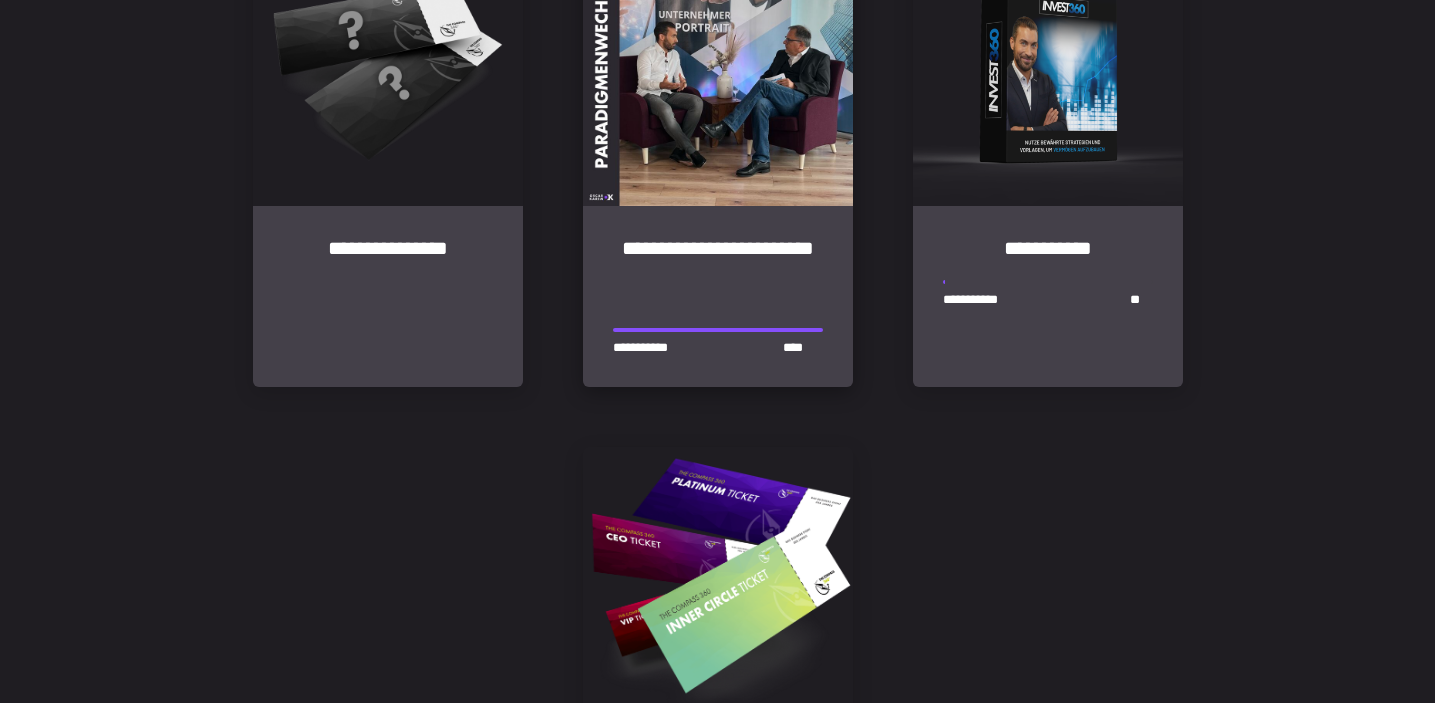 click on "**********" at bounding box center (718, 296) 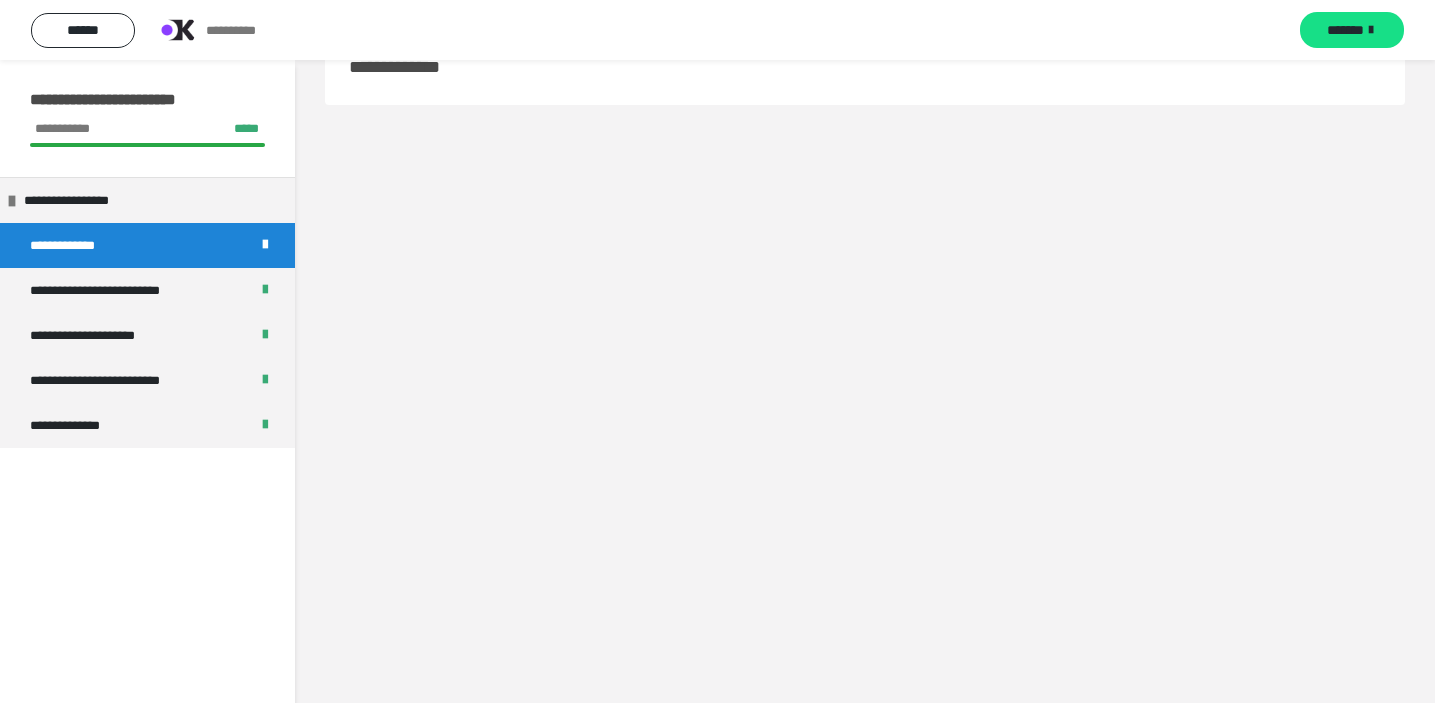 scroll, scrollTop: 60, scrollLeft: 0, axis: vertical 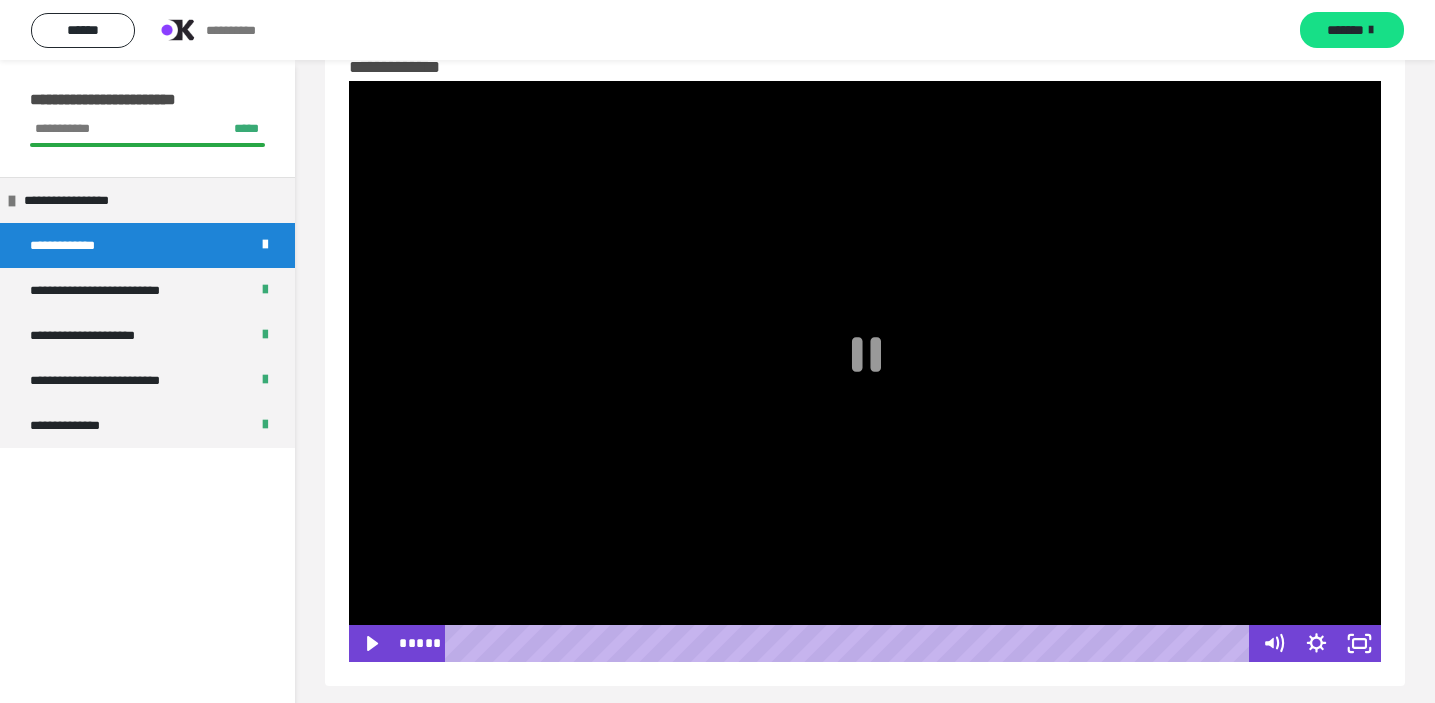click at bounding box center [851, 643] 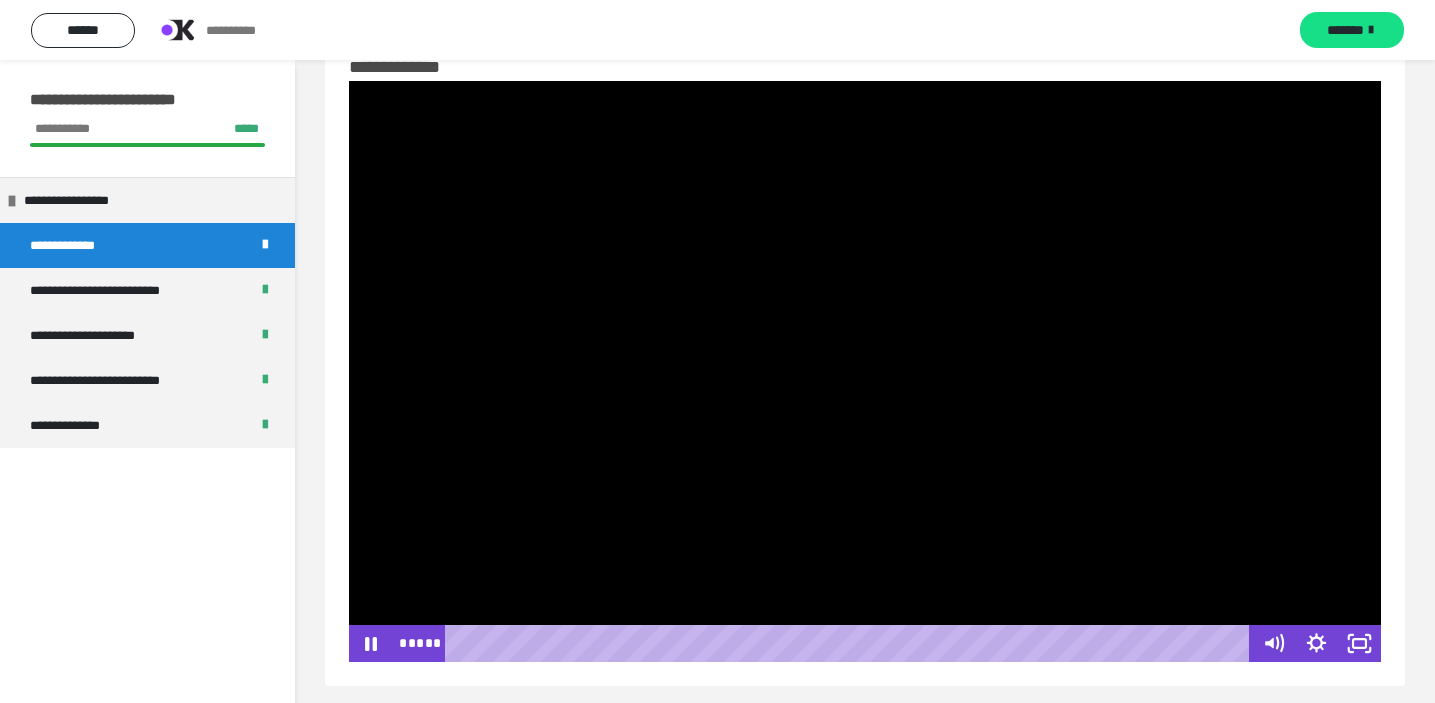 click at bounding box center (865, 371) 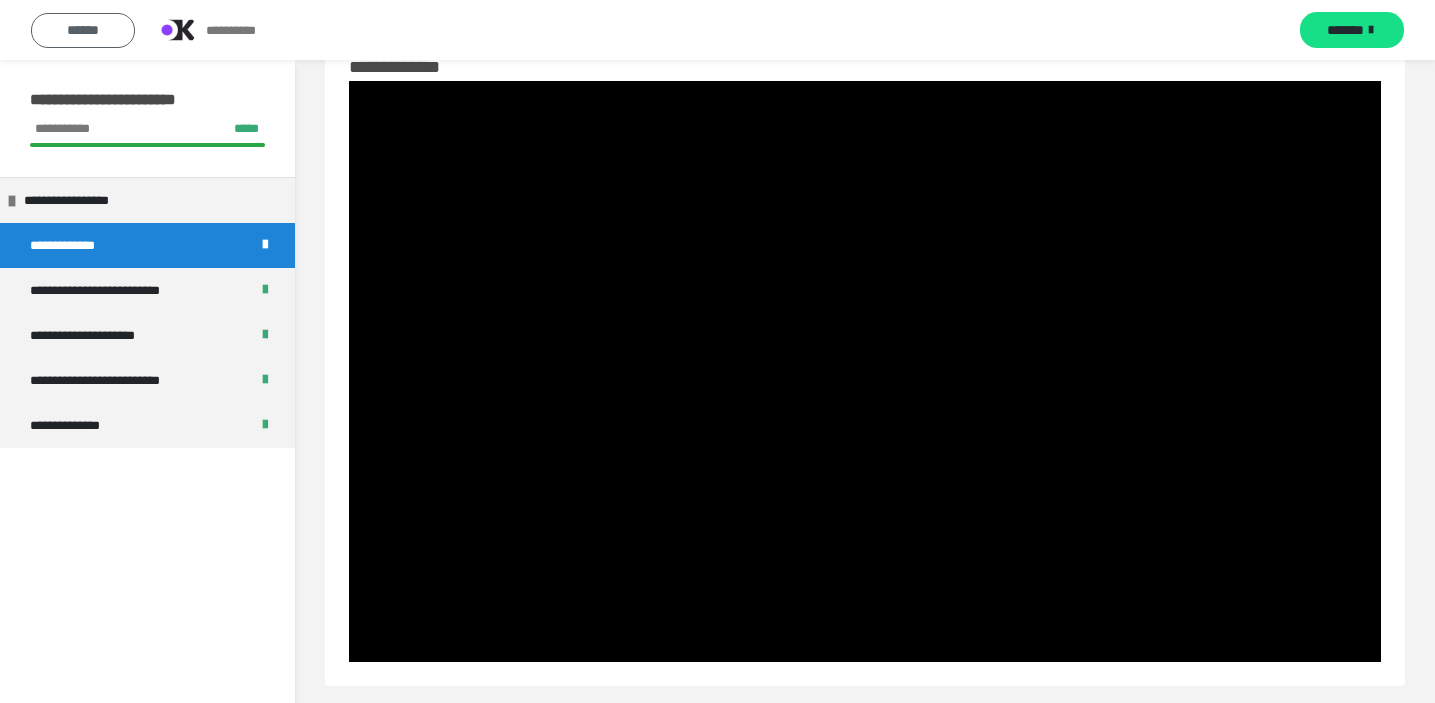 click on "******" at bounding box center [83, 30] 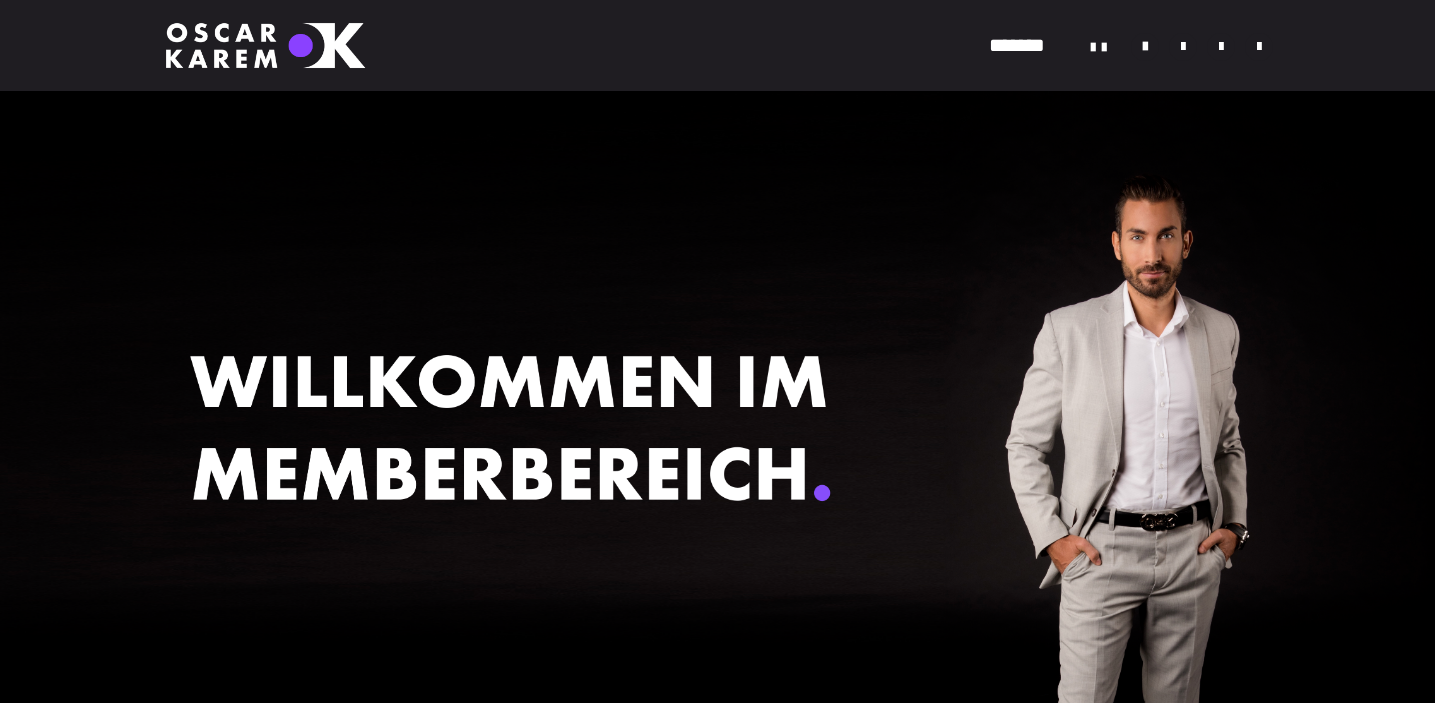 click at bounding box center (265, 46) 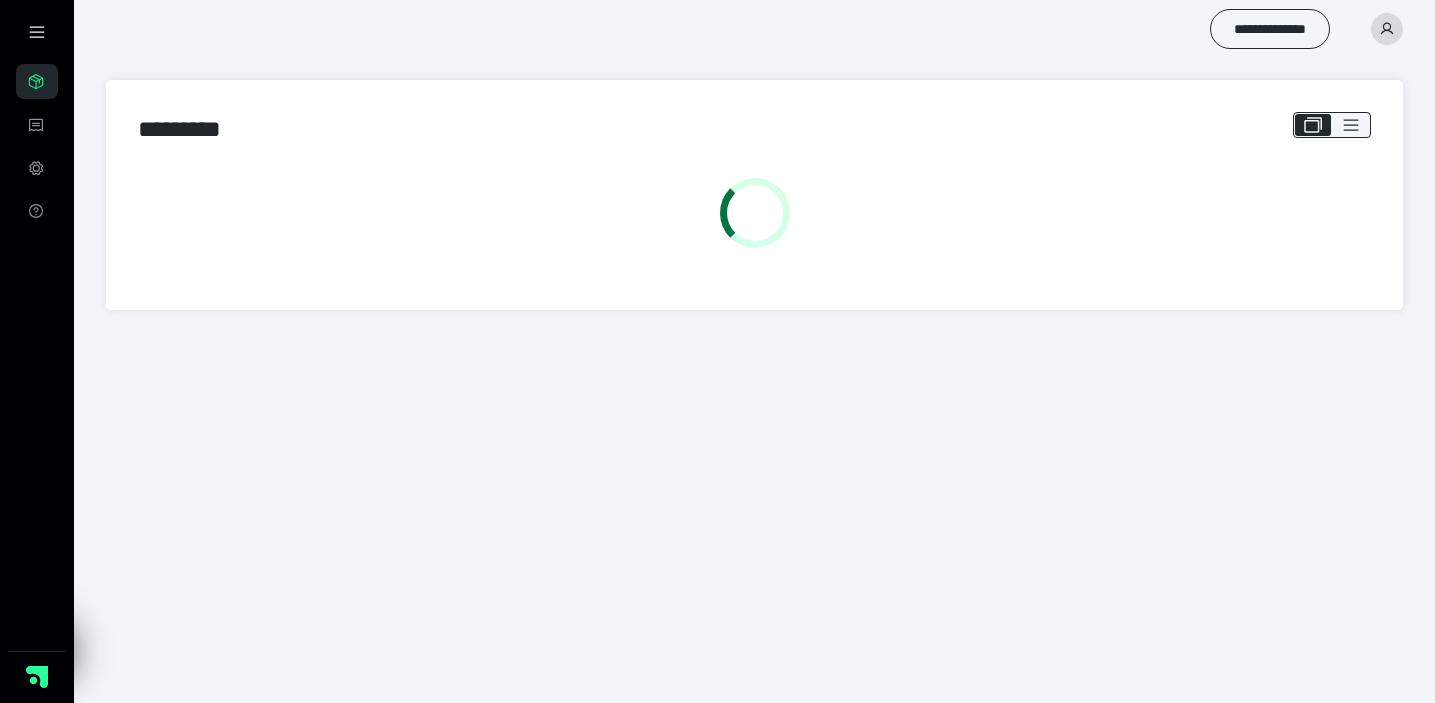 scroll, scrollTop: 0, scrollLeft: 0, axis: both 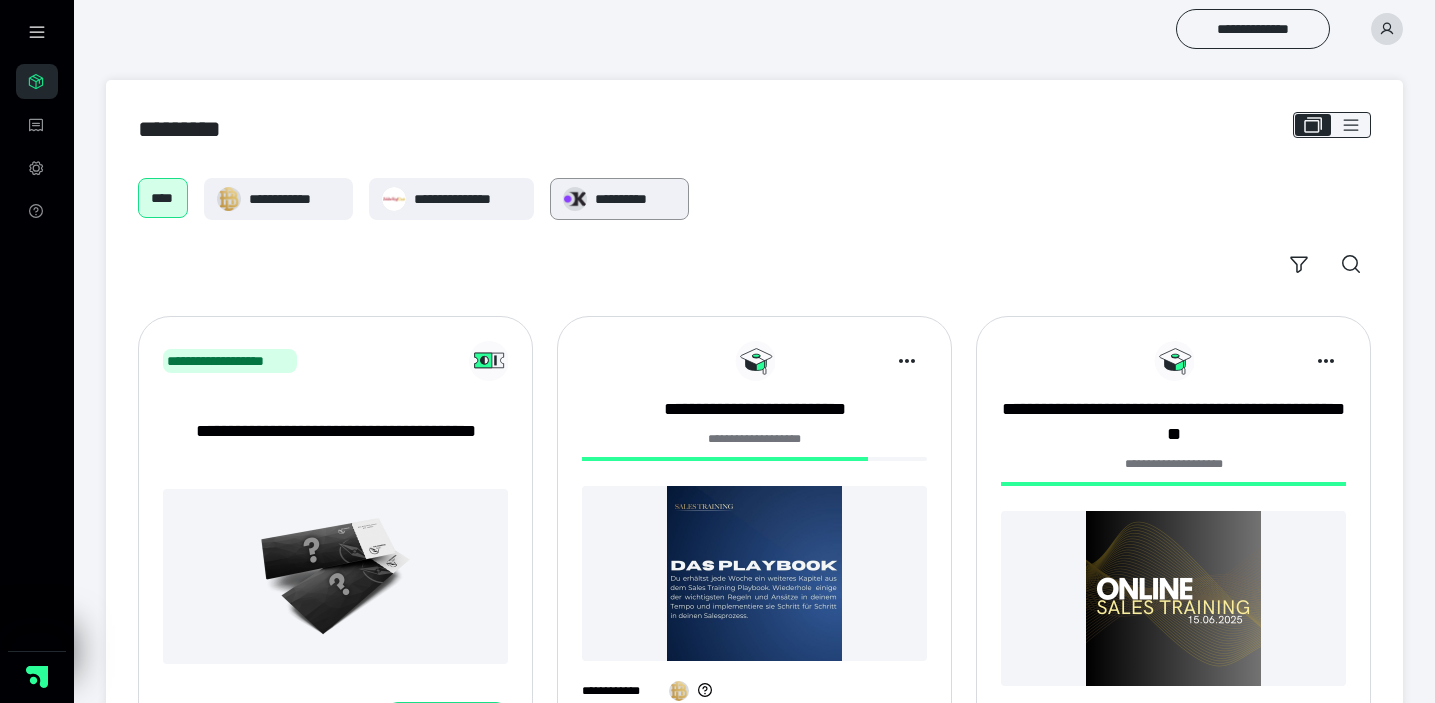 click on "**********" at bounding box center (635, 199) 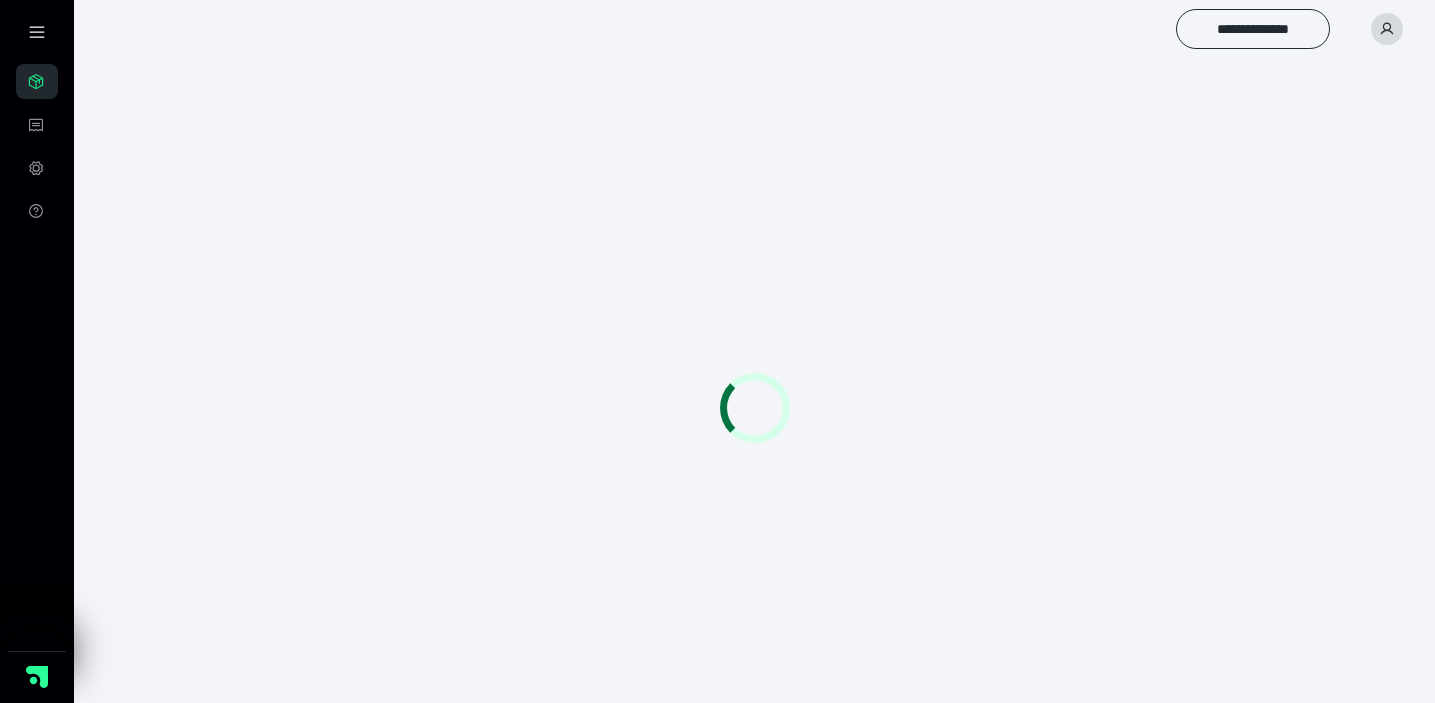 scroll, scrollTop: 0, scrollLeft: 0, axis: both 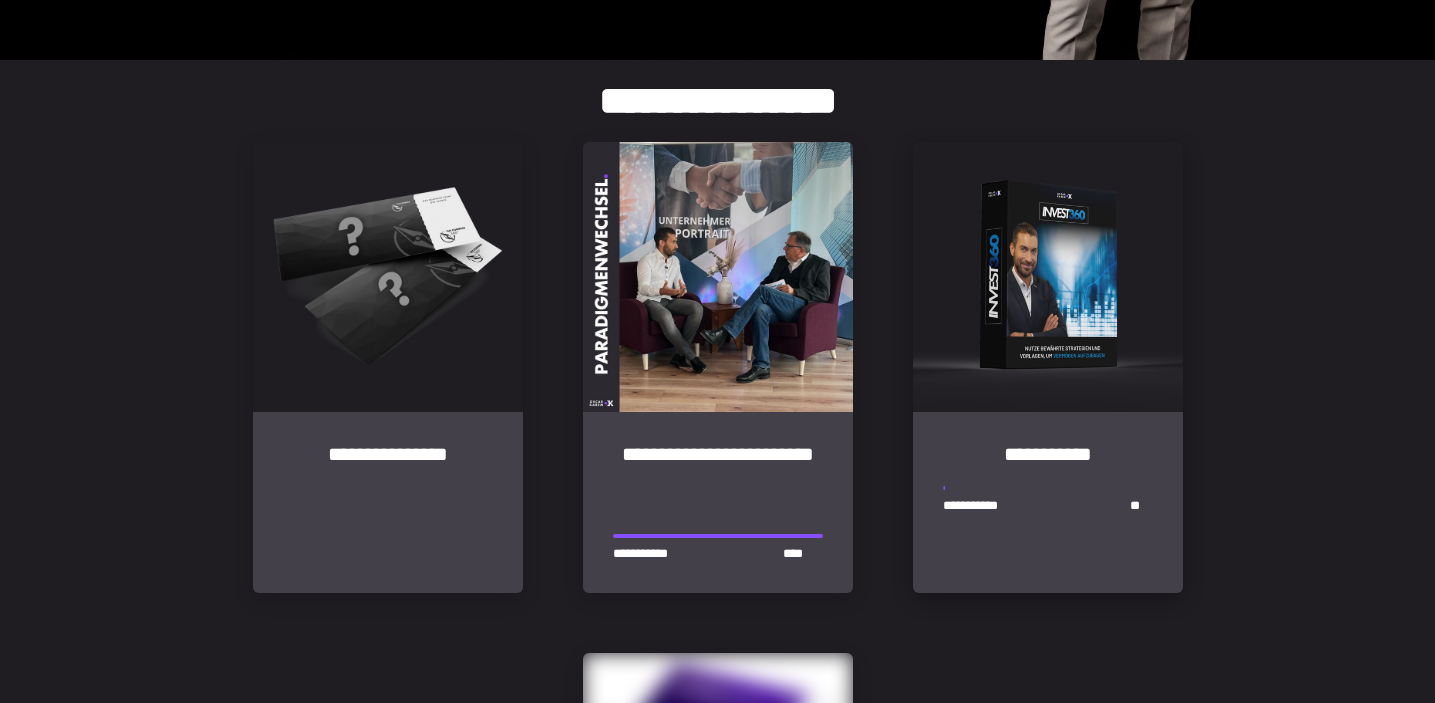 click at bounding box center [1048, 277] 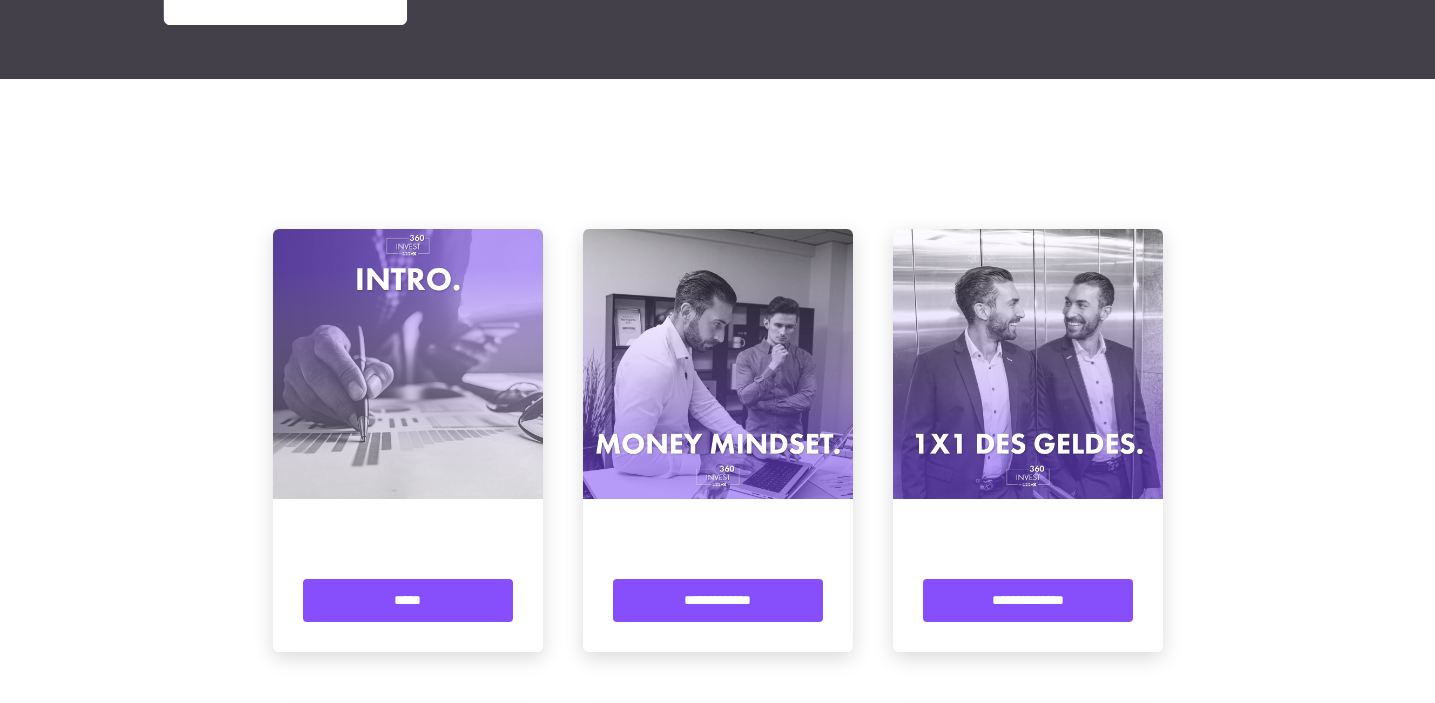scroll, scrollTop: 291, scrollLeft: 0, axis: vertical 